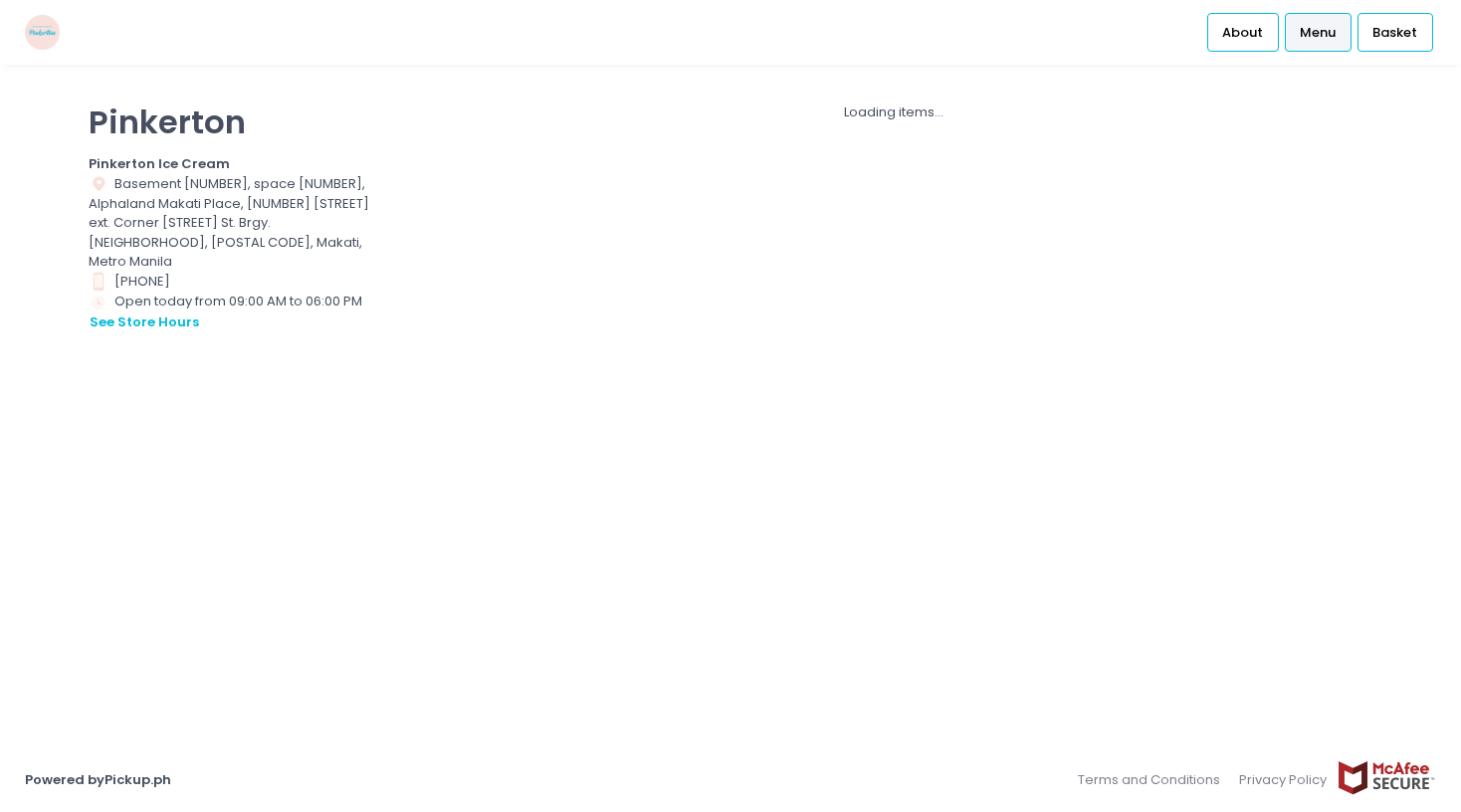 scroll, scrollTop: 0, scrollLeft: 0, axis: both 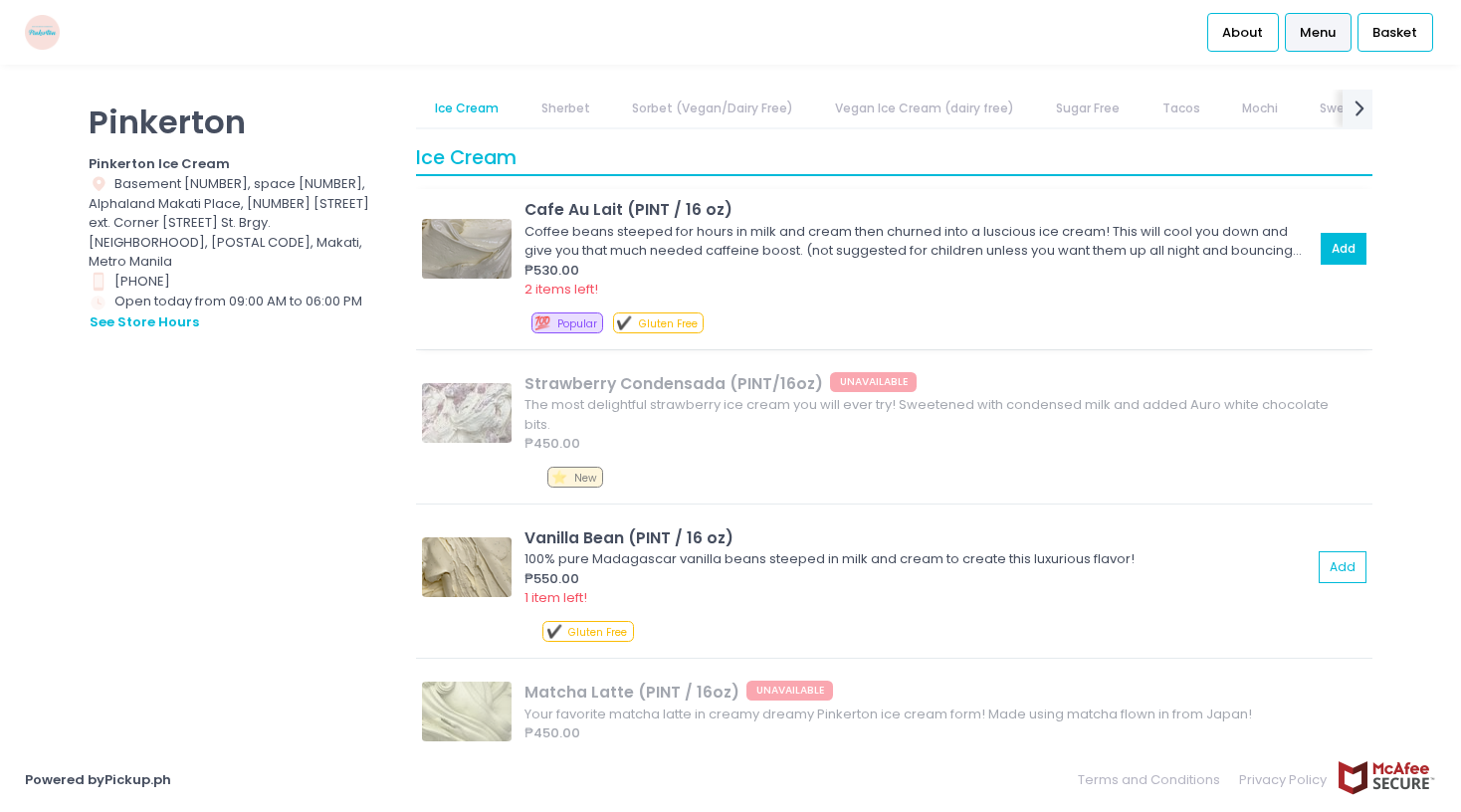 click on "Add" at bounding box center (1344, 249) 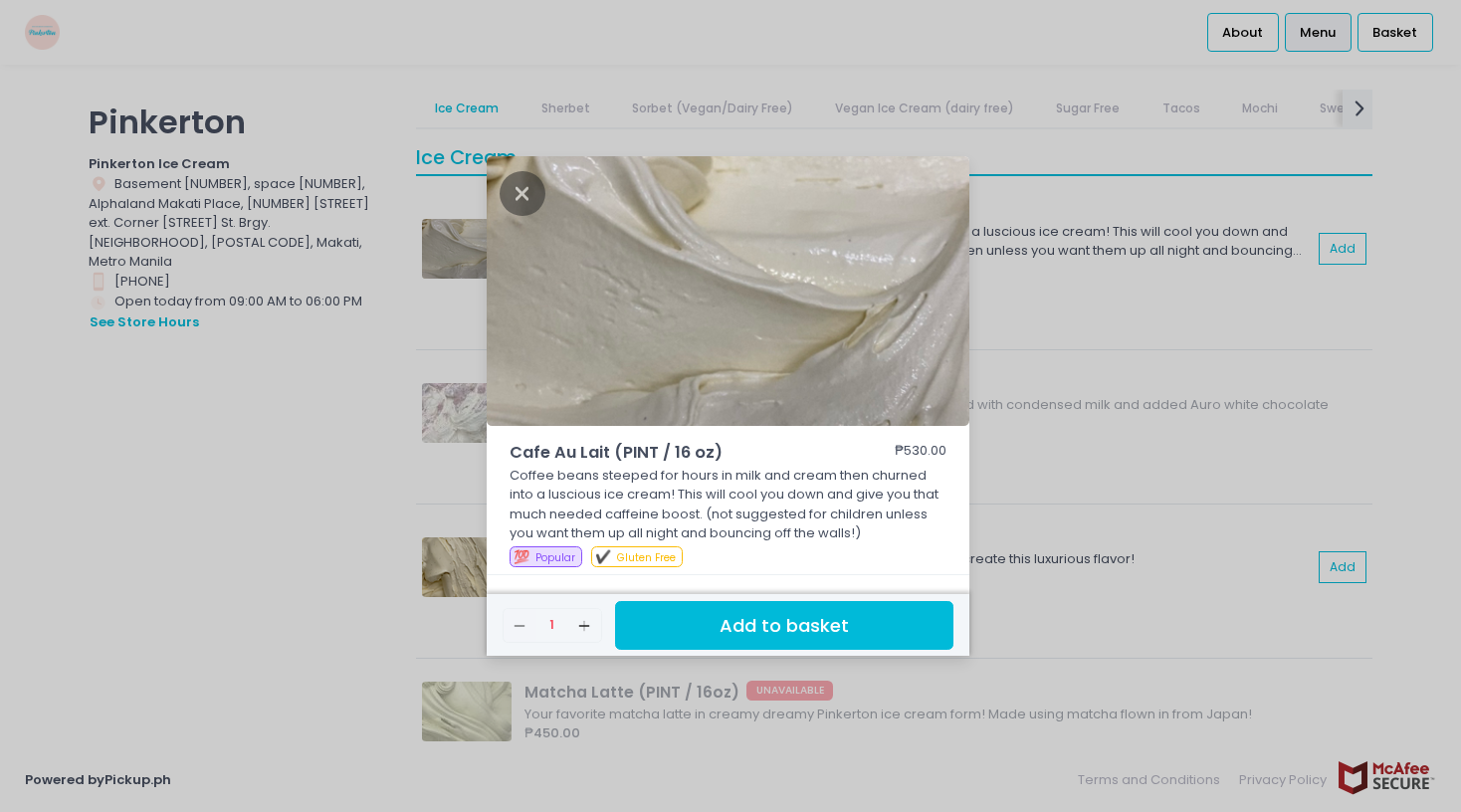 click on "Add to basket" at bounding box center (784, 625) 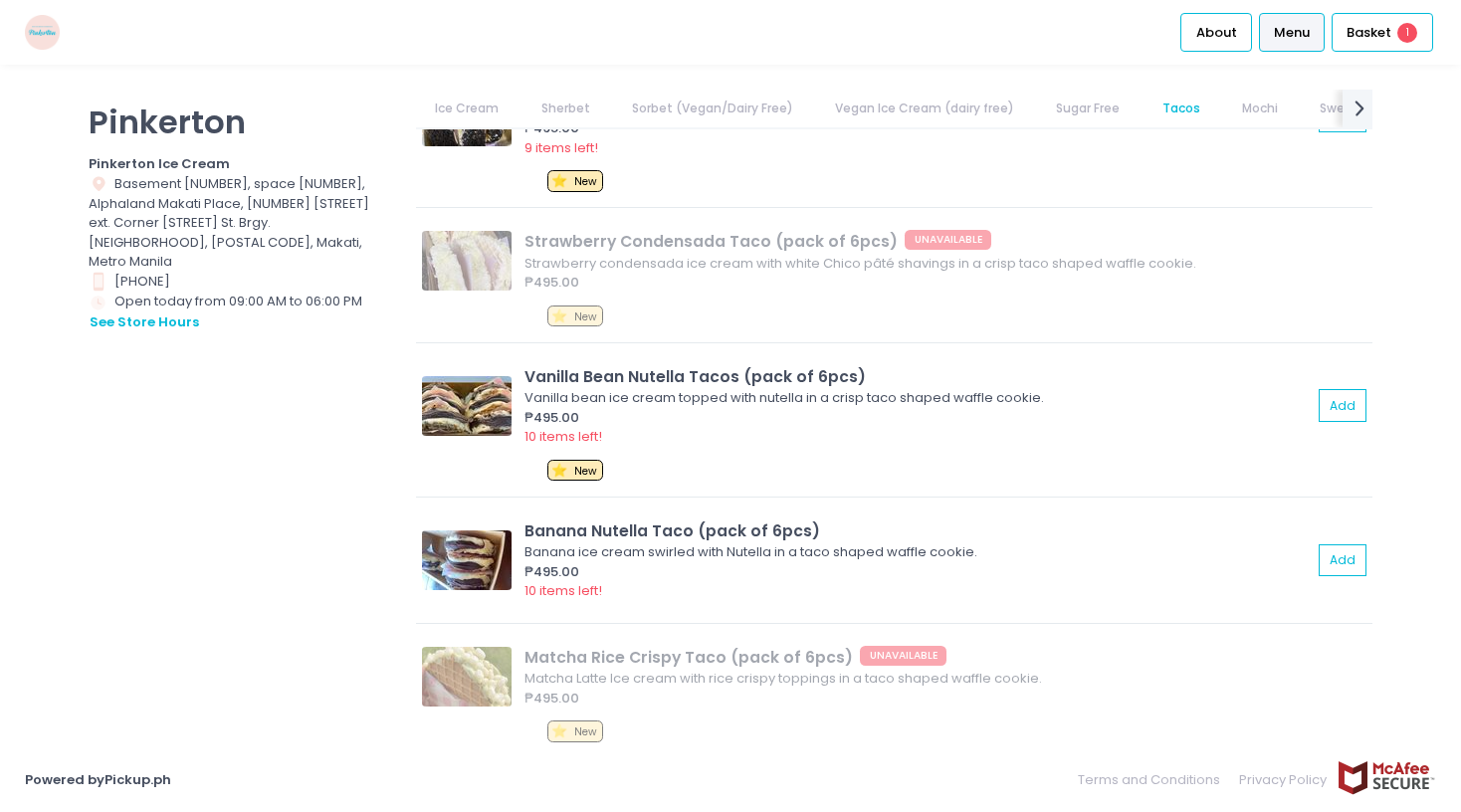 scroll, scrollTop: 6066, scrollLeft: 0, axis: vertical 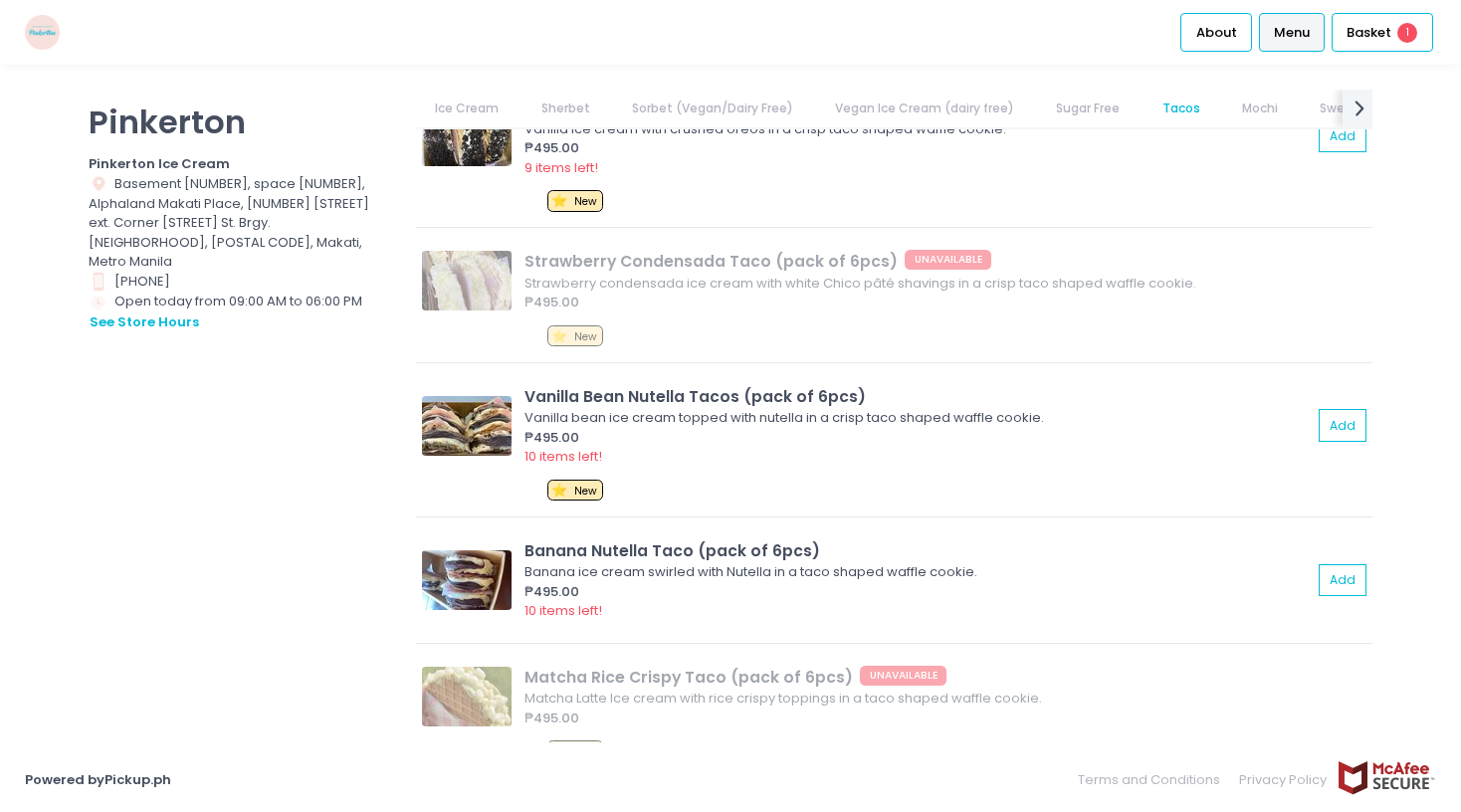 click on "Vegan Ice Cream (dairy free)" at bounding box center (925, 108) 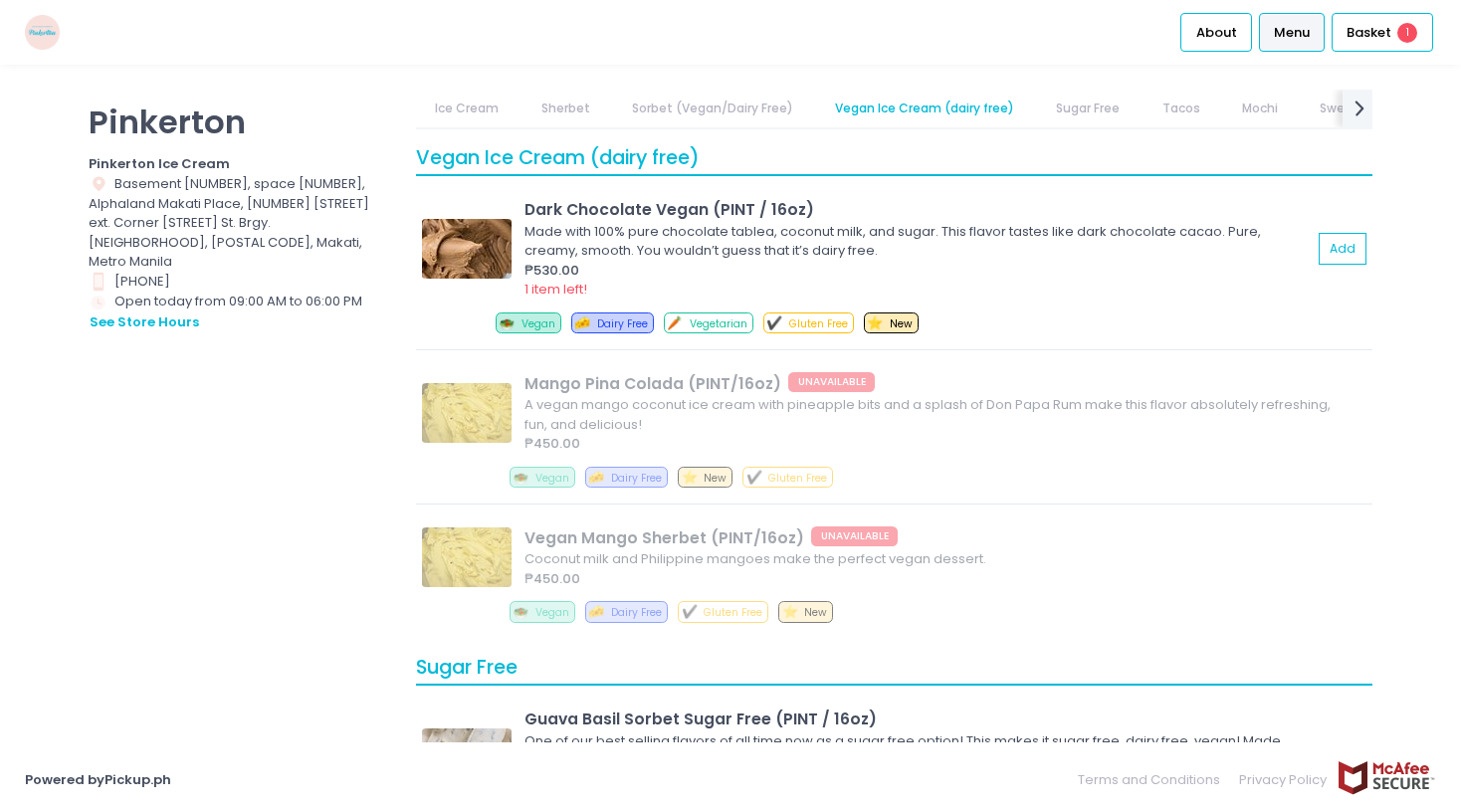 click on "Tacos" at bounding box center (1180, 108) 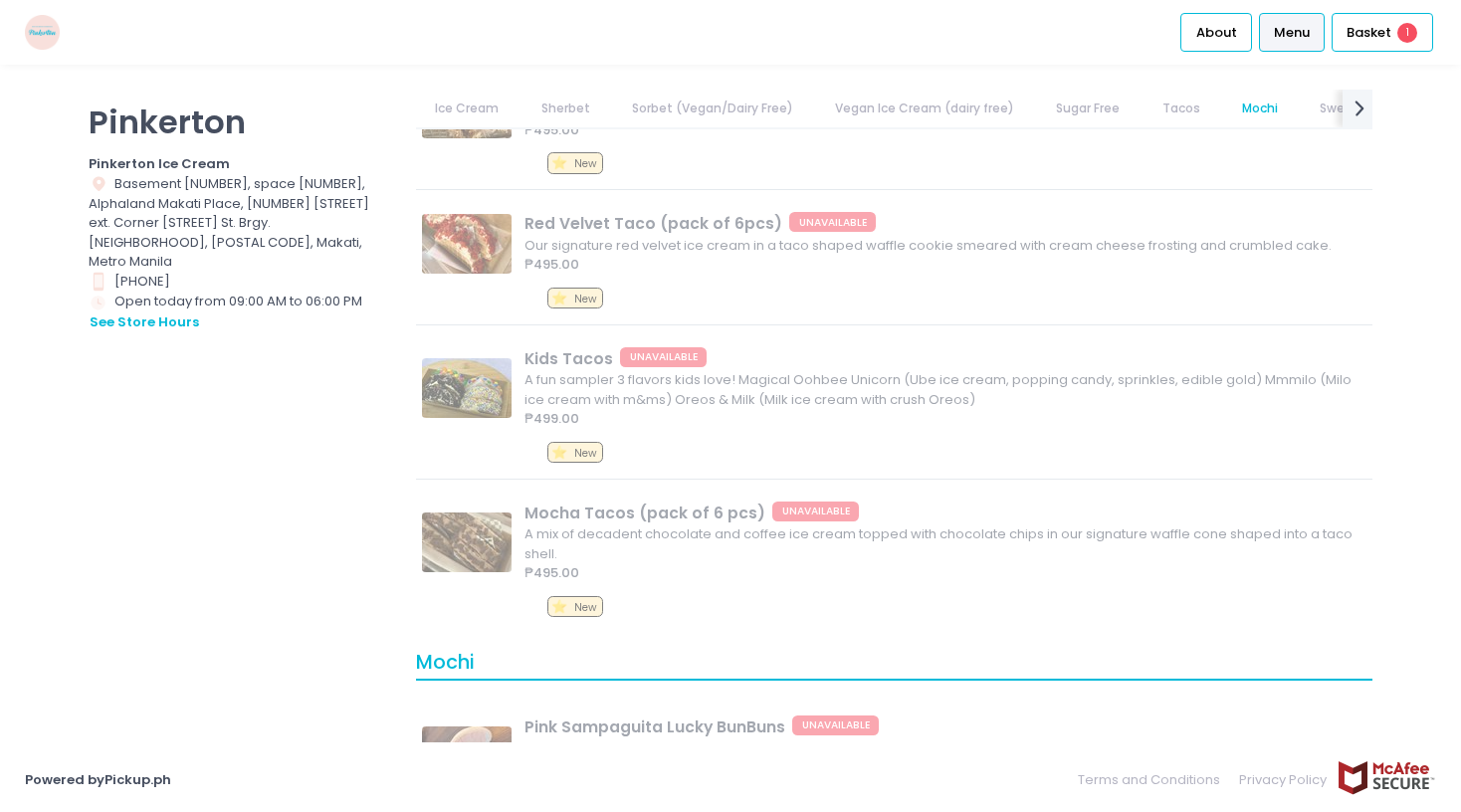 scroll, scrollTop: 6810, scrollLeft: 0, axis: vertical 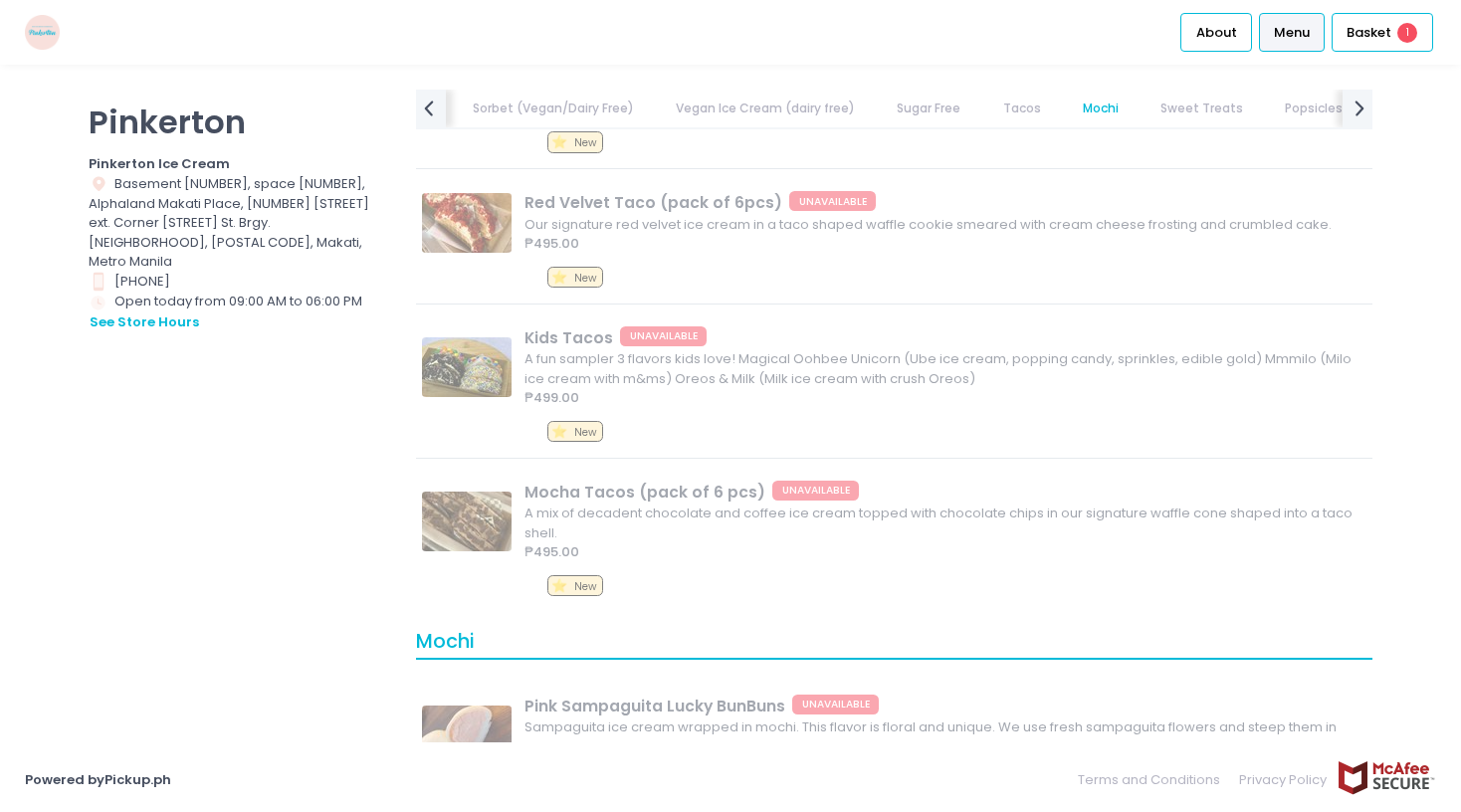 click on "Sweet Treats" at bounding box center [1202, 108] 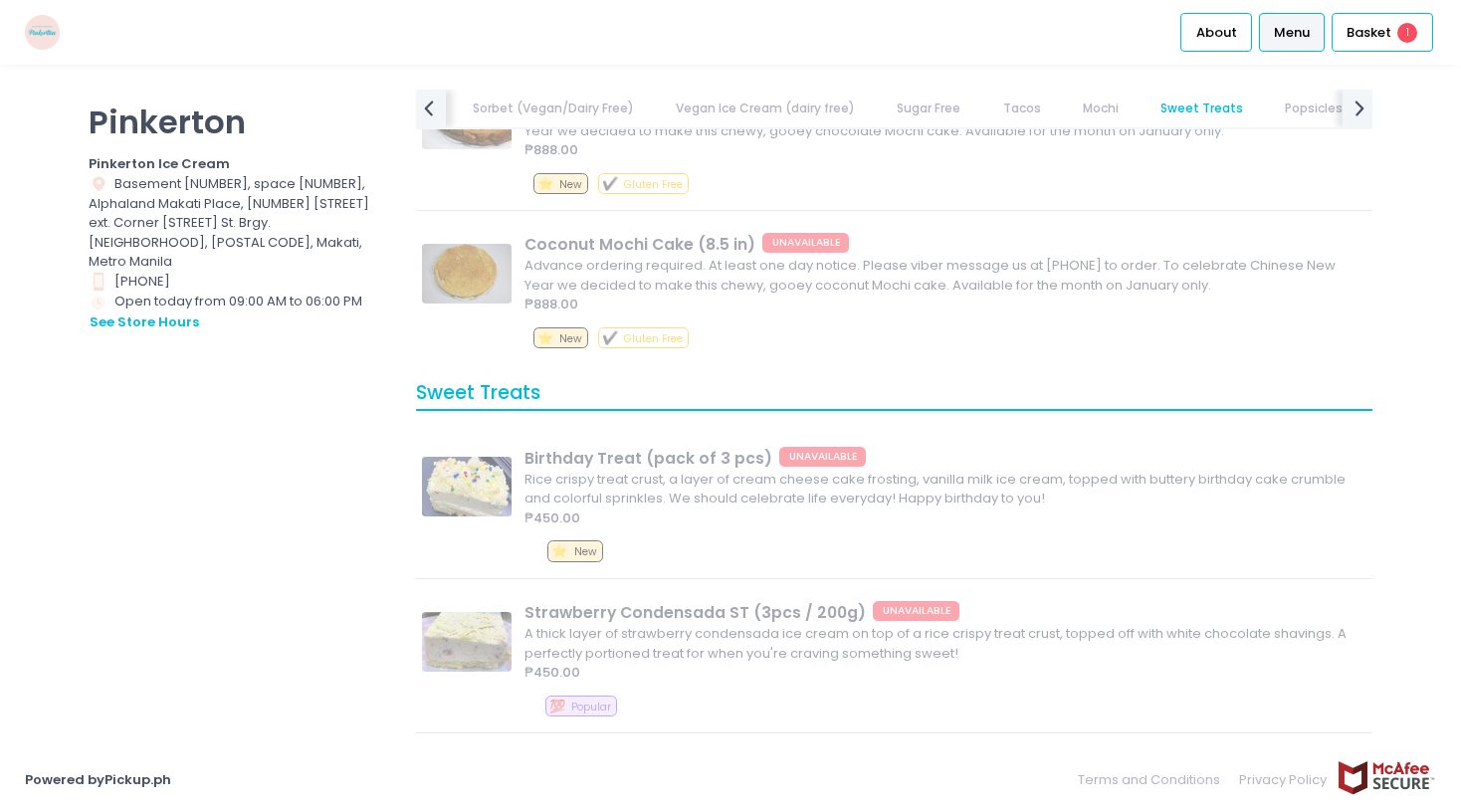 scroll, scrollTop: 8073, scrollLeft: 0, axis: vertical 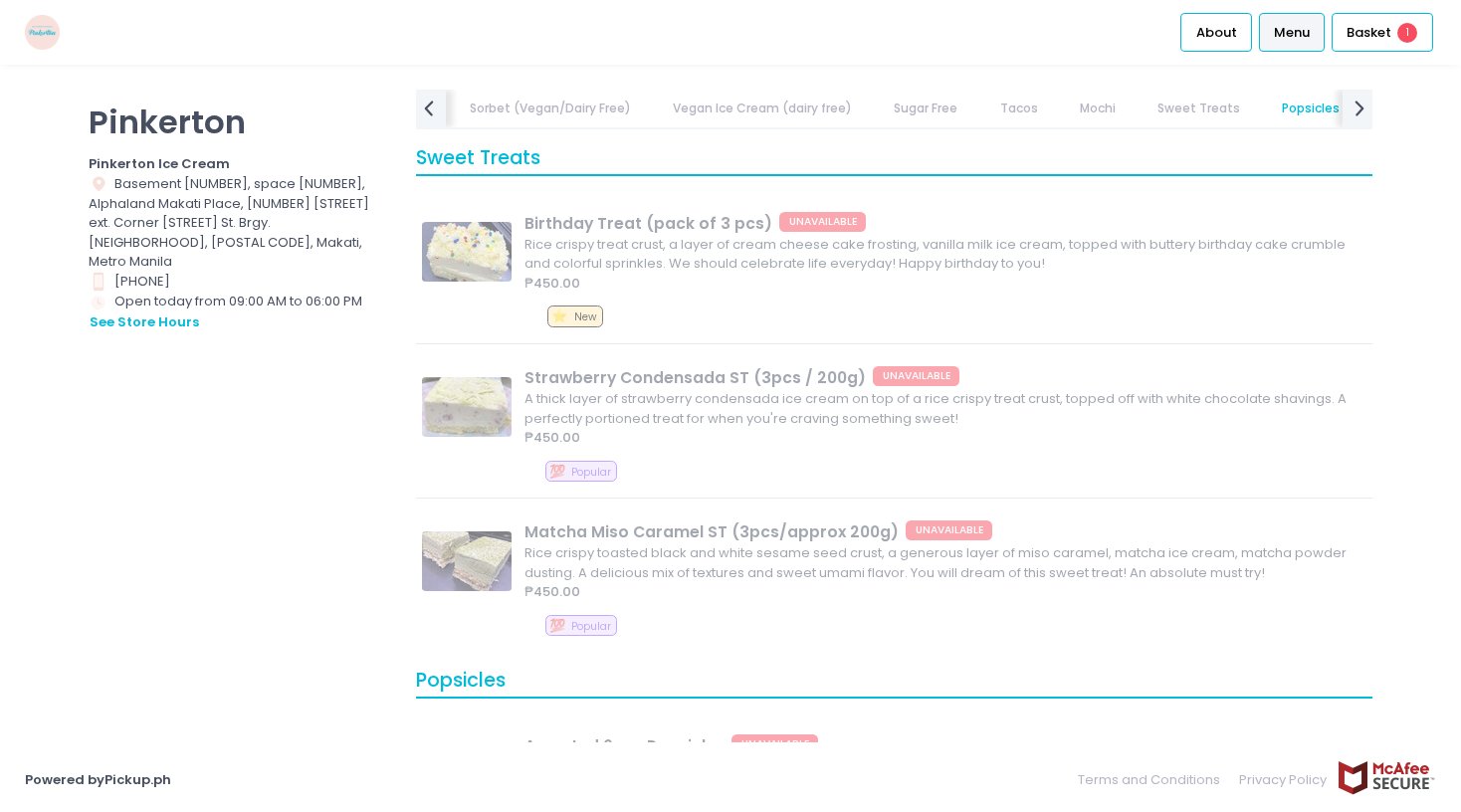click on "Popsicles" at bounding box center (1311, 108) 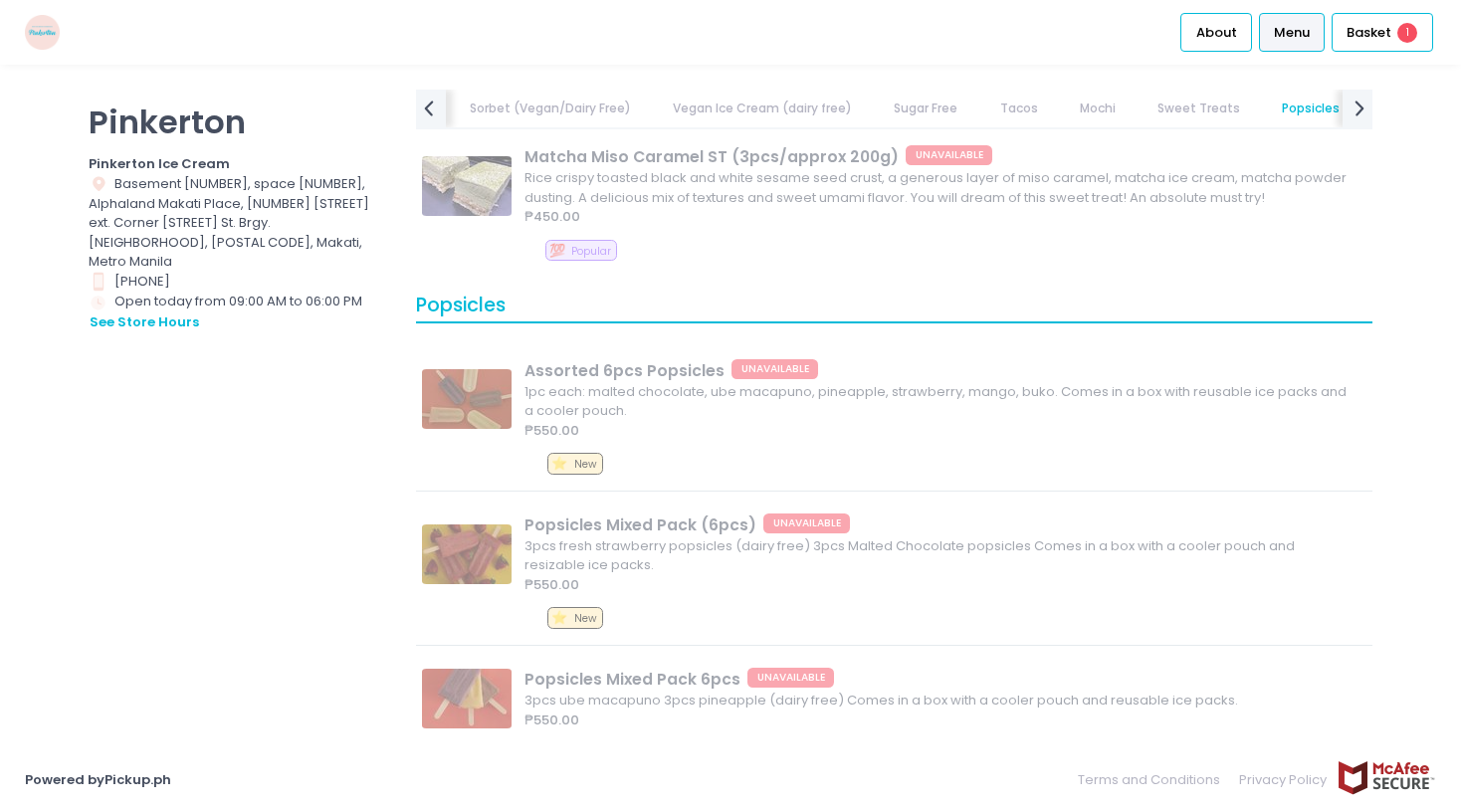 scroll, scrollTop: 8605, scrollLeft: 0, axis: vertical 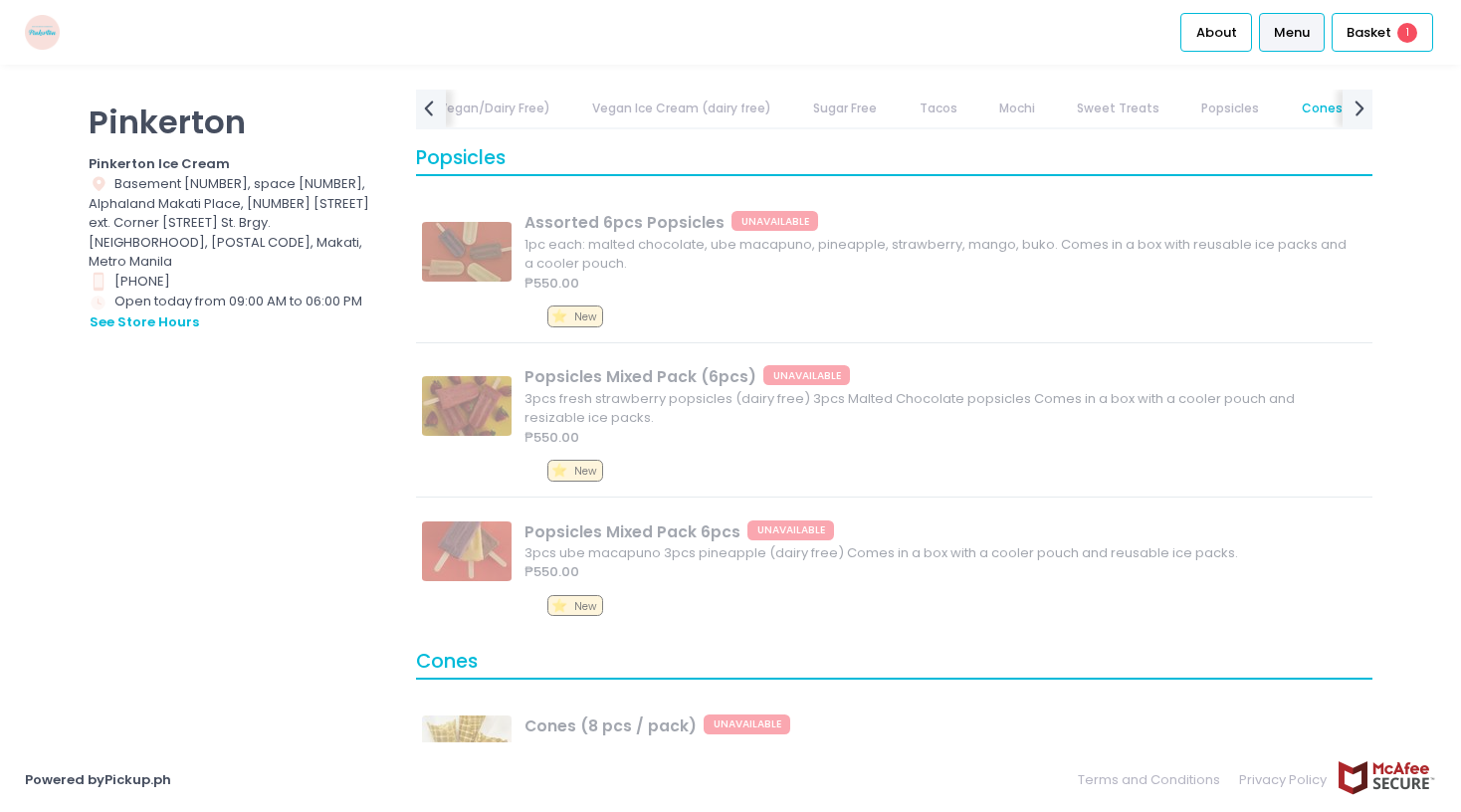 click on "Popsicles" at bounding box center (894, 159) 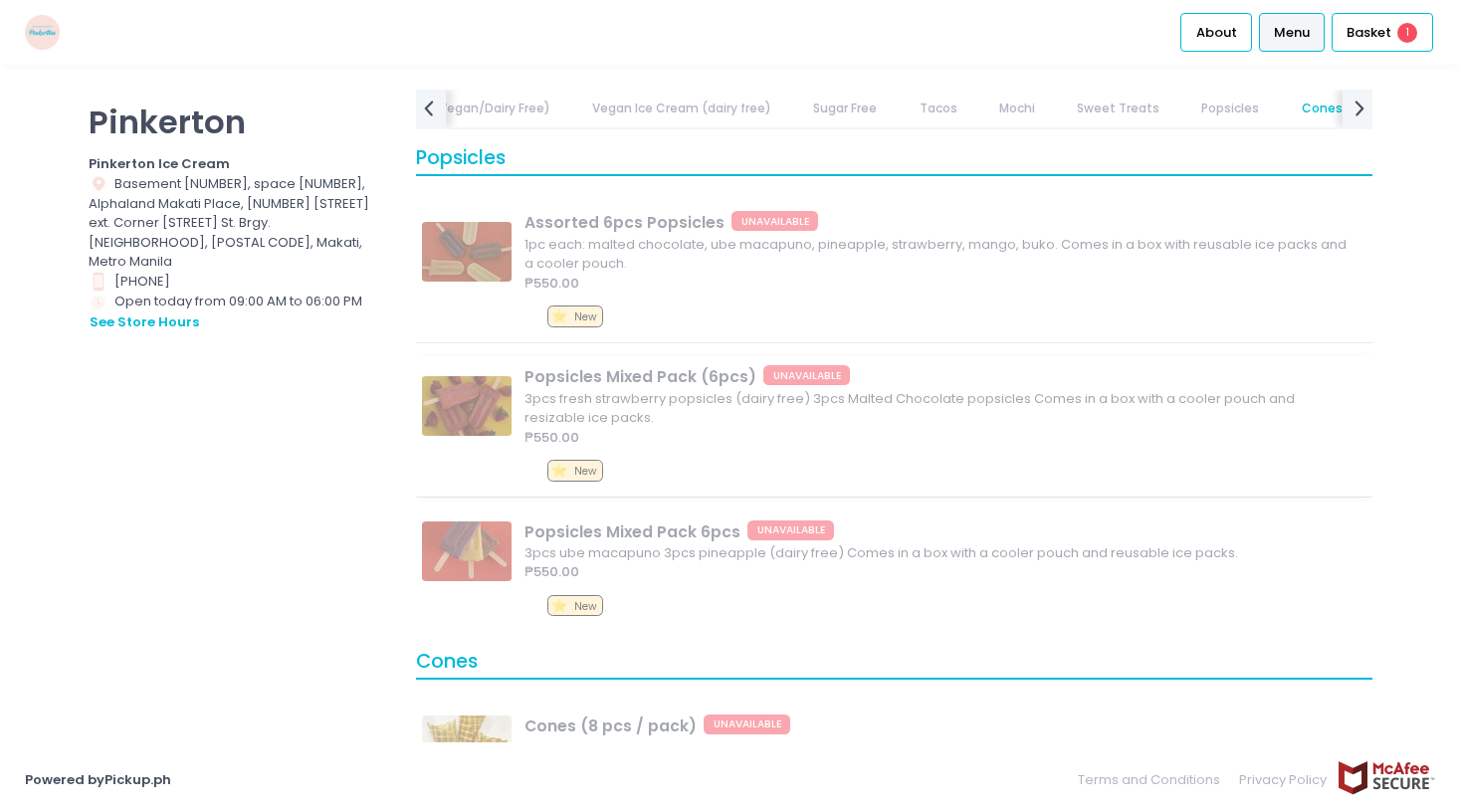 scroll, scrollTop: 8799, scrollLeft: 0, axis: vertical 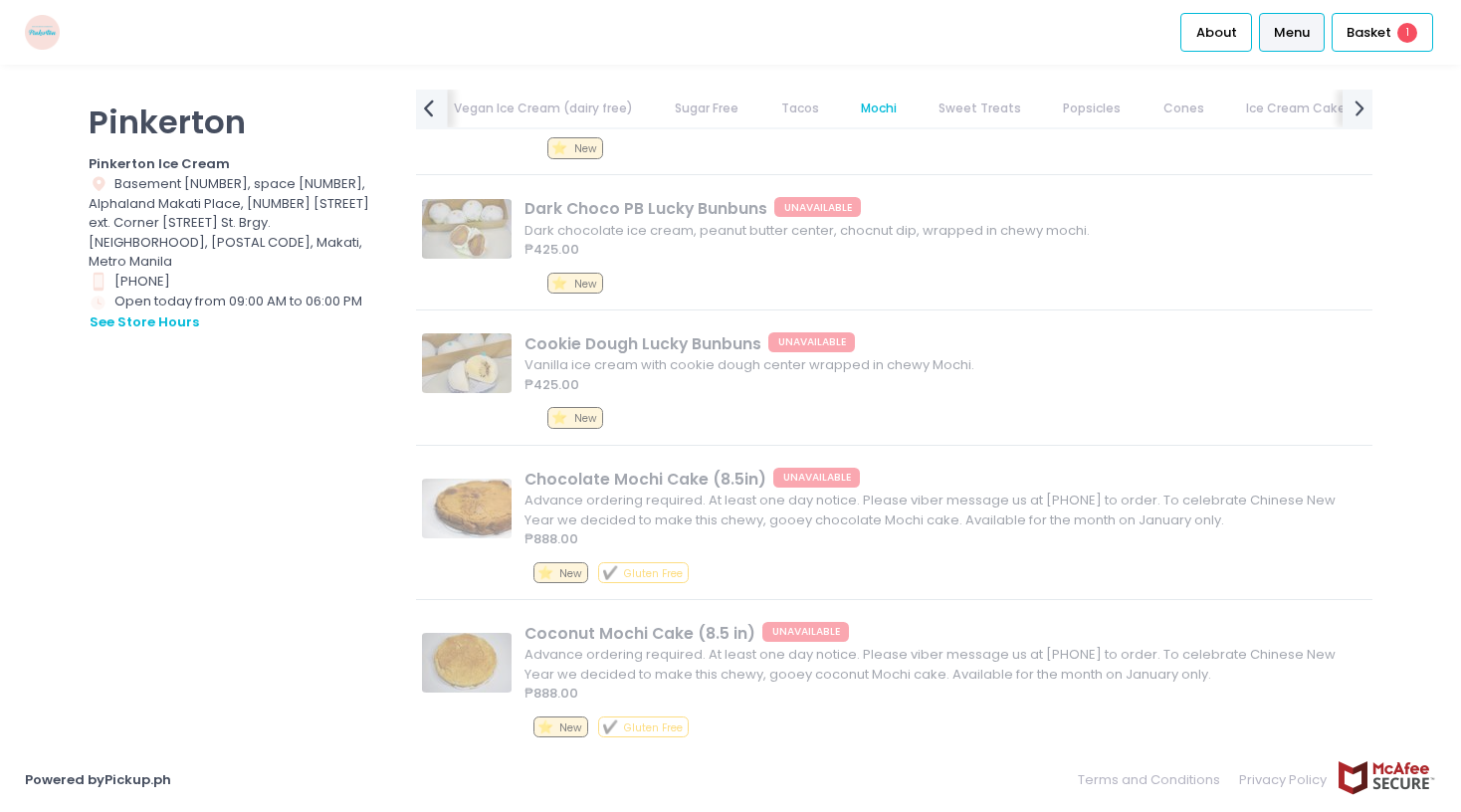 click on "prev Created with Sketch." at bounding box center [428, 107] 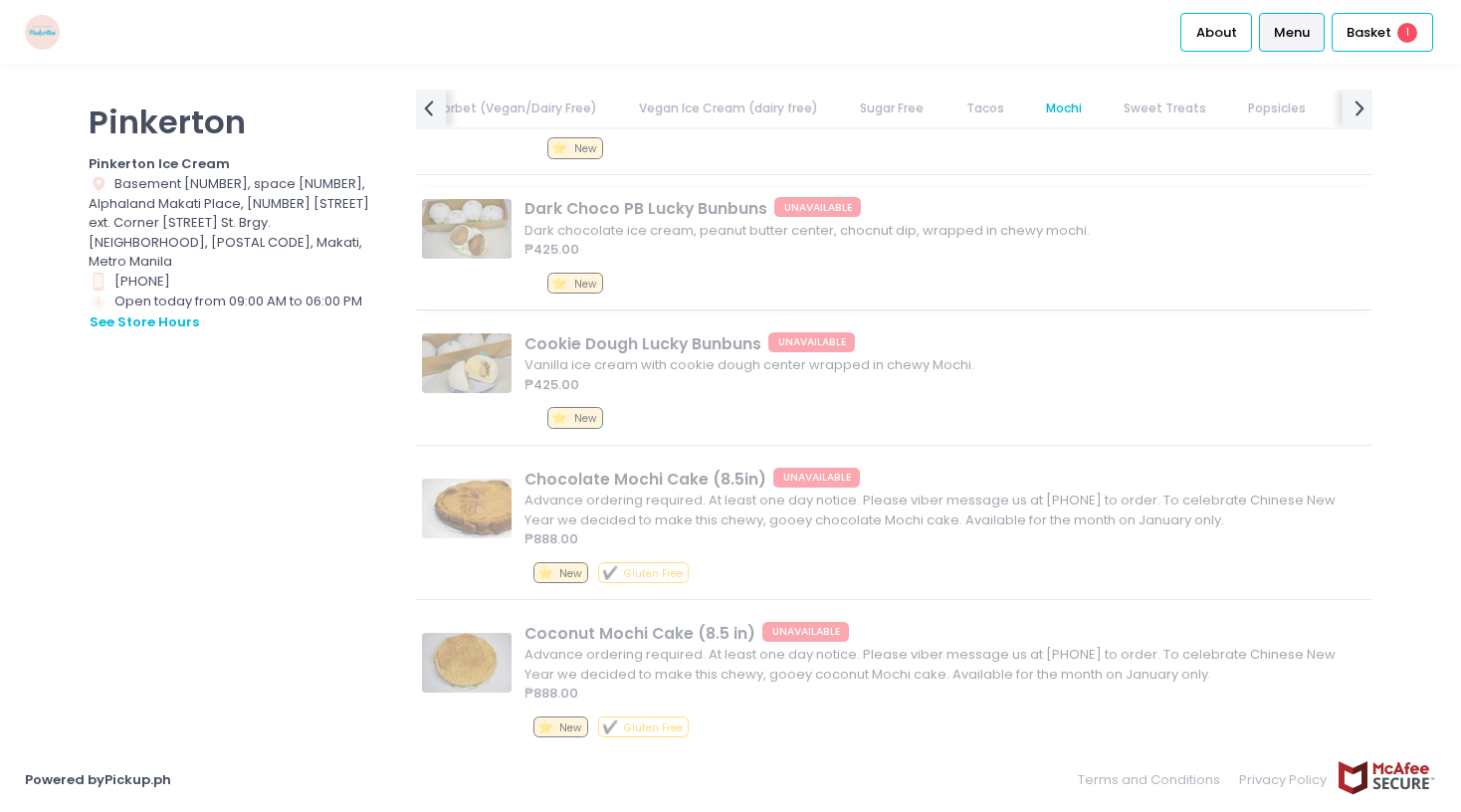 scroll, scrollTop: 0, scrollLeft: 193, axis: horizontal 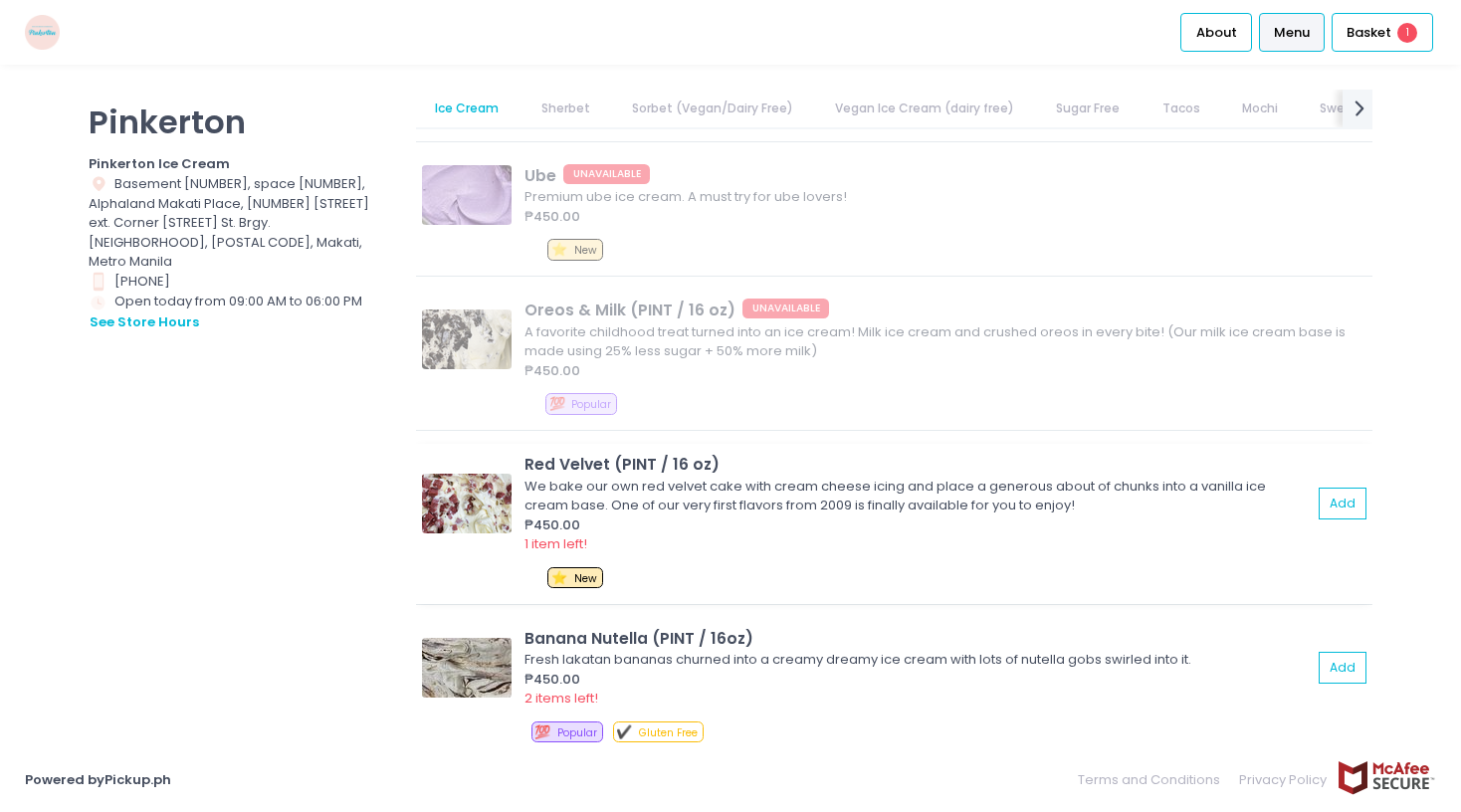 click on "We bake our own red velvet cake with cream cheese icing and place a generous about of chunks into a vanilla ice cream base. One of our very first flavors from 2009 is finally available for you to enjoy!" at bounding box center (915, 496) 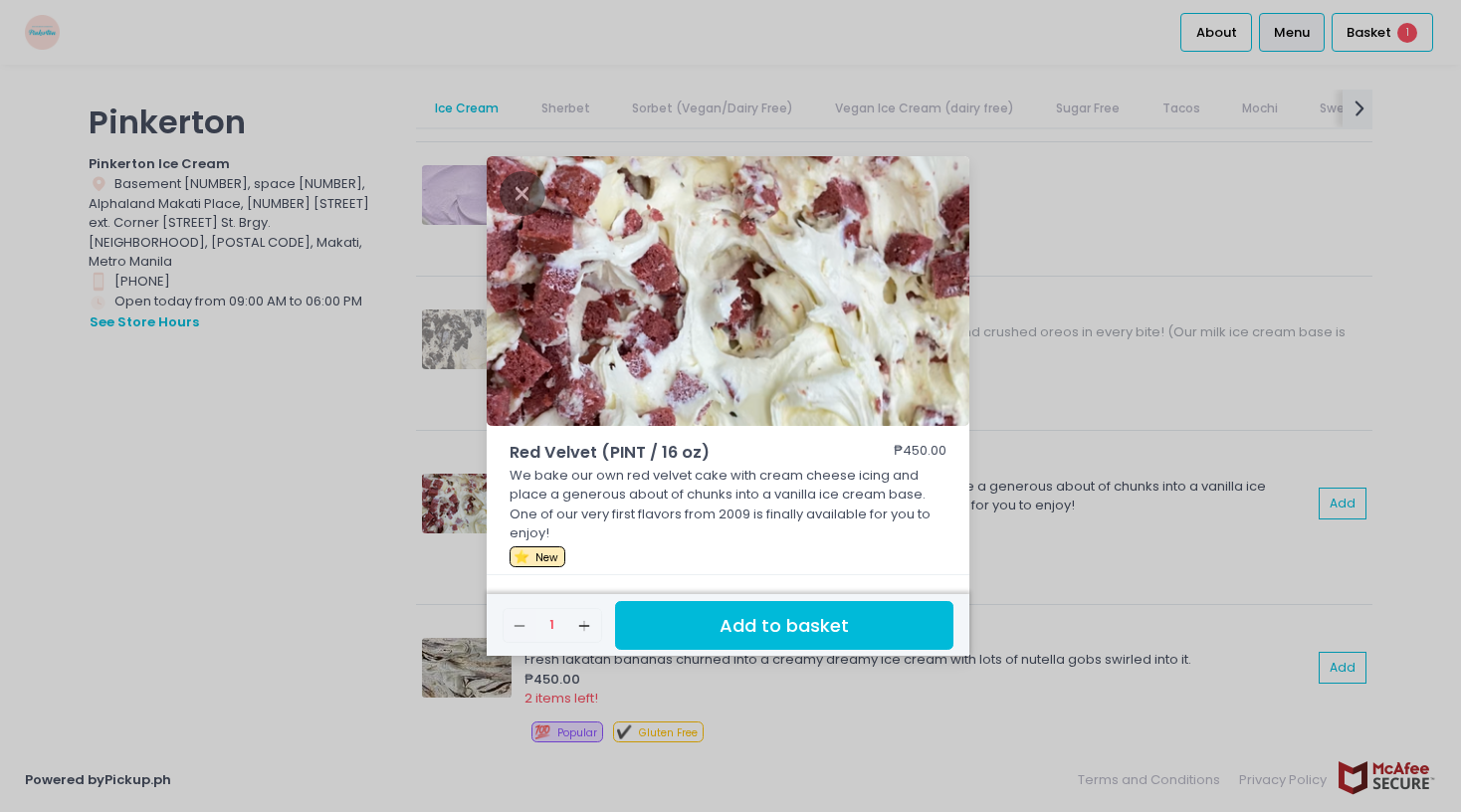 click on "Add to basket" at bounding box center (784, 625) 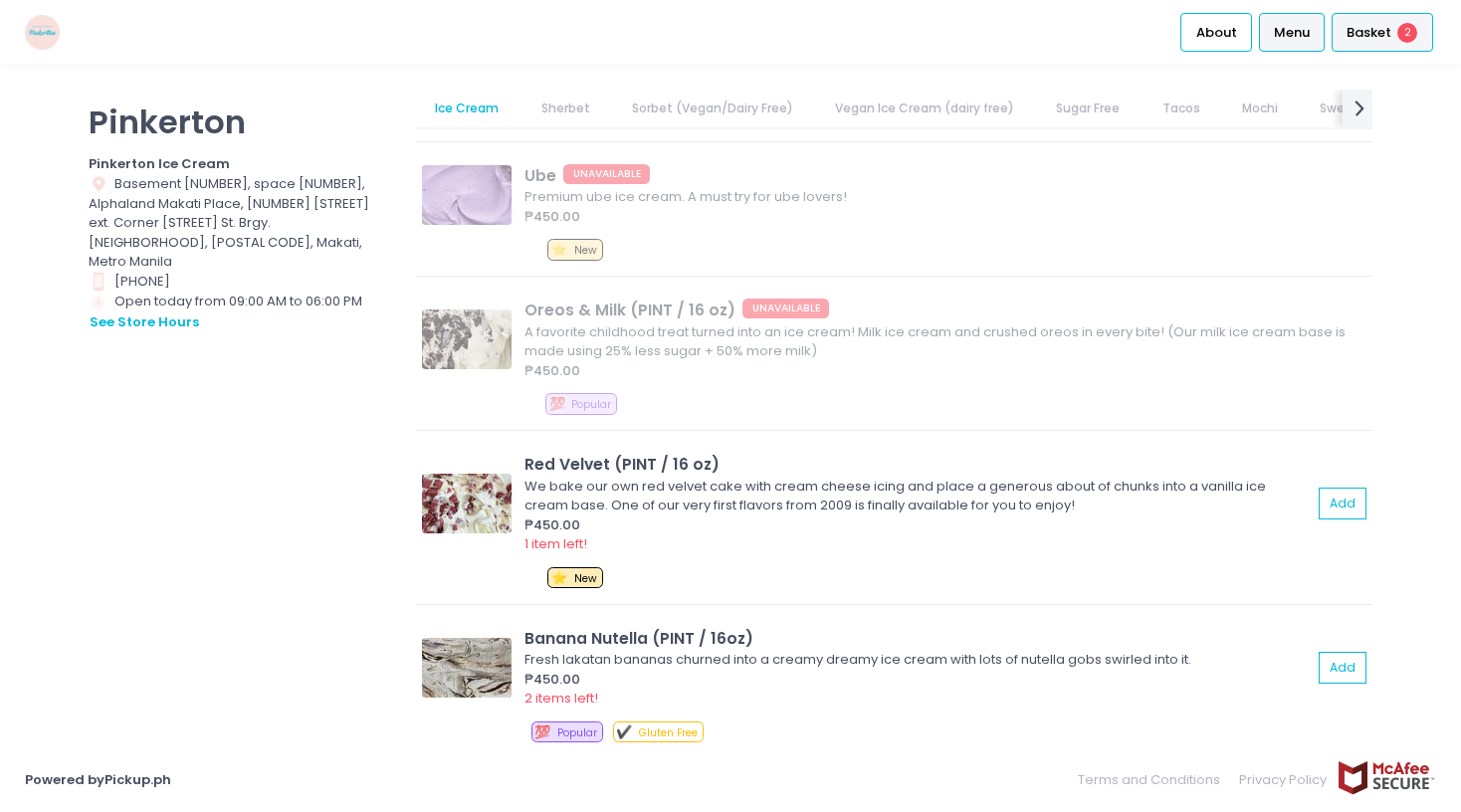 click on "Basket" at bounding box center (1368, 33) 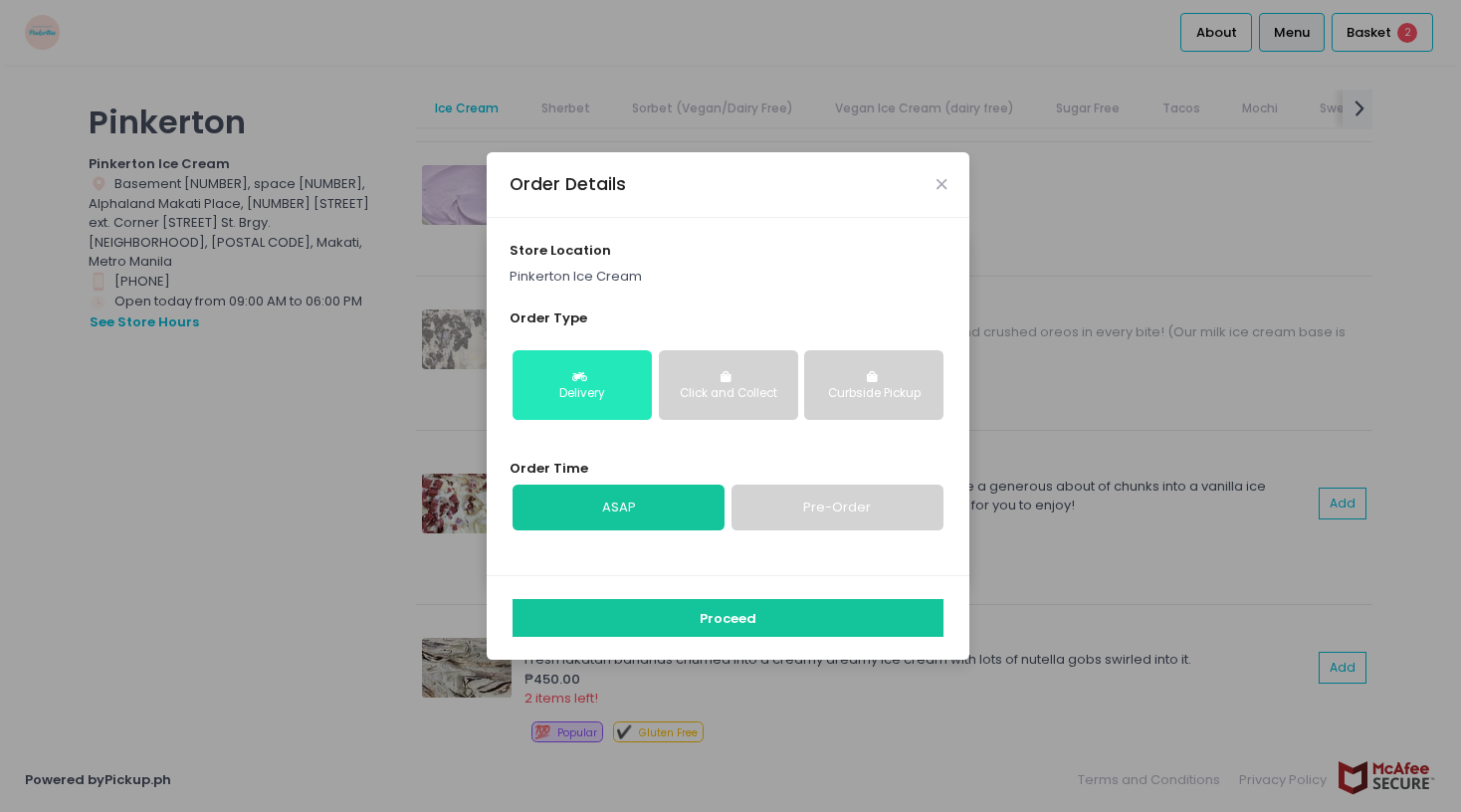 click on "Delivery" at bounding box center (582, 385) 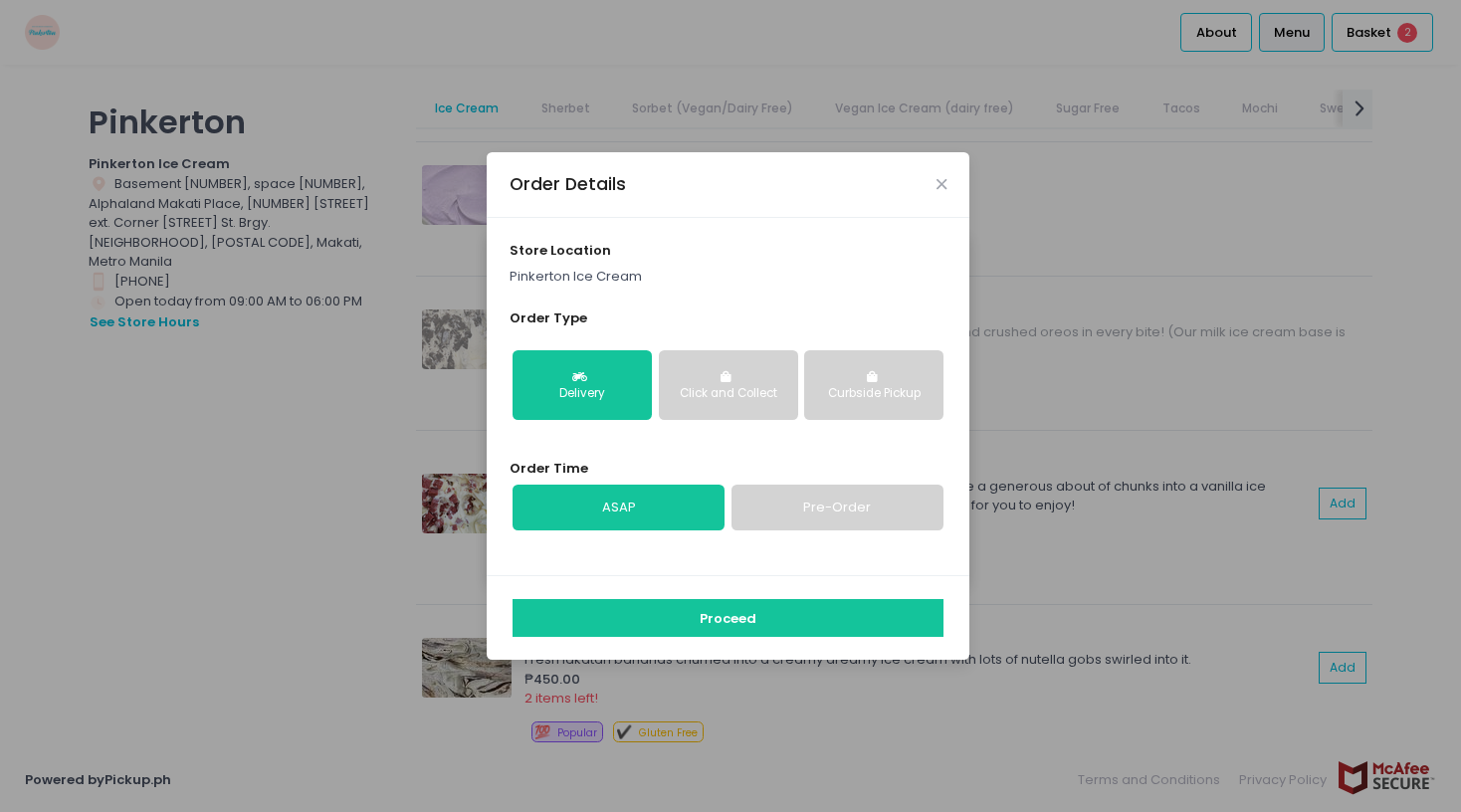 click on "Pre-Order" at bounding box center (837, 508) 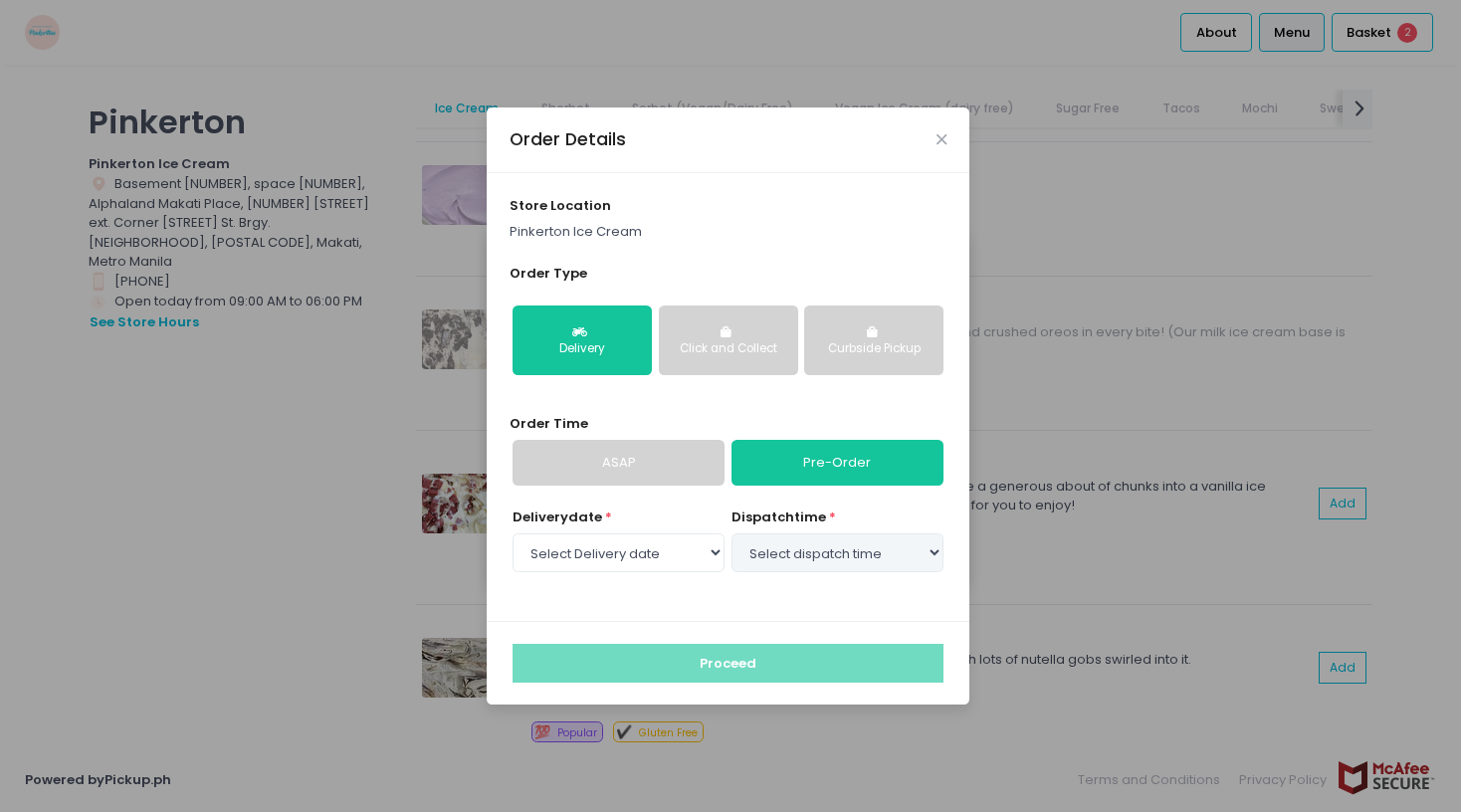select on "2025-08-08" 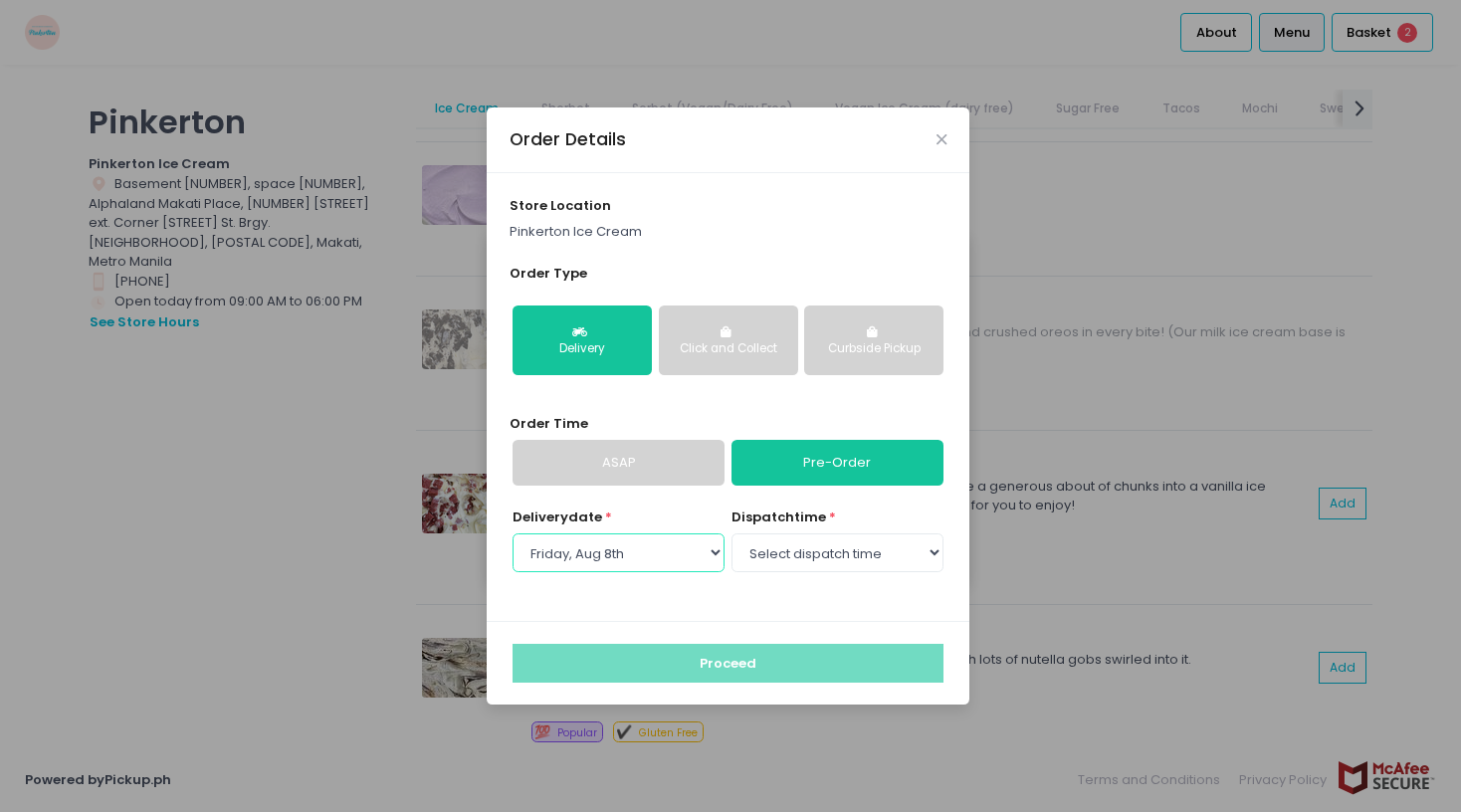 click on "Select Delivery date Friday, Aug 8th Saturday, Aug 9th Sunday, Aug 10th Monday, Aug 11th" at bounding box center (618, 552) 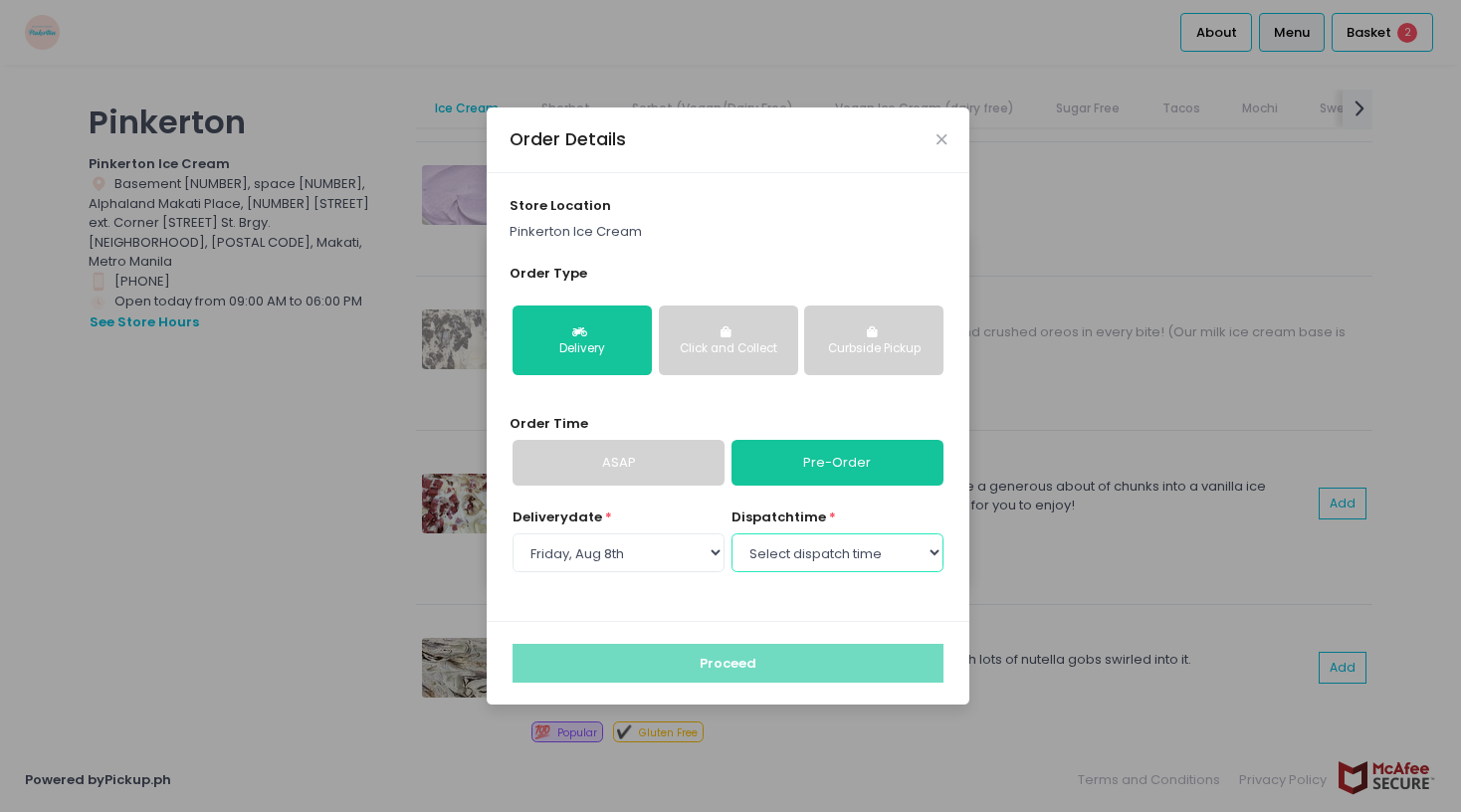 click on "Select dispatch time 04:30 PM - 05:00 PM 05:00 PM - 05:30 PM 05:30 PM - 06:00 PM" at bounding box center [837, 552] 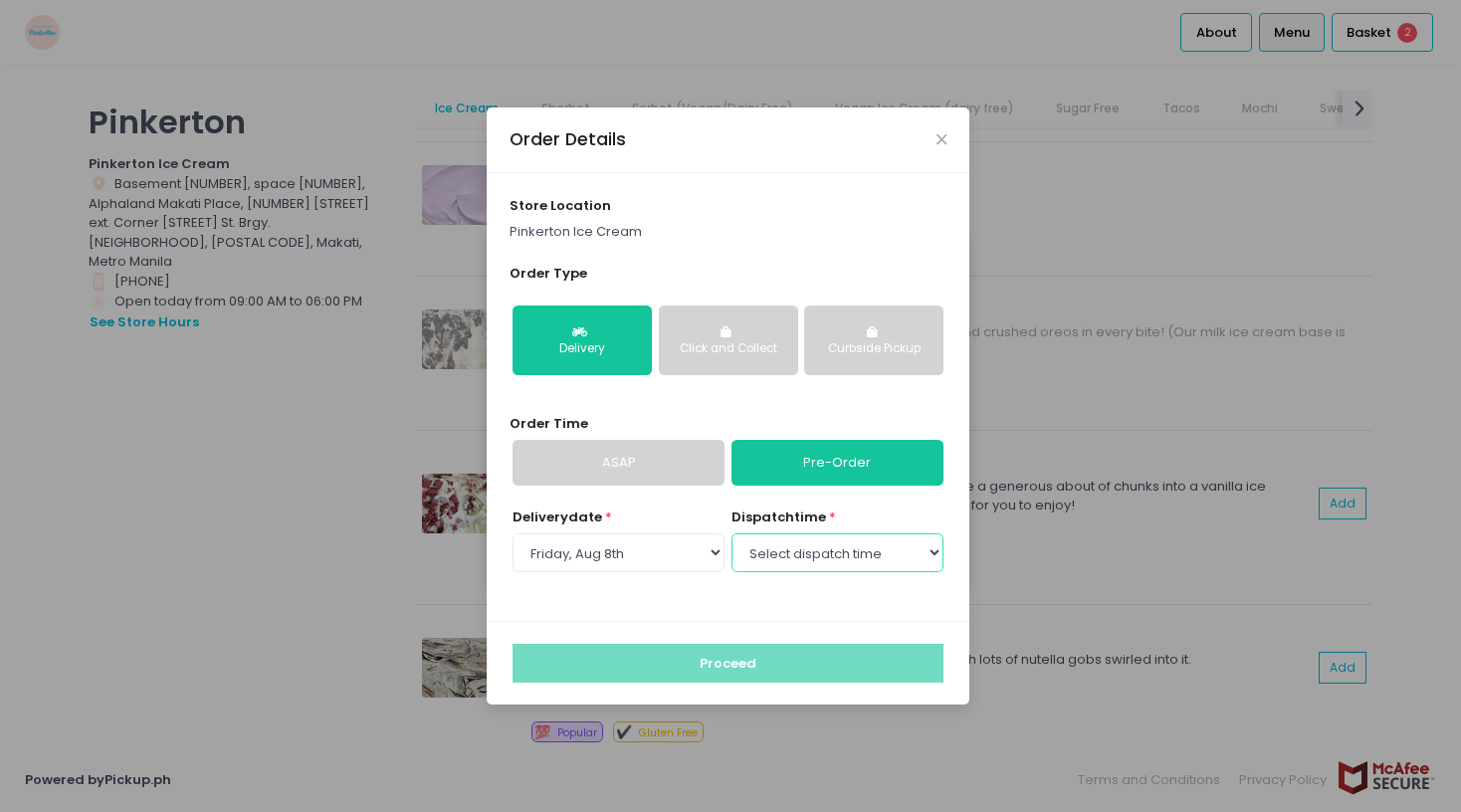 select on "17:30" 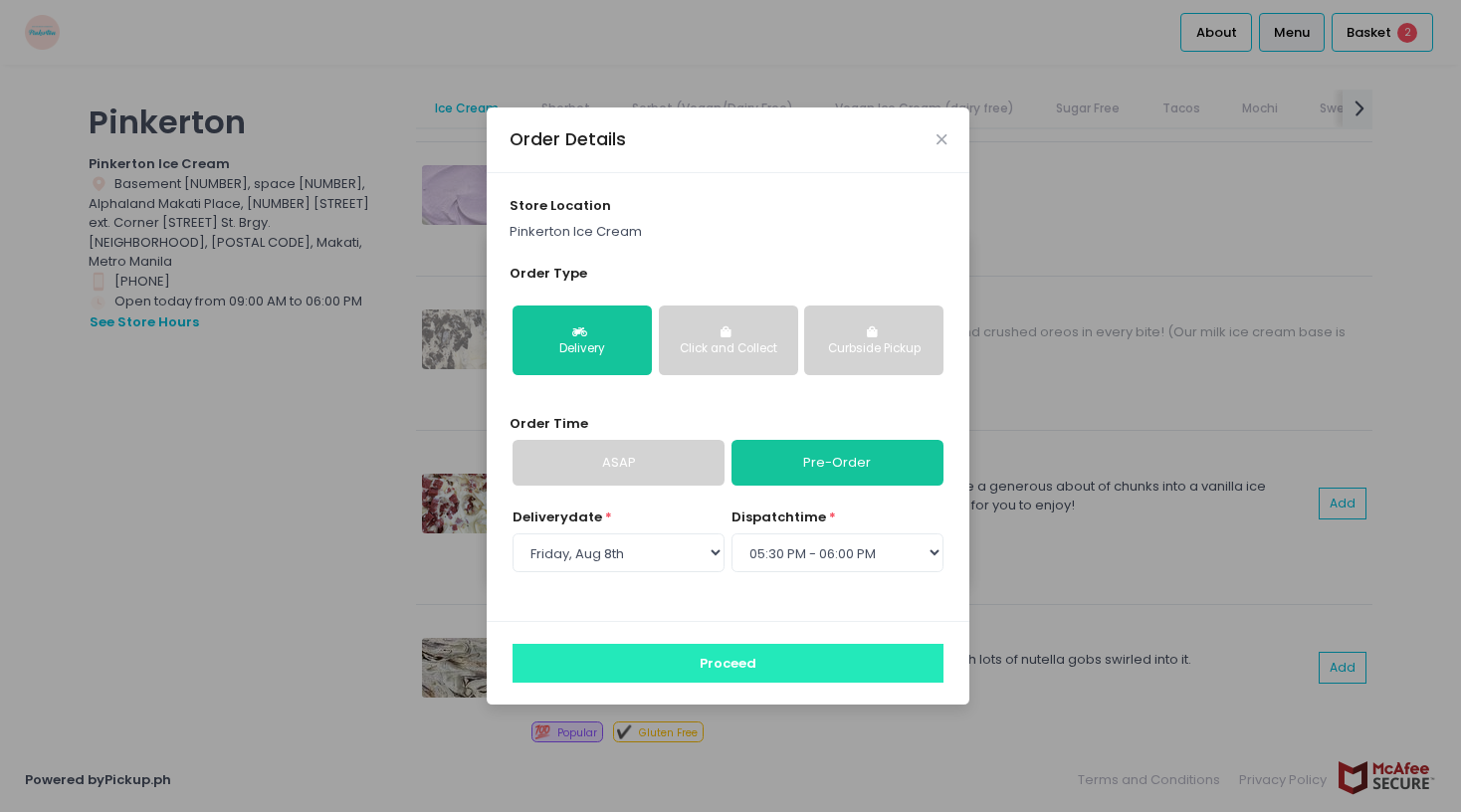 click on "Proceed" at bounding box center [728, 663] 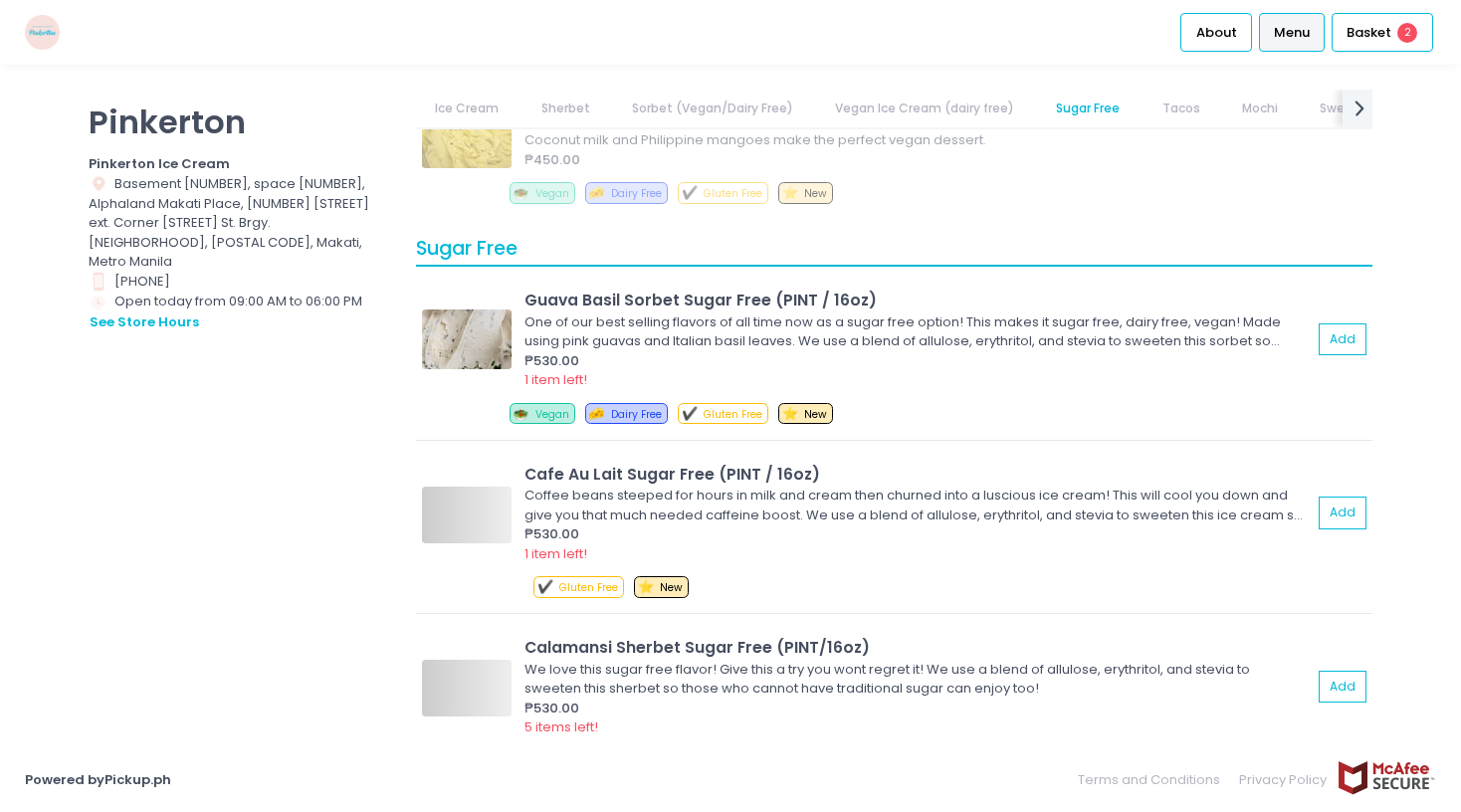 scroll, scrollTop: 4980, scrollLeft: 0, axis: vertical 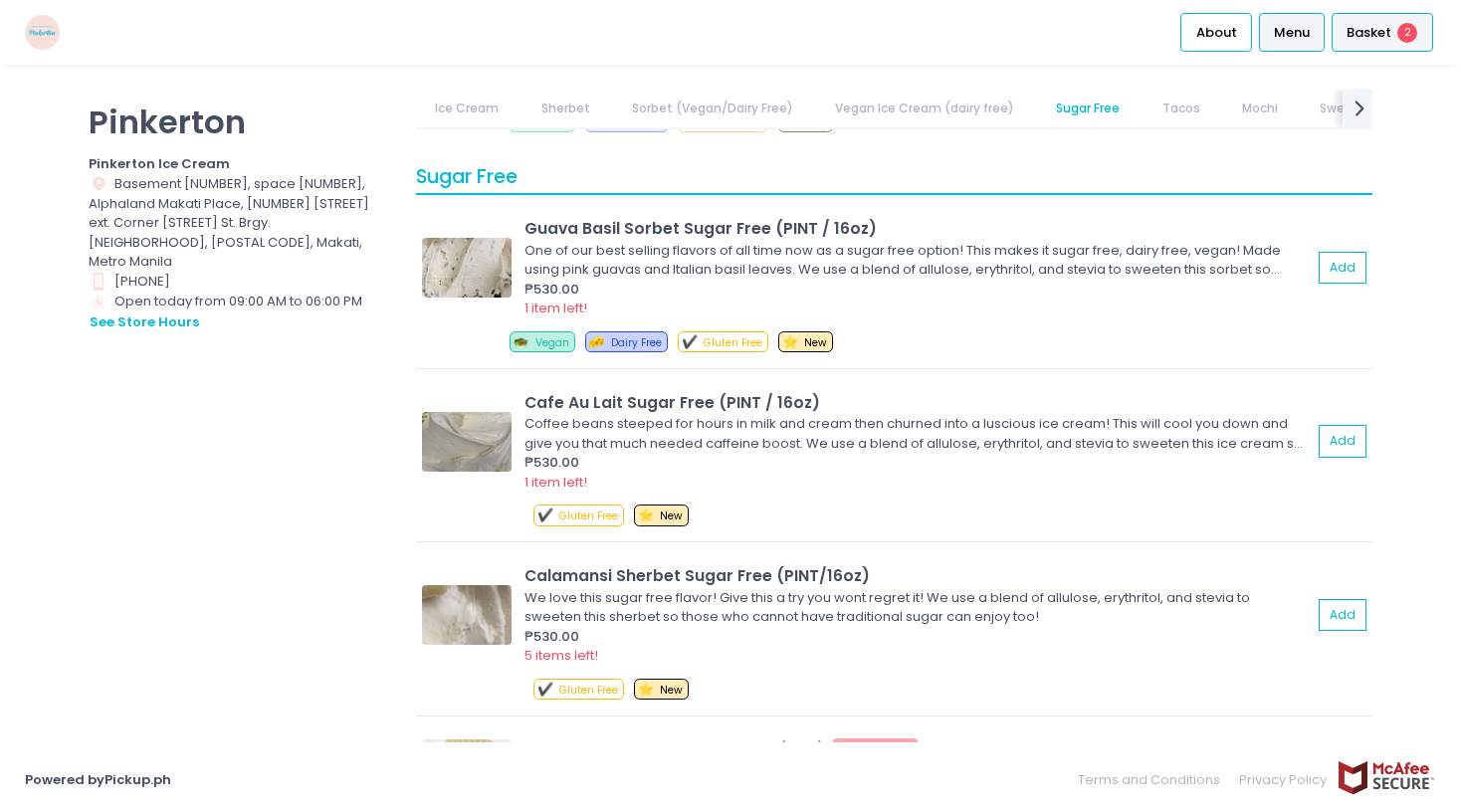 click on "Basket" at bounding box center (1368, 33) 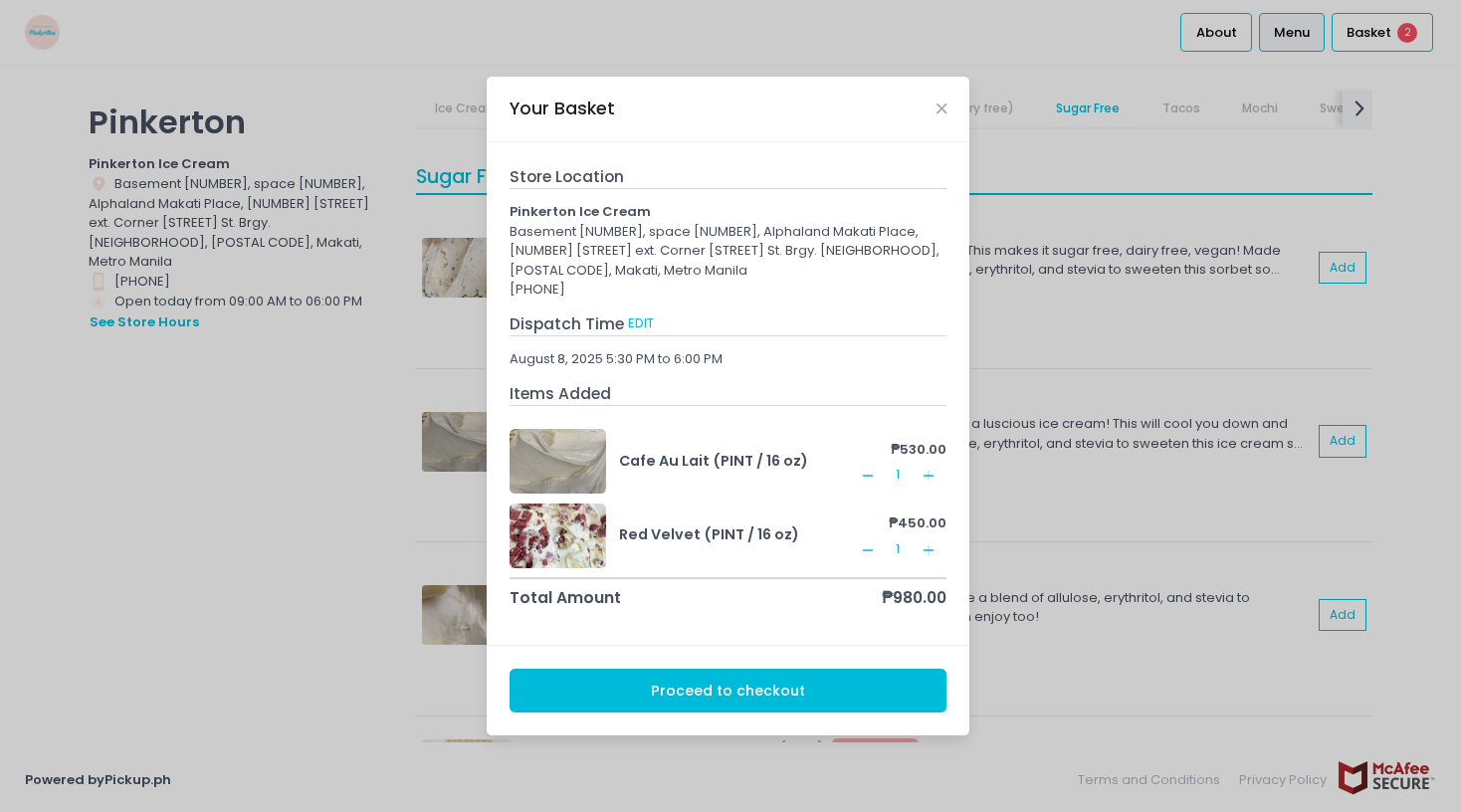 click on "Proceed to checkout" at bounding box center (729, 691) 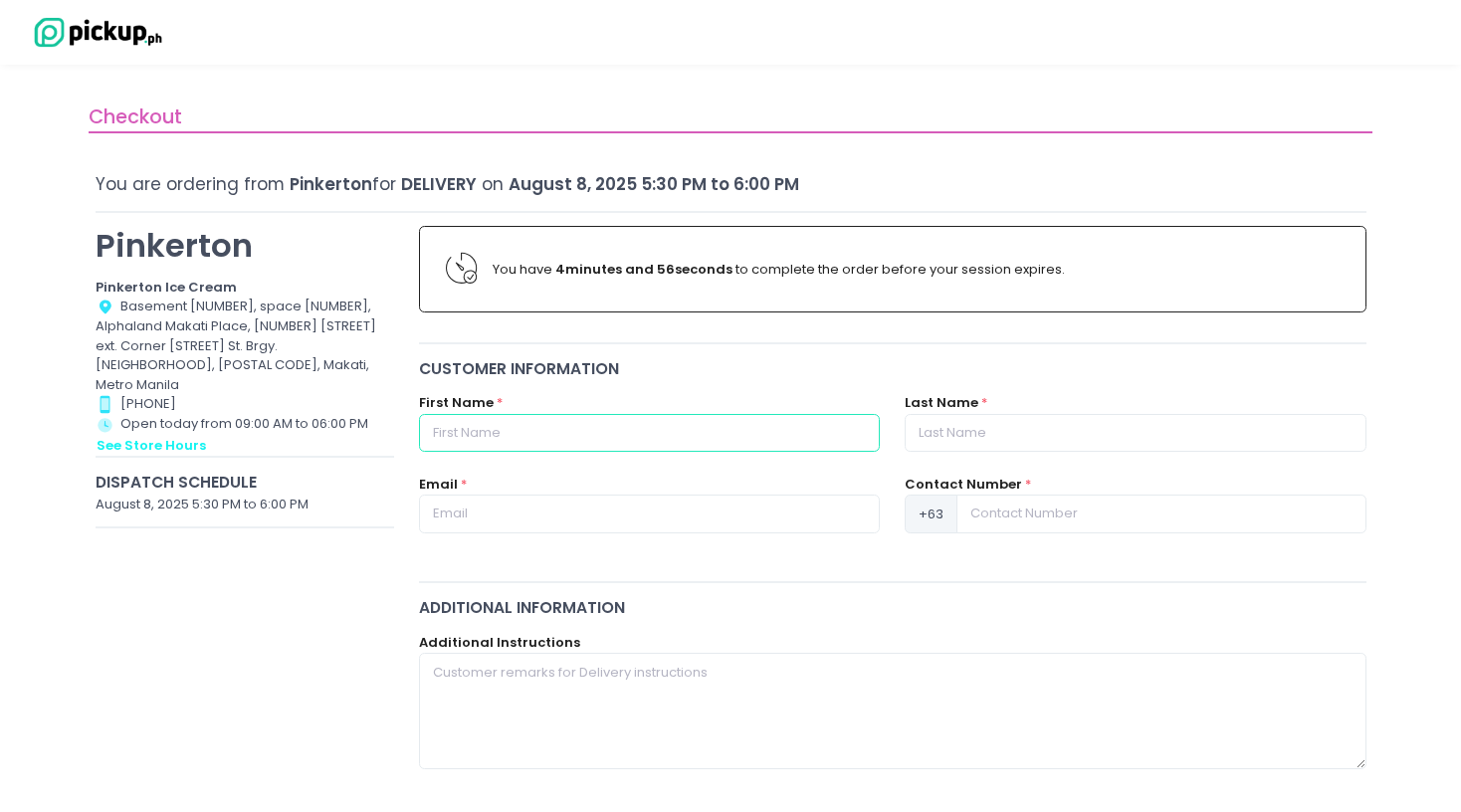 click at bounding box center (649, 433) 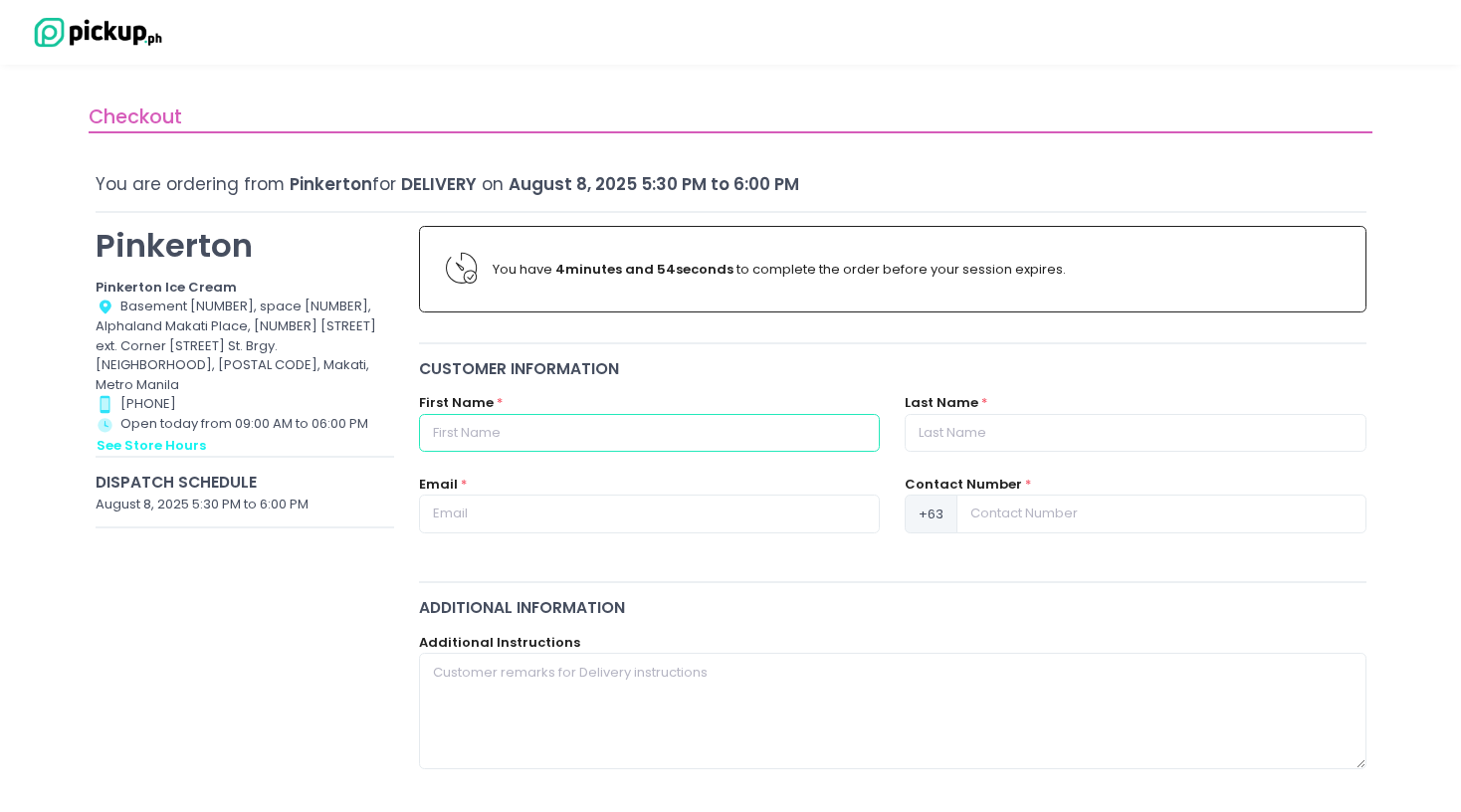 type on "[FIRST] [LAST]" 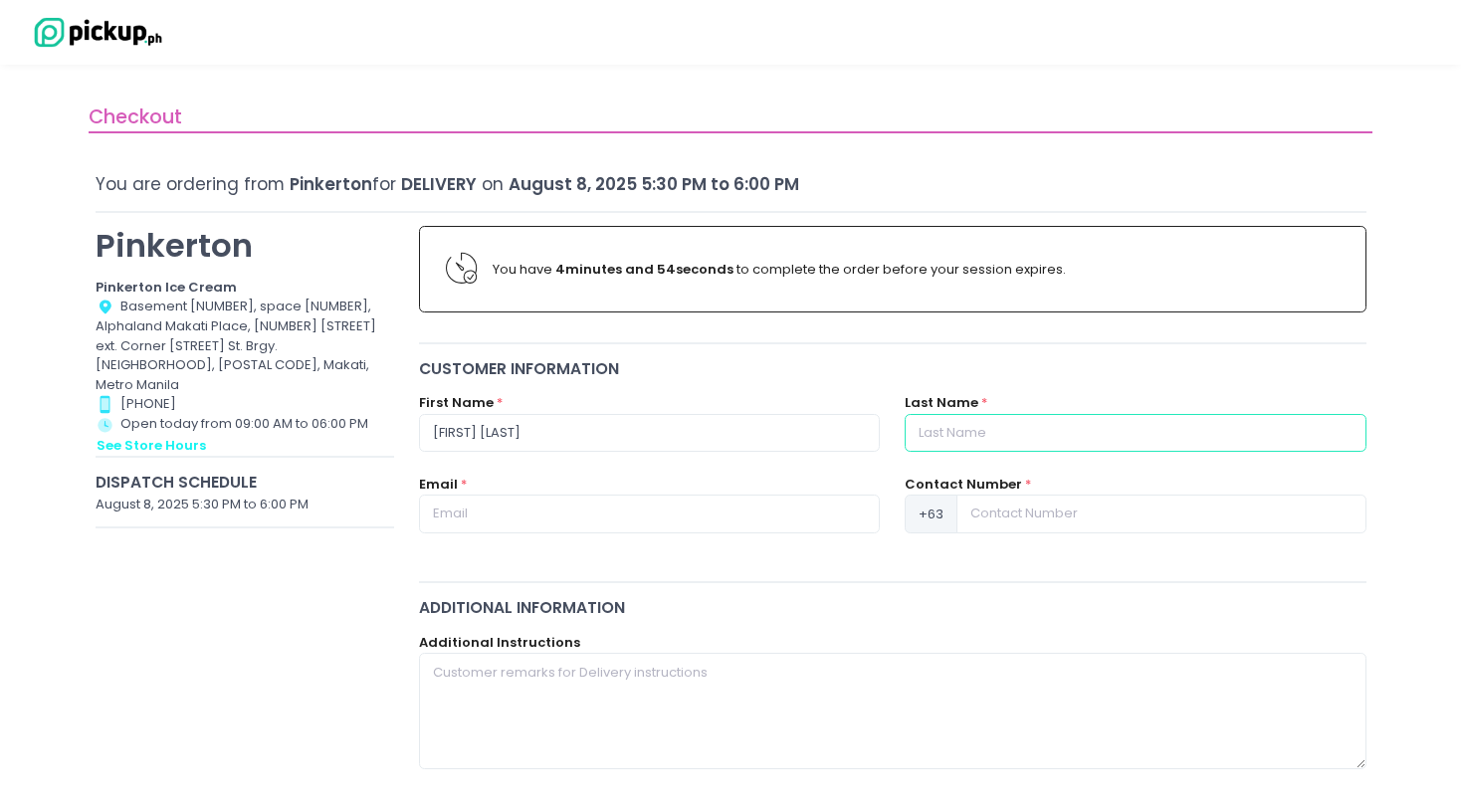 type on "[CITY]" 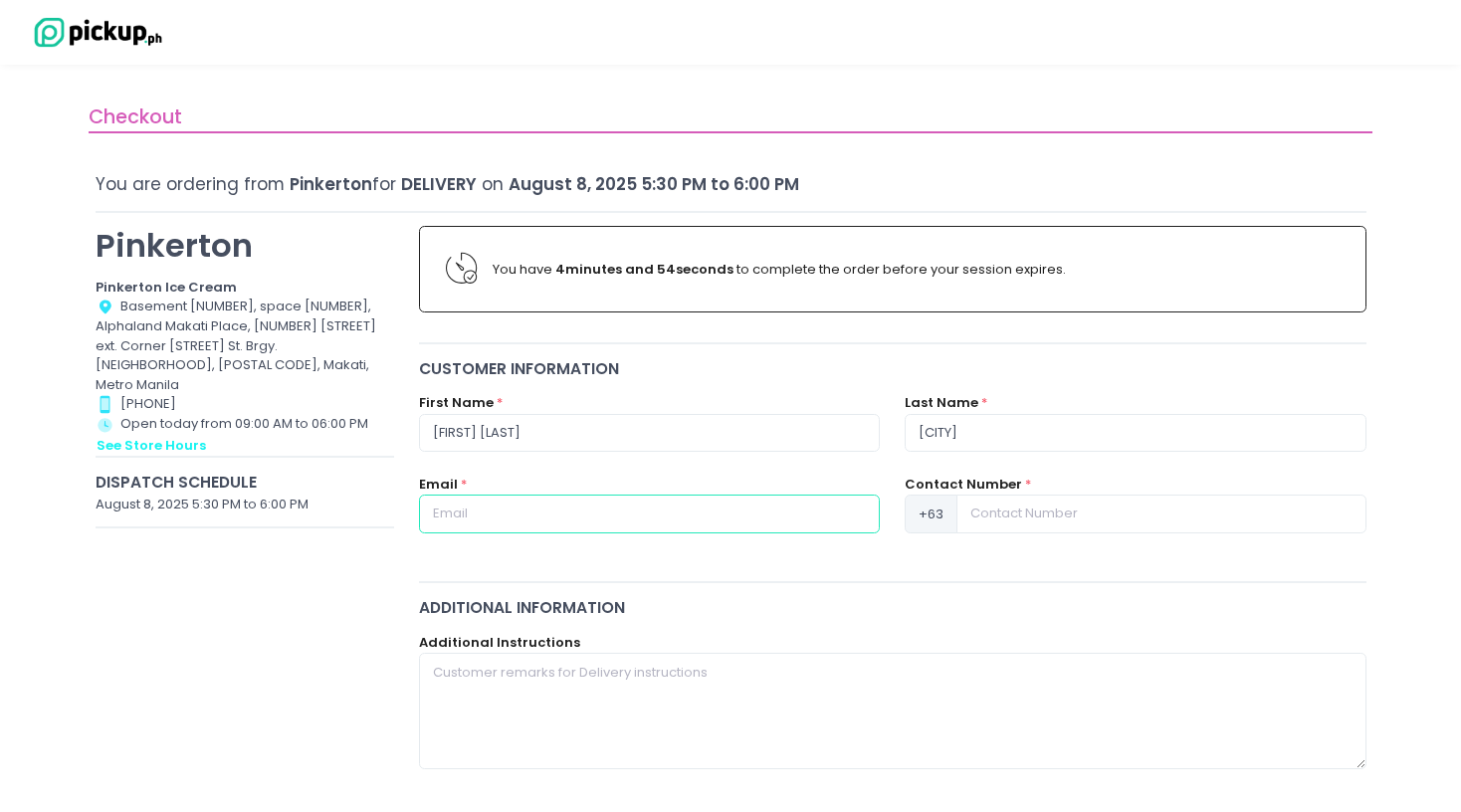 type on "[EMAIL]" 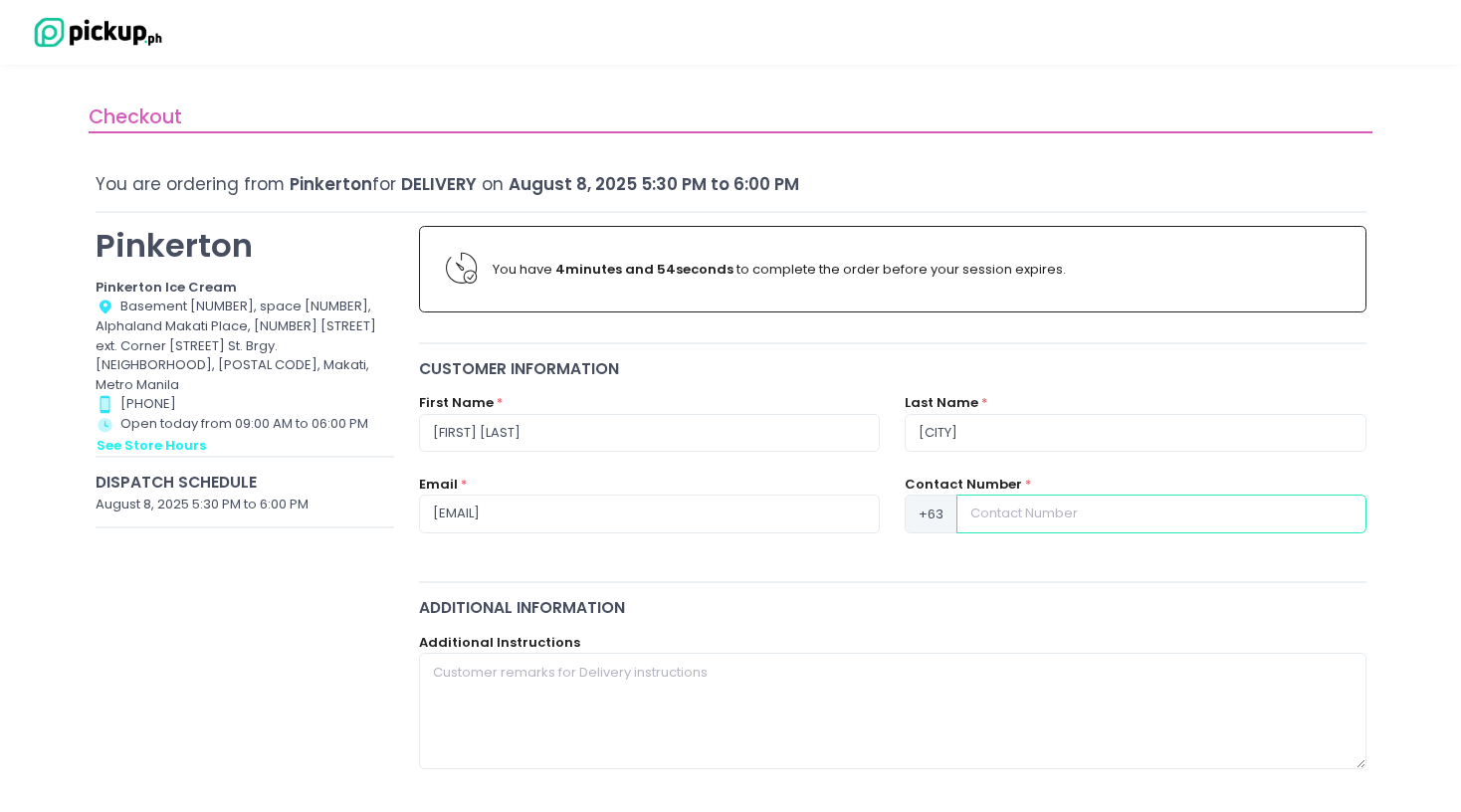 type on "[PHONE]" 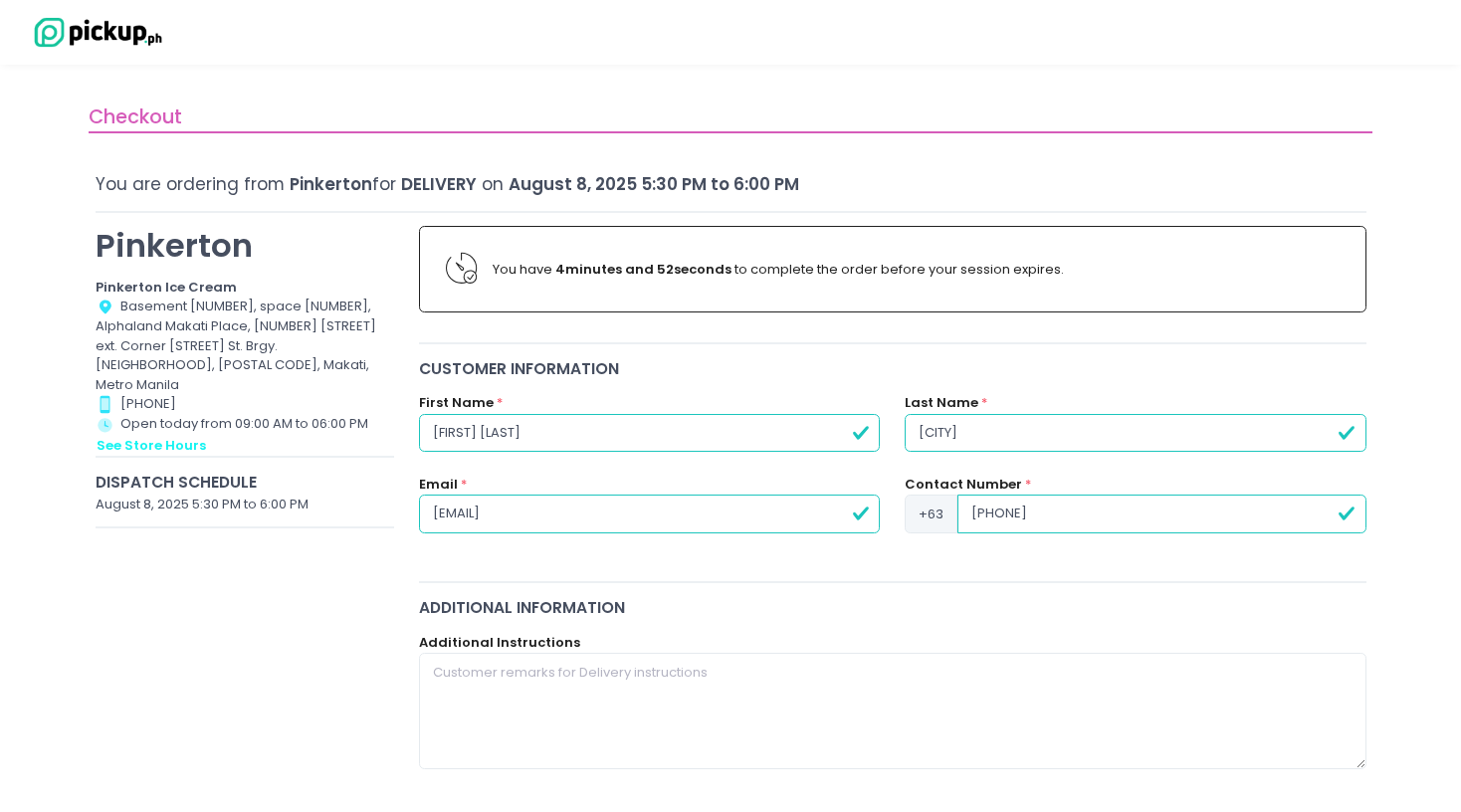 drag, startPoint x: 729, startPoint y: 509, endPoint x: 478, endPoint y: 461, distance: 255.5484 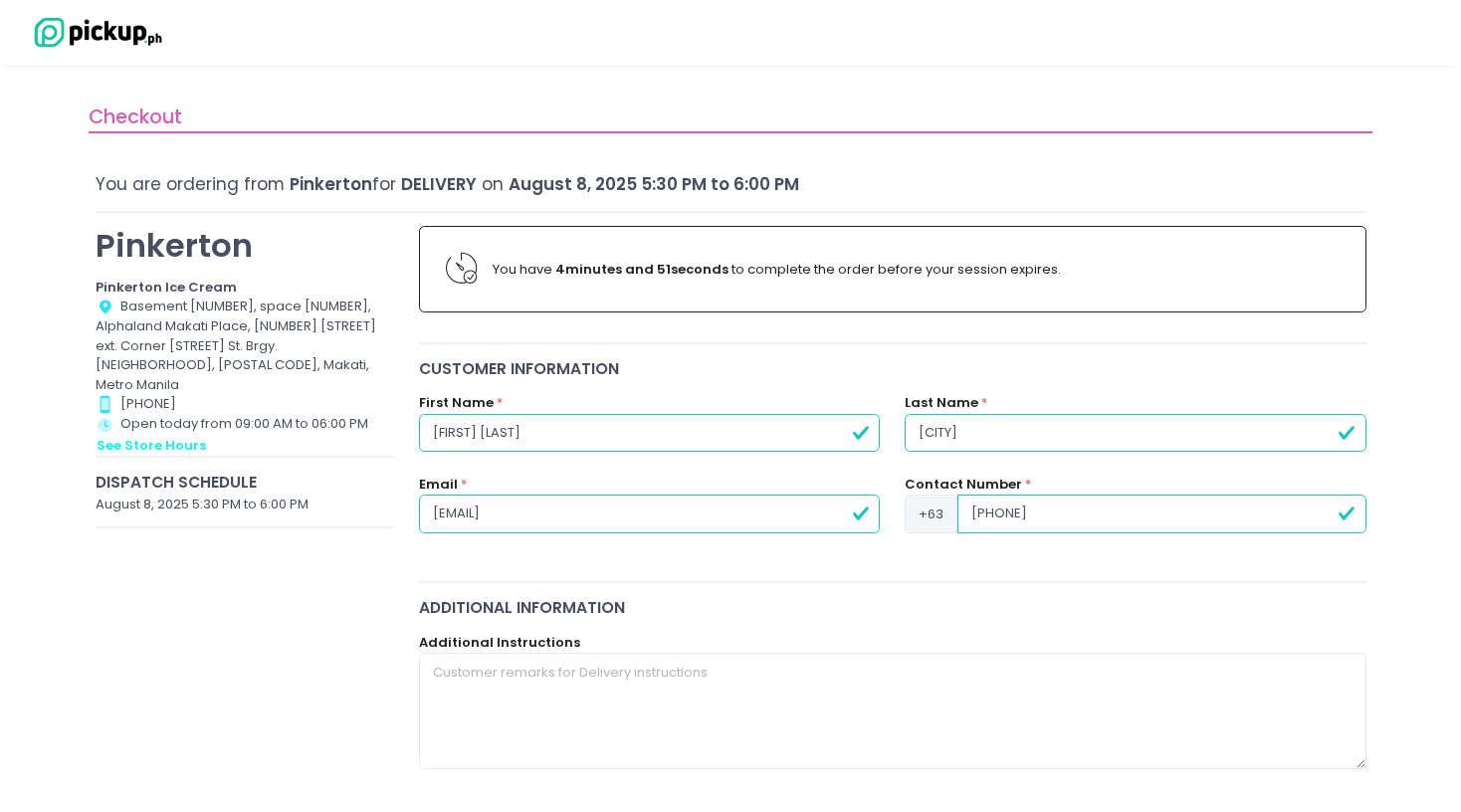 type on "[EMAIL]" 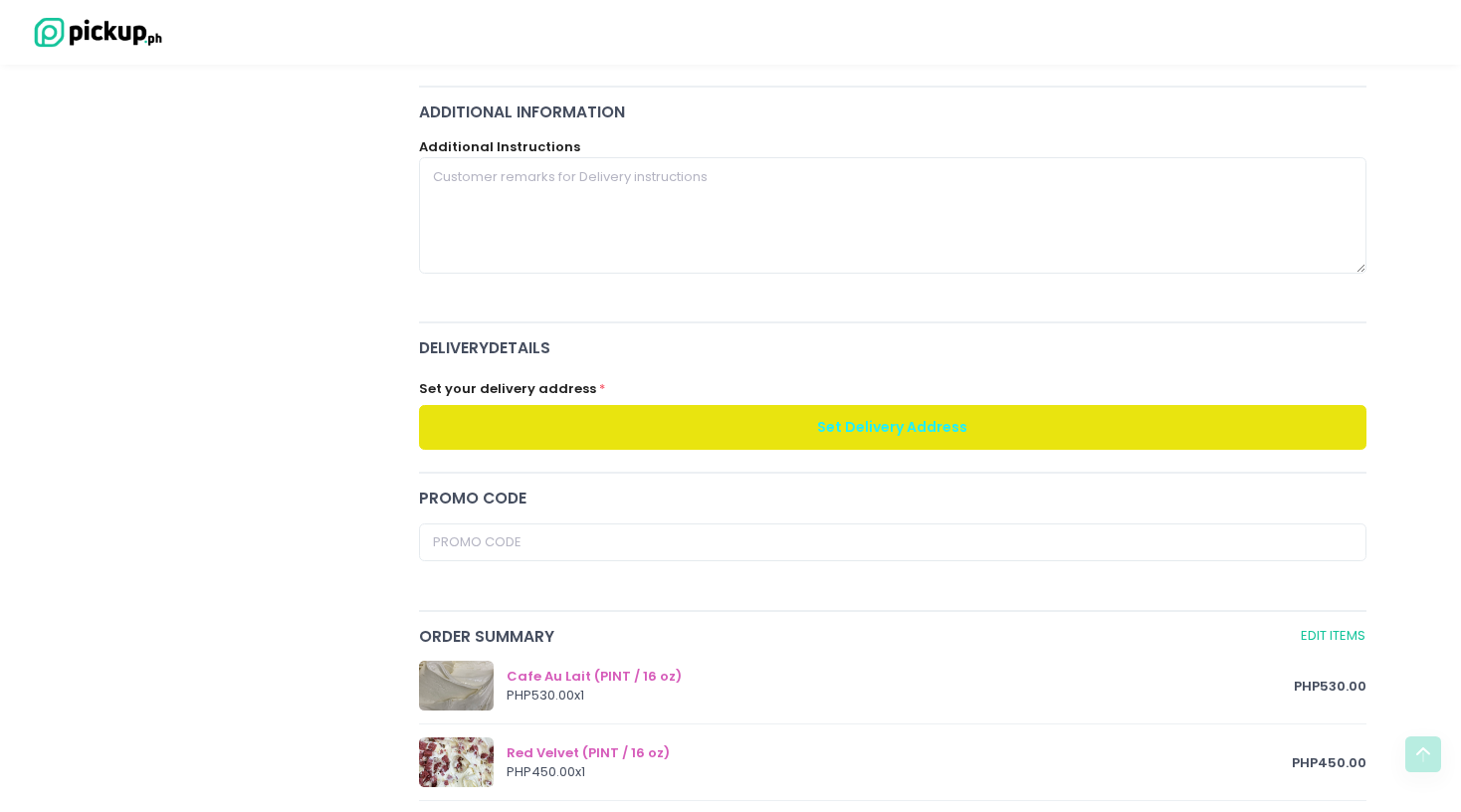 scroll, scrollTop: 520, scrollLeft: 0, axis: vertical 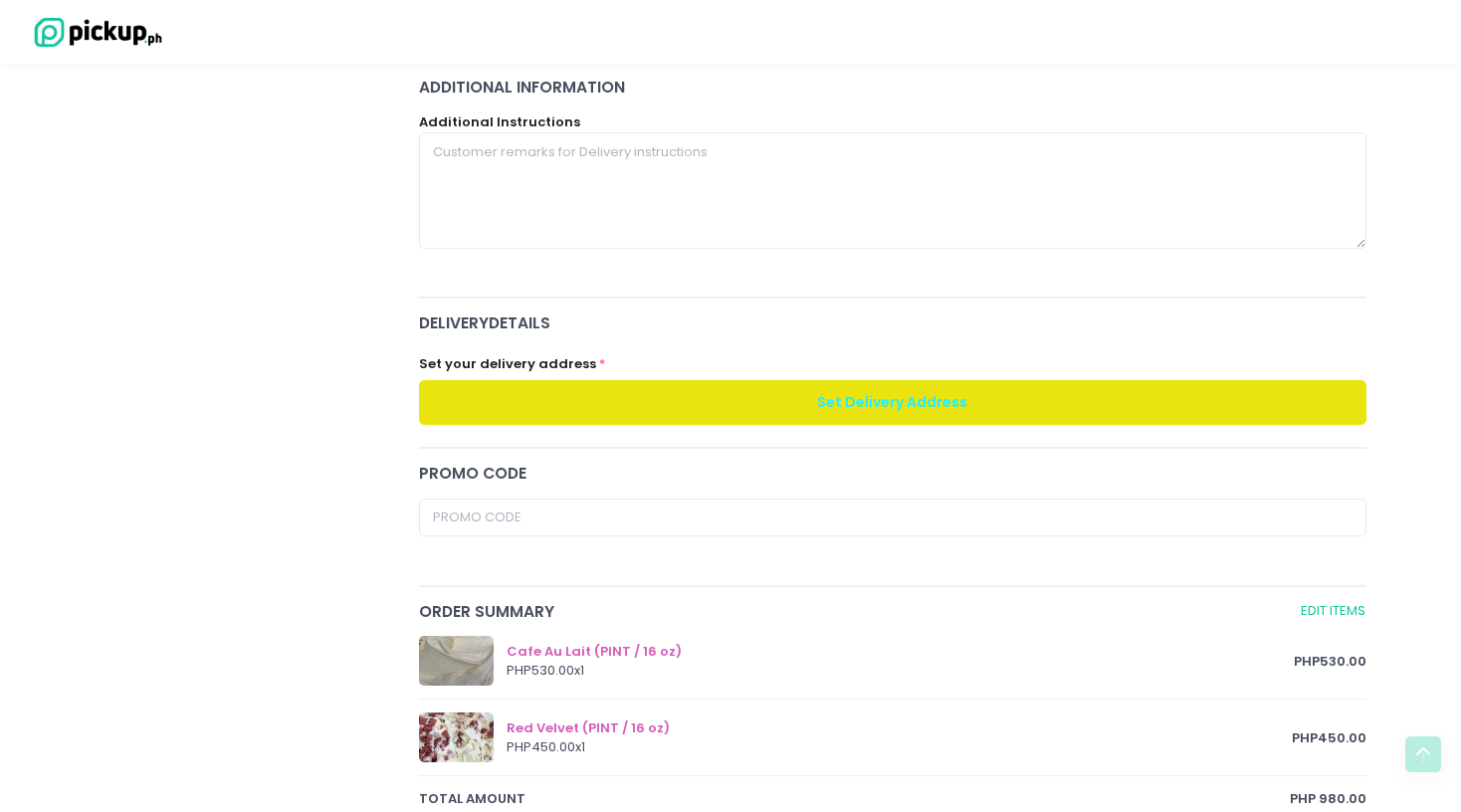 click on "Set Delivery Address" at bounding box center [893, 402] 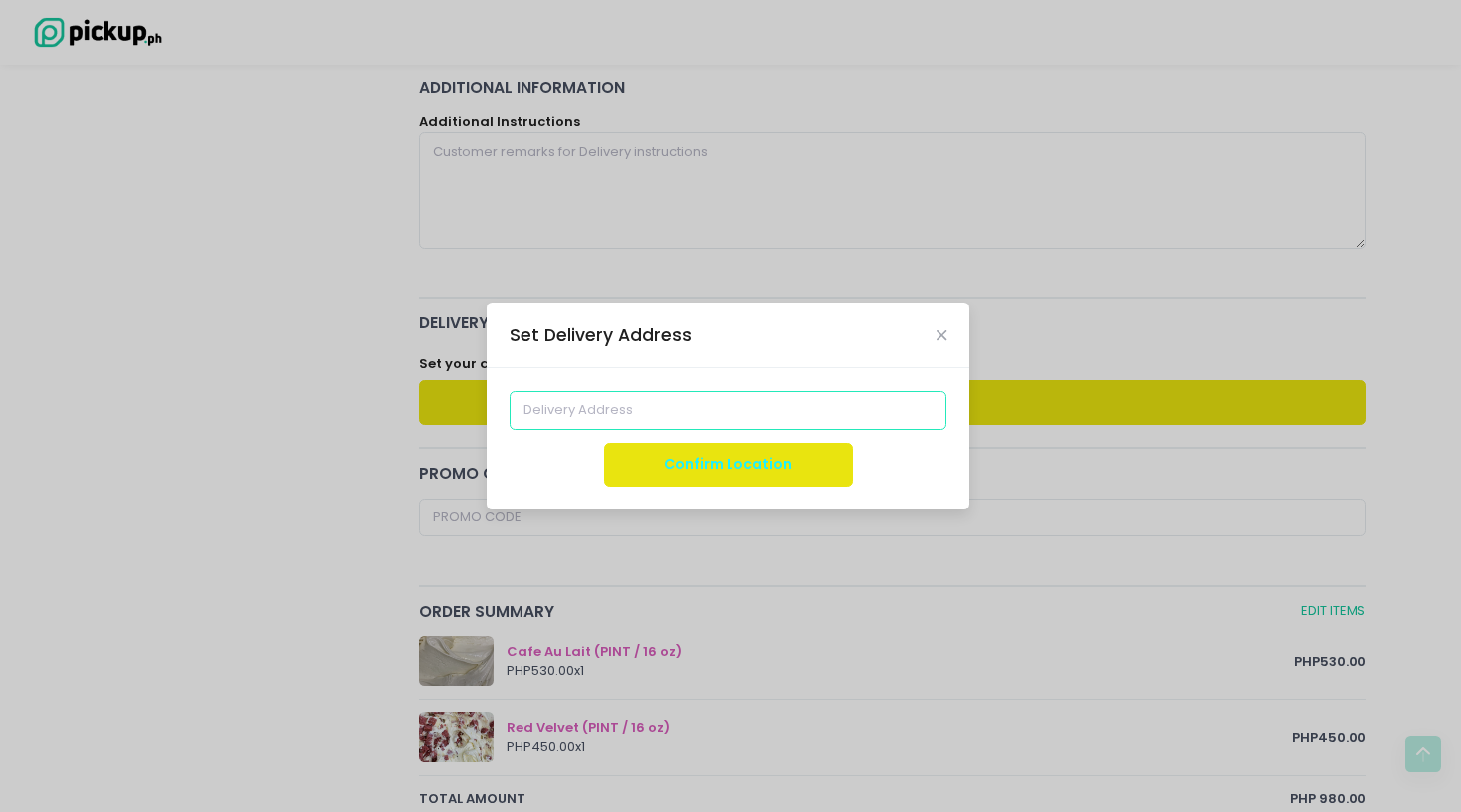 click at bounding box center (729, 410) 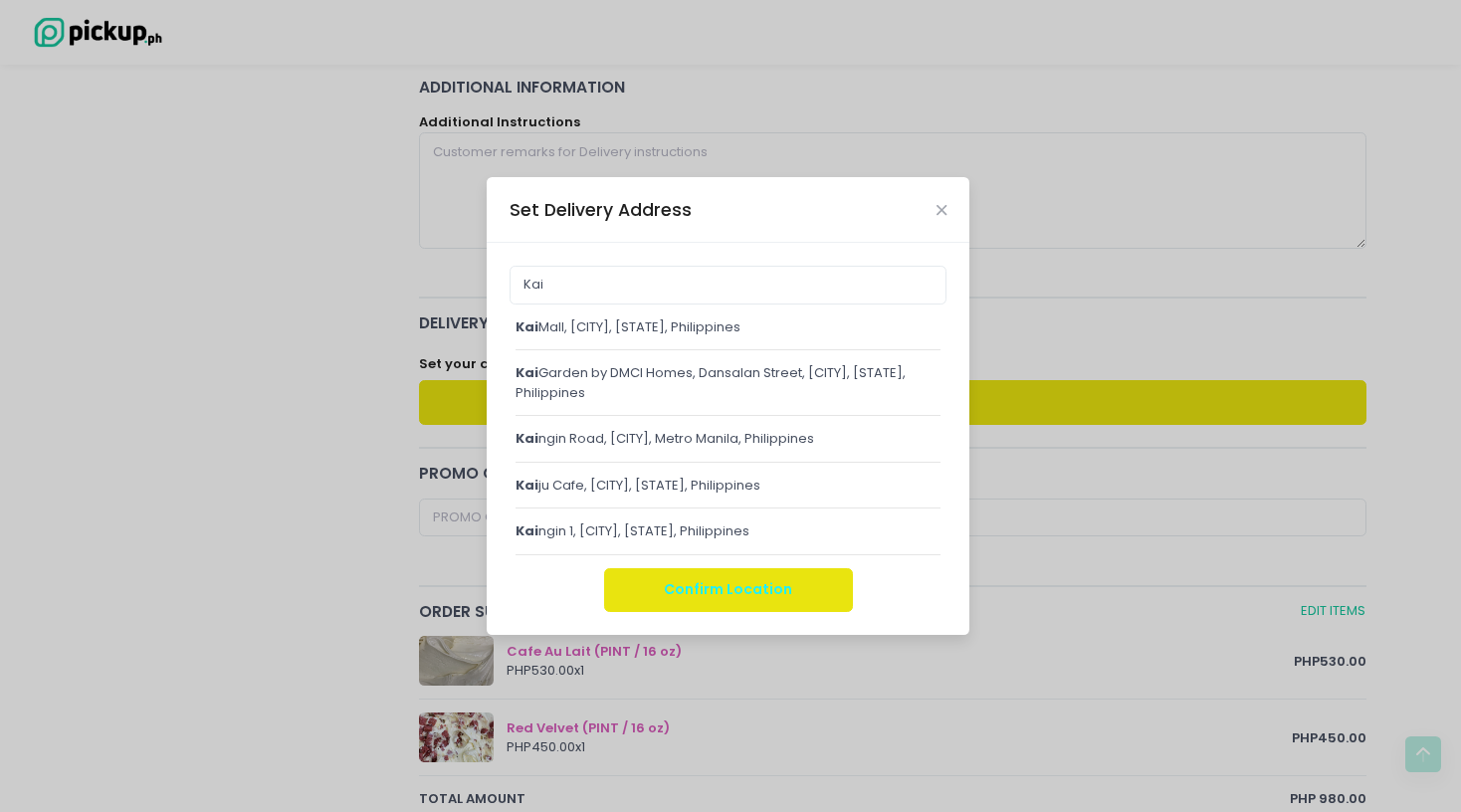 click on "Kai Garden by DMCI Homes, Dansalan Street, [CITY], [STATE], Philippines" at bounding box center (728, 382) 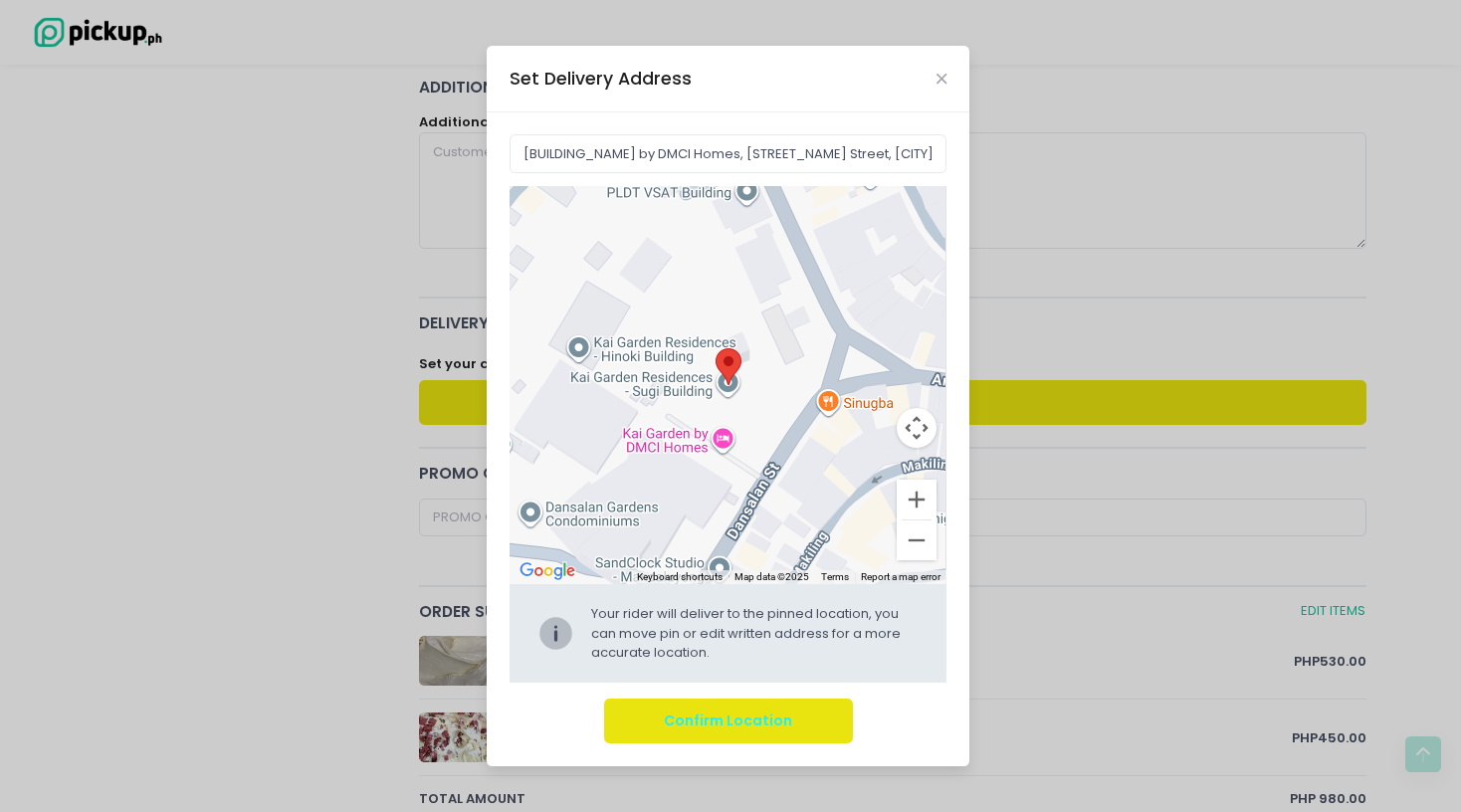 drag, startPoint x: 677, startPoint y: 403, endPoint x: 673, endPoint y: 474, distance: 71.11259 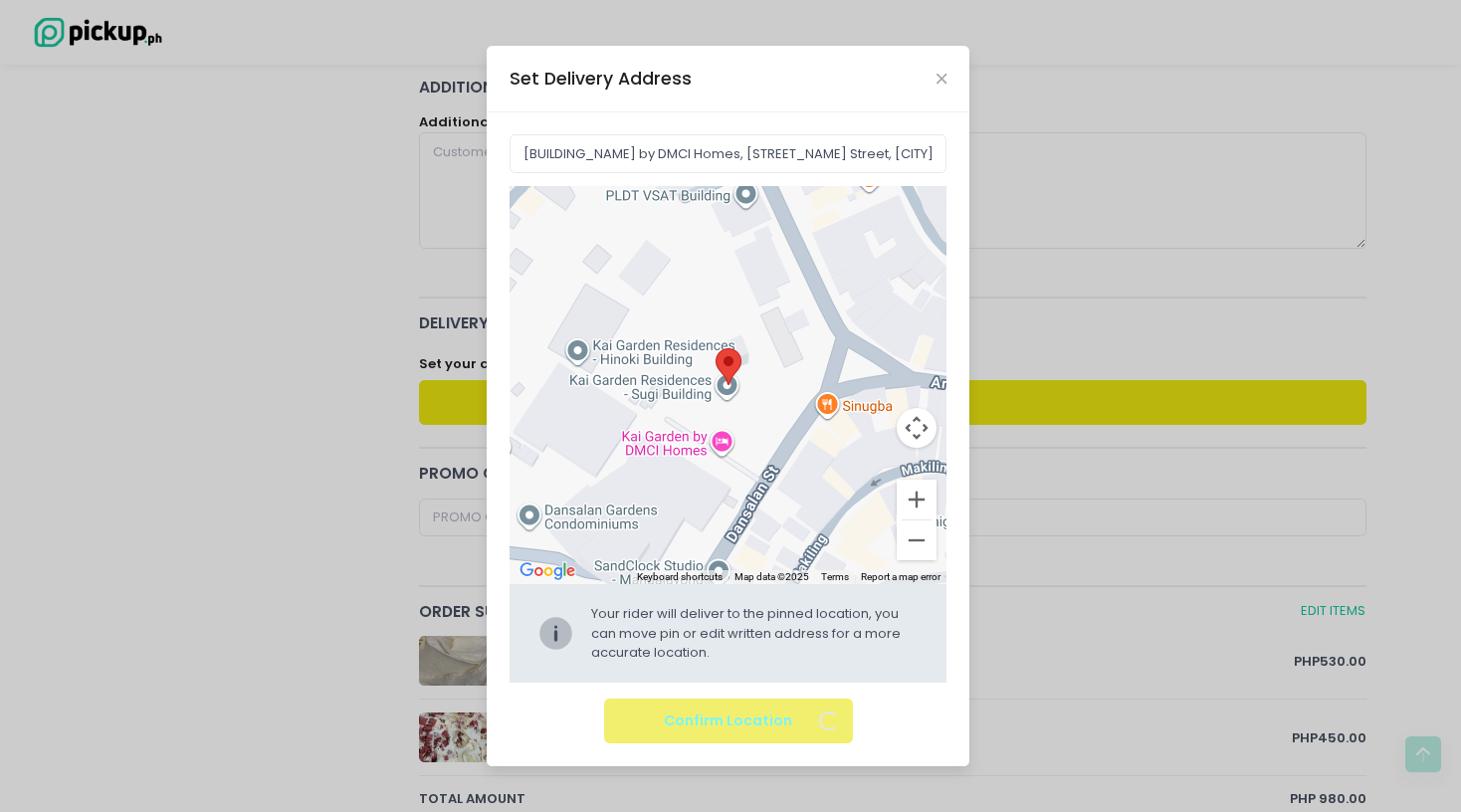 type on "Brgy Bldg., [RESIDENCE], [NUMBER] [STREET_NAME], Barangay [NEIGHBORHOOD], [CITY], [POSTAL_CODE] Metro Manila, Philippines" 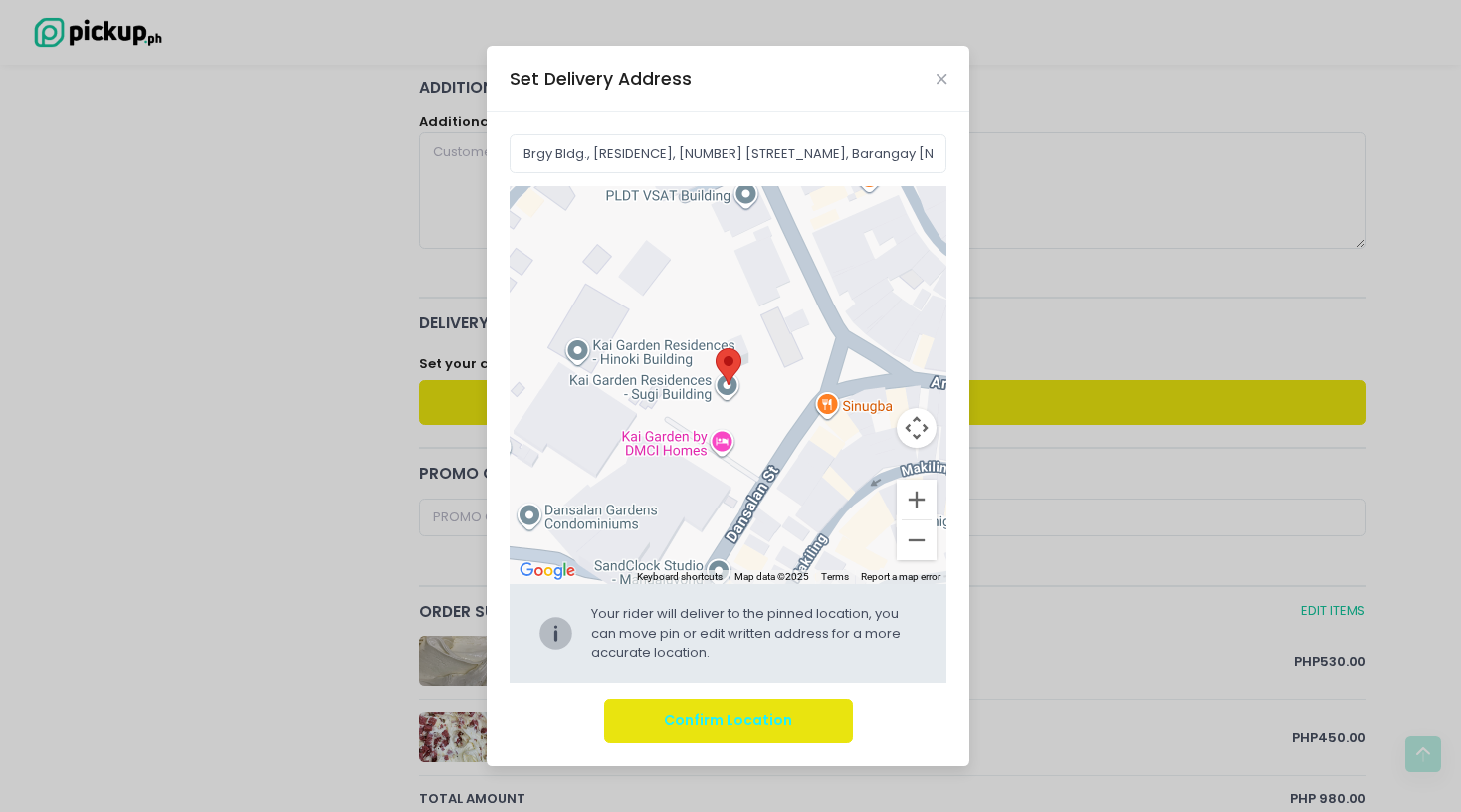 click on "Confirm Location" at bounding box center [729, 720] 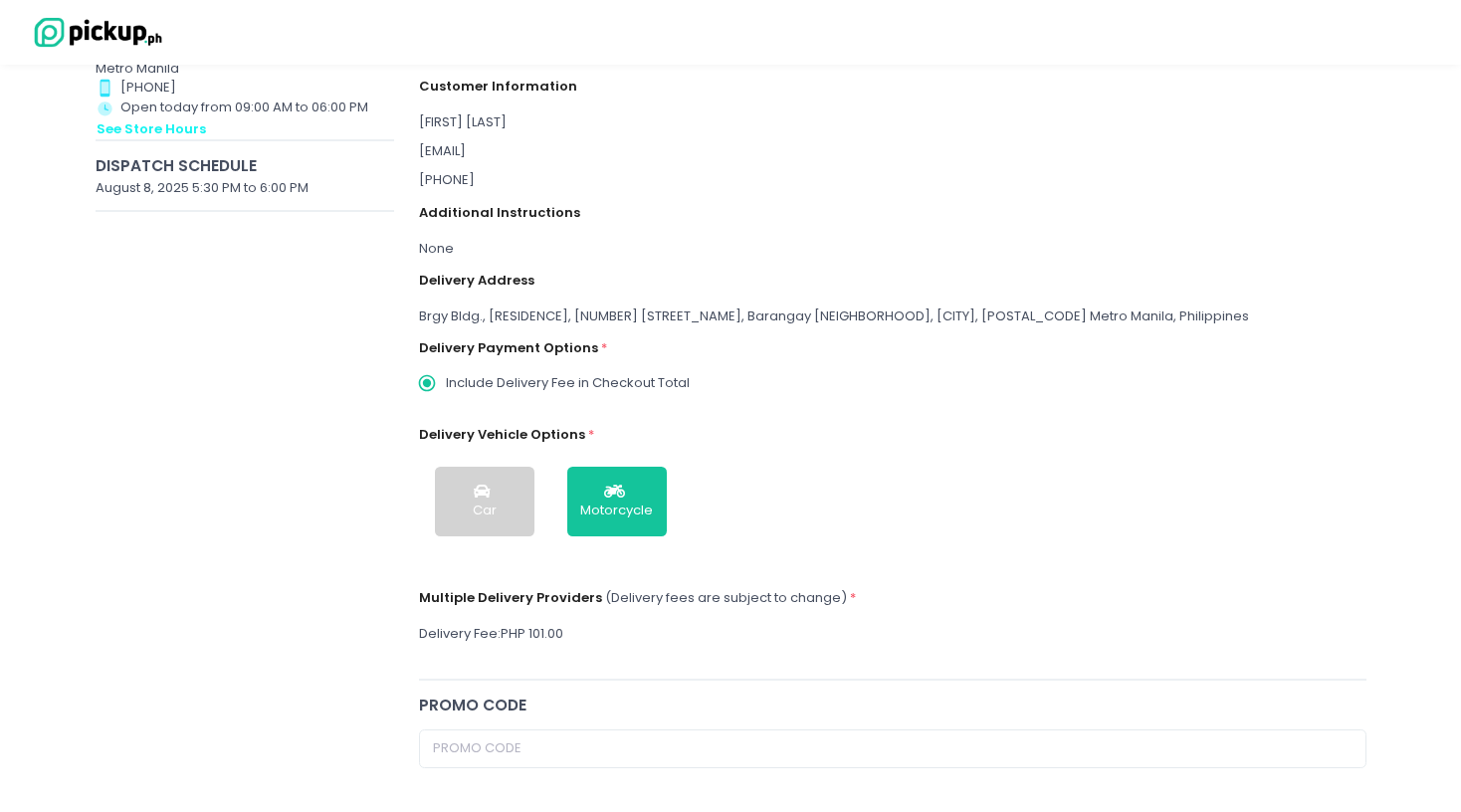 scroll, scrollTop: 343, scrollLeft: 0, axis: vertical 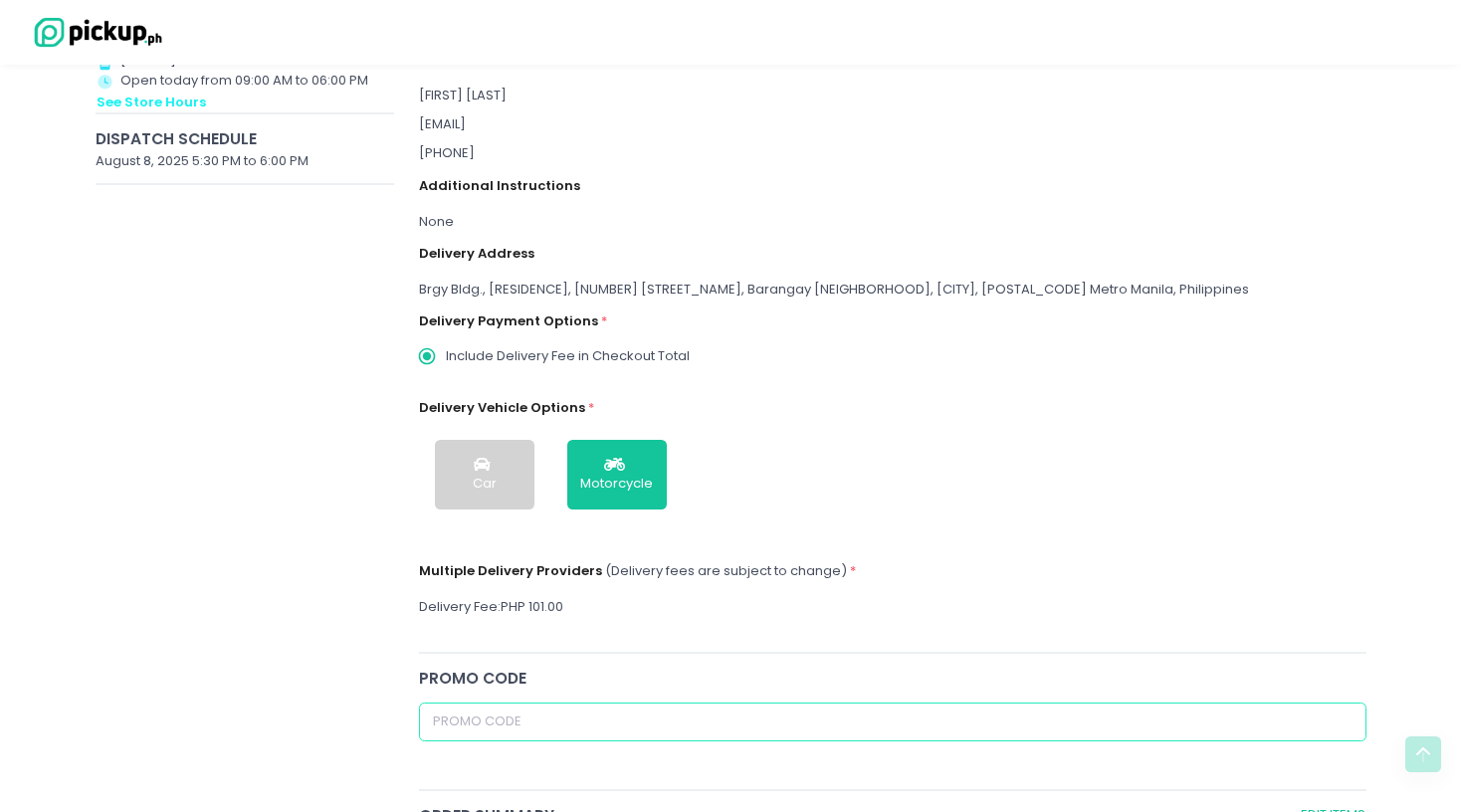 click at bounding box center [893, 721] 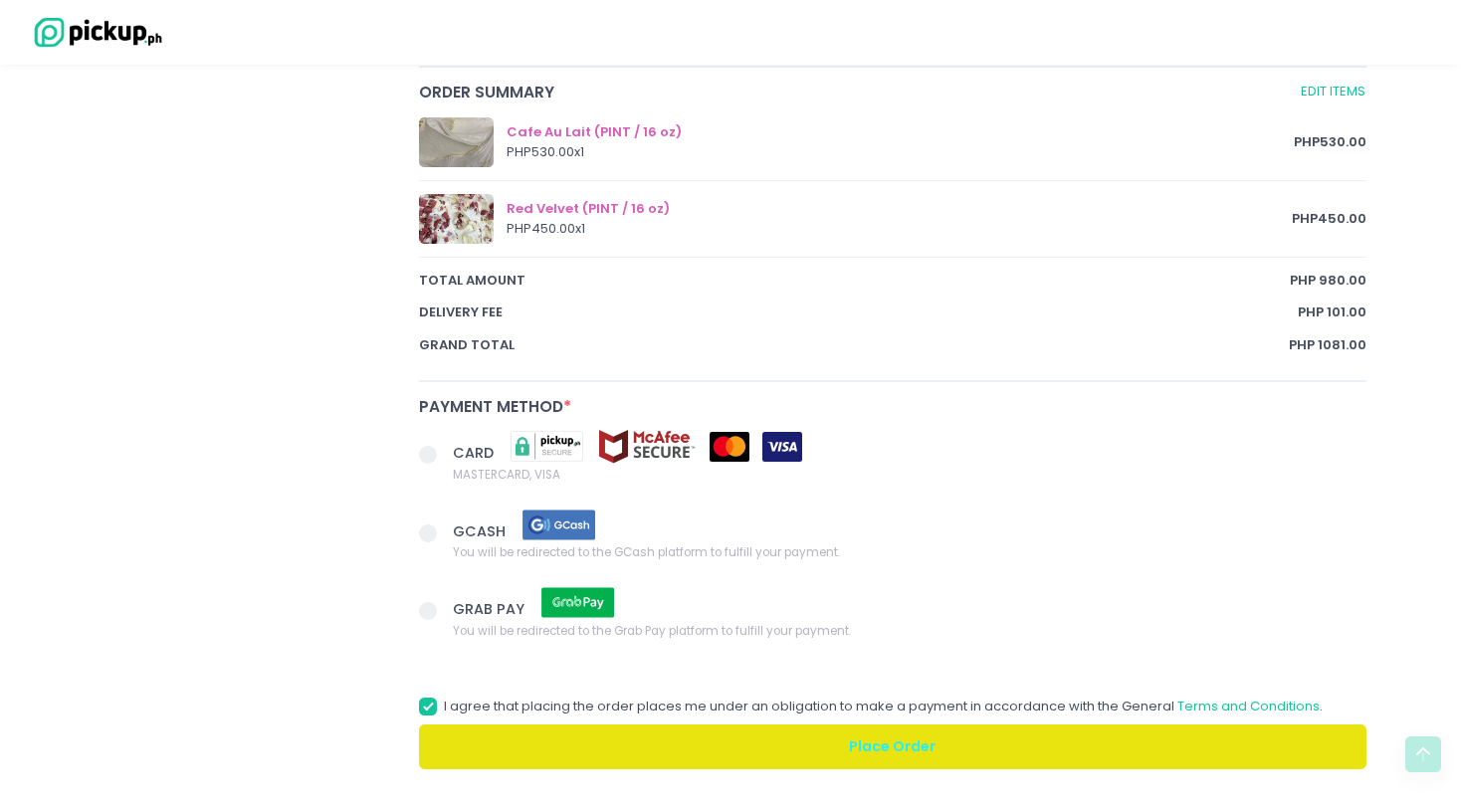 scroll, scrollTop: 1138, scrollLeft: 0, axis: vertical 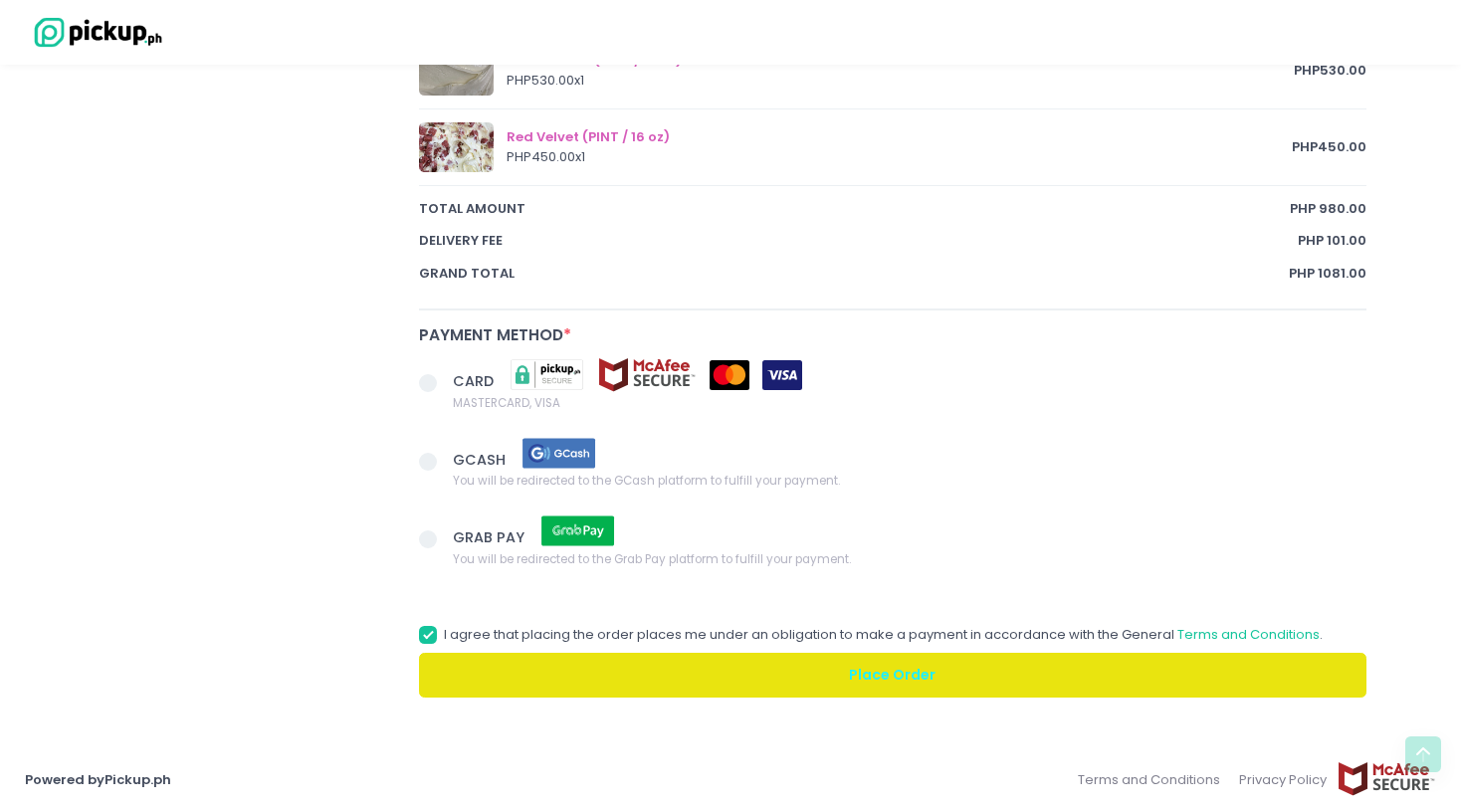 click at bounding box center [428, 539] 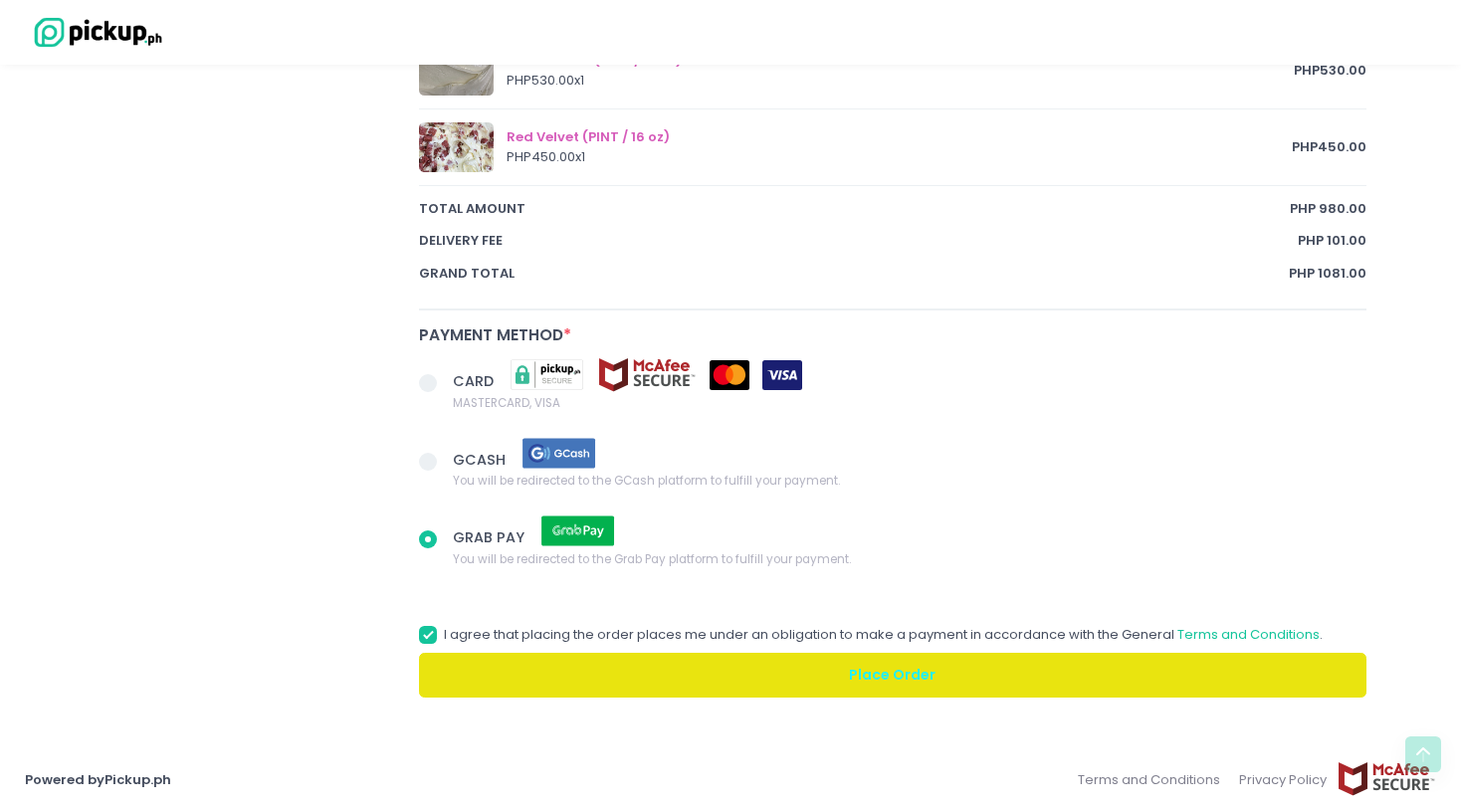 click on "Place Order" at bounding box center (893, 675) 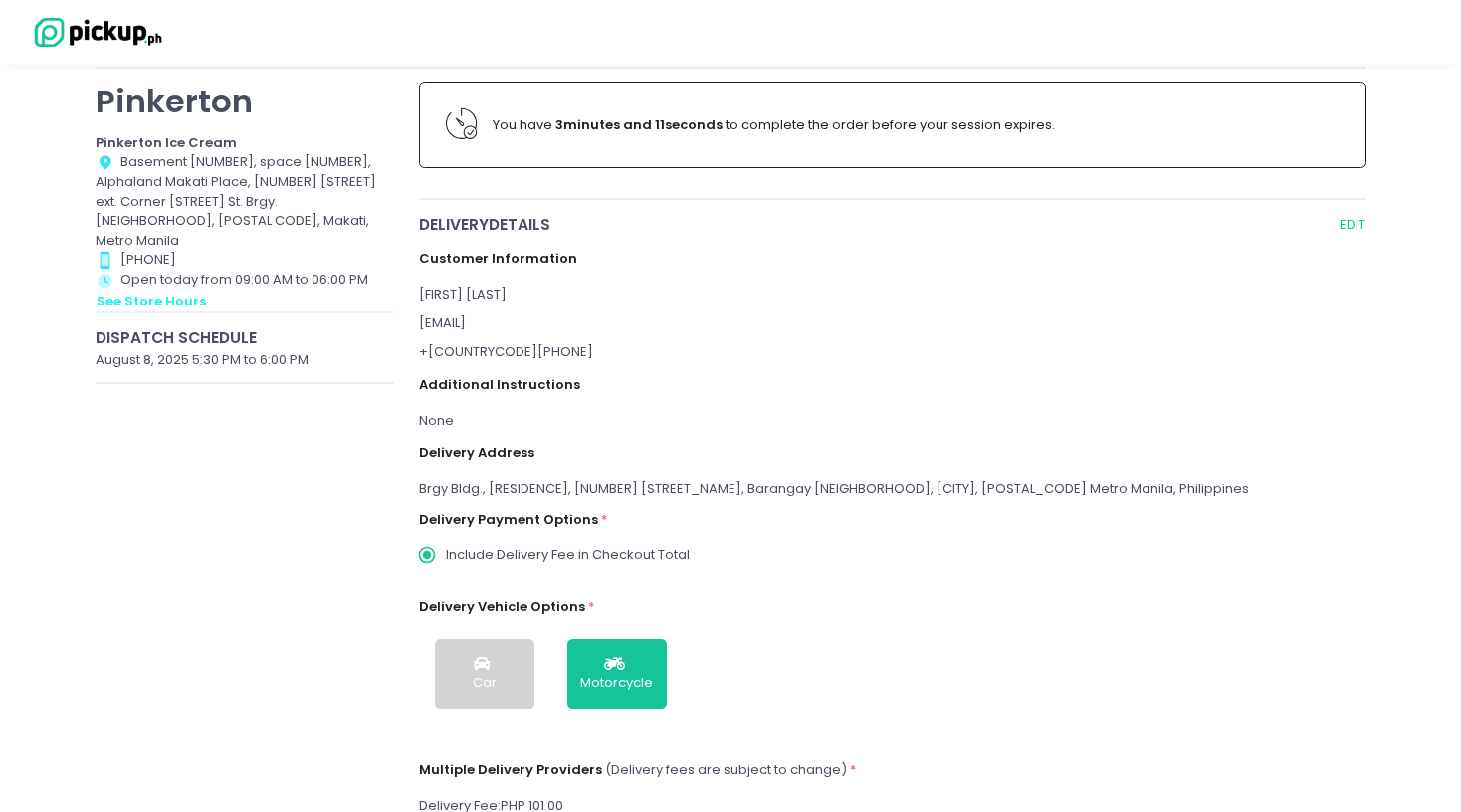 scroll, scrollTop: 0, scrollLeft: 0, axis: both 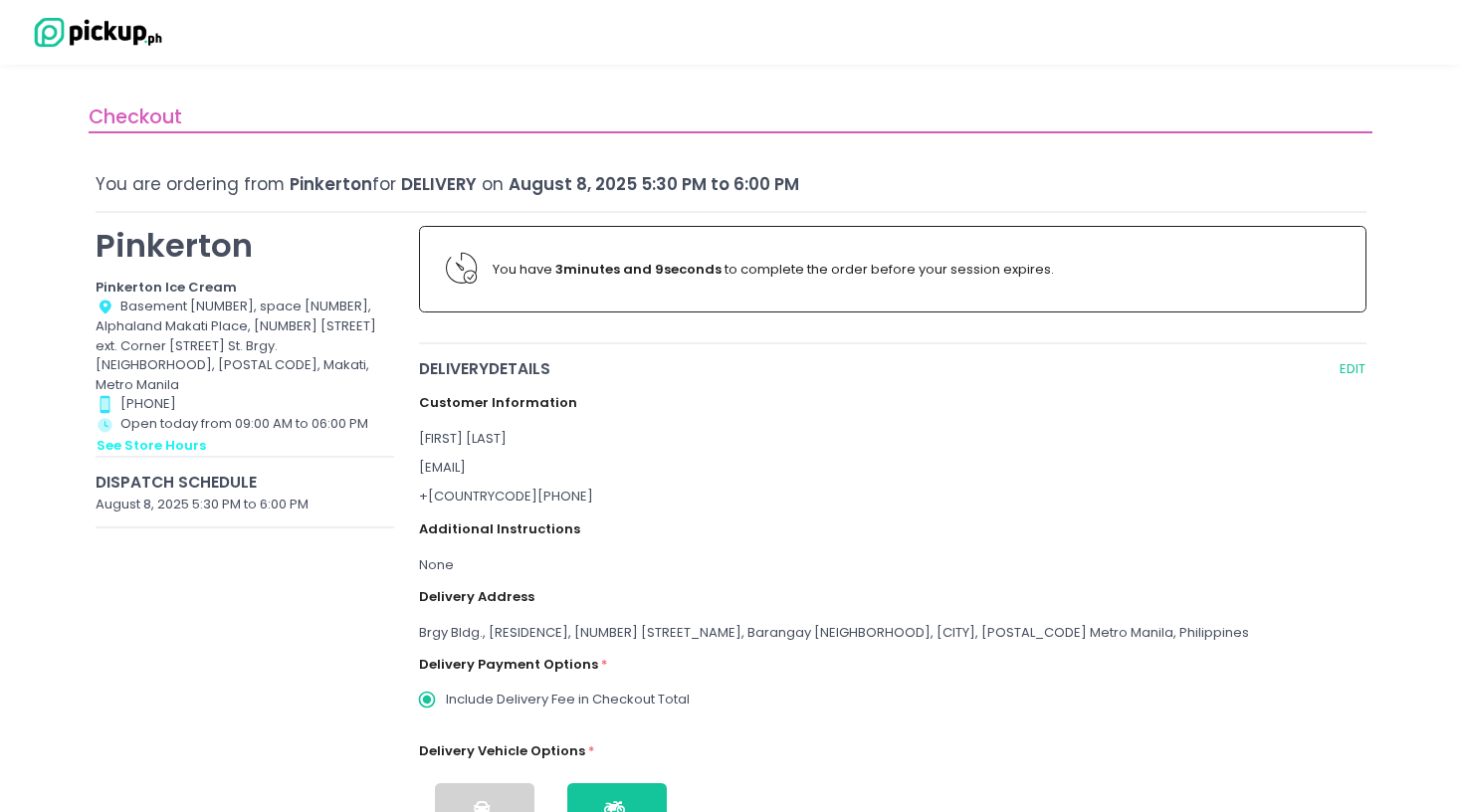click on "+[COUNTRYCODE][PHONE]" at bounding box center (893, 497) 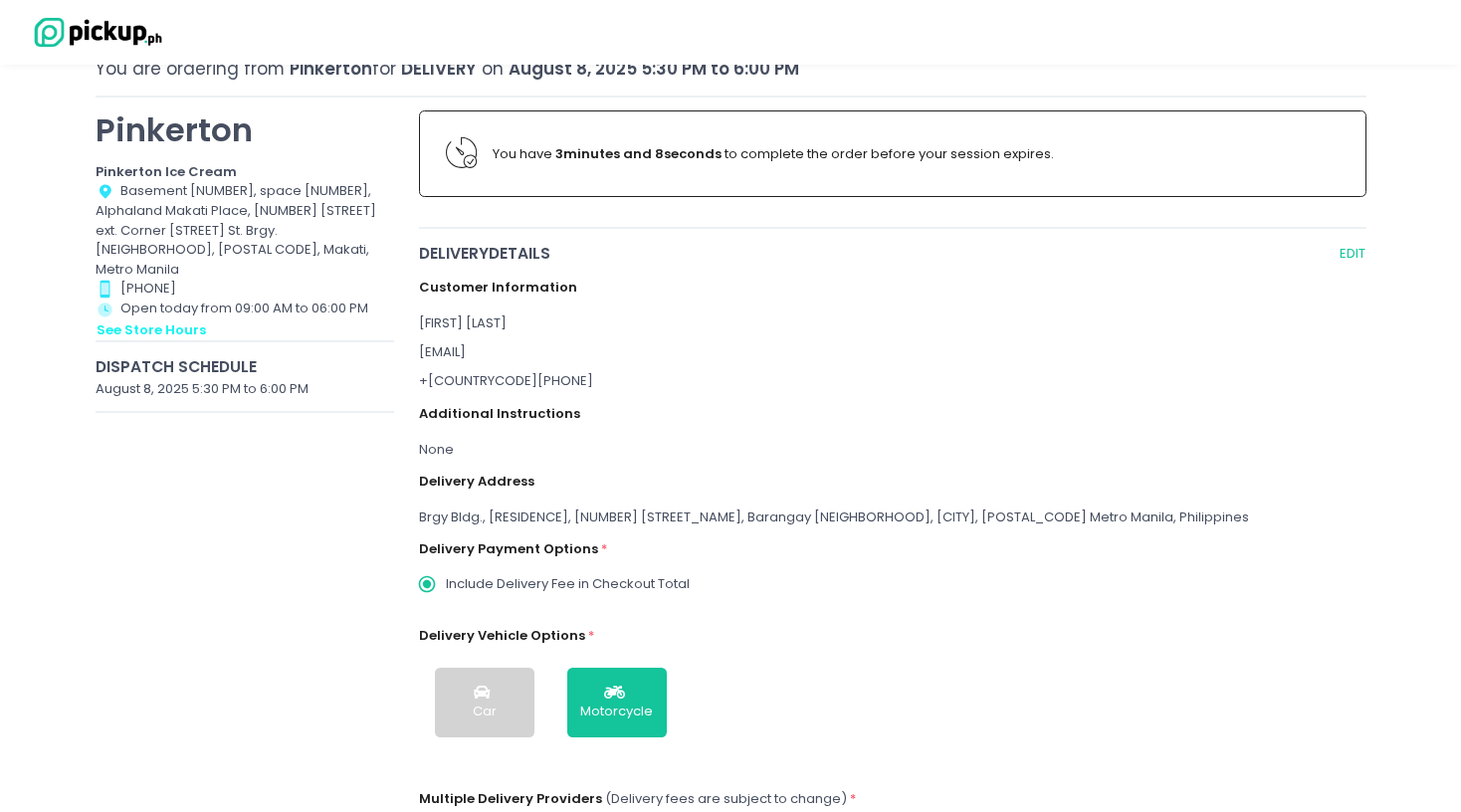 scroll, scrollTop: 117, scrollLeft: 0, axis: vertical 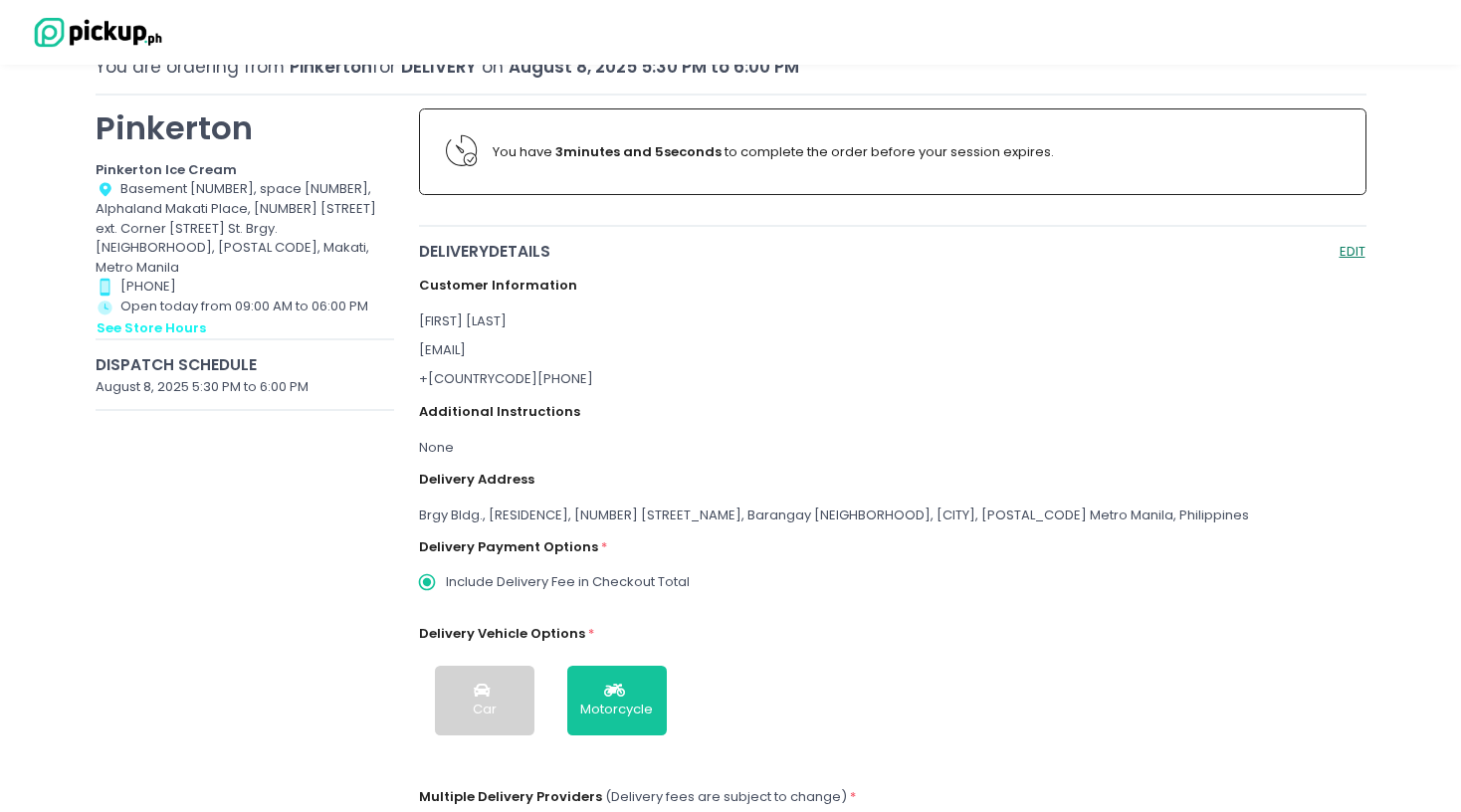 click on "EDIT" at bounding box center (1353, 251) 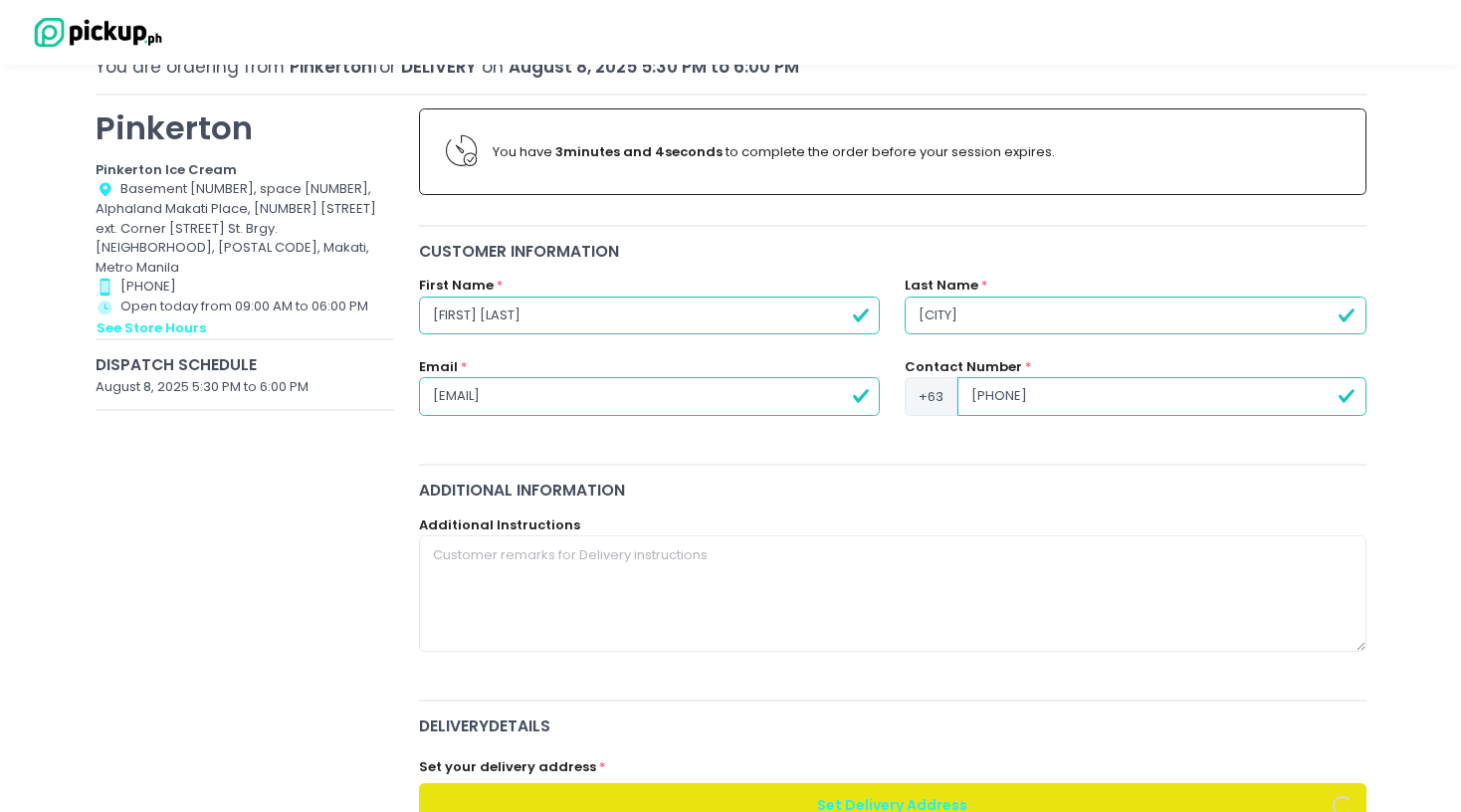 drag, startPoint x: 586, startPoint y: 305, endPoint x: 341, endPoint y: 255, distance: 250.05 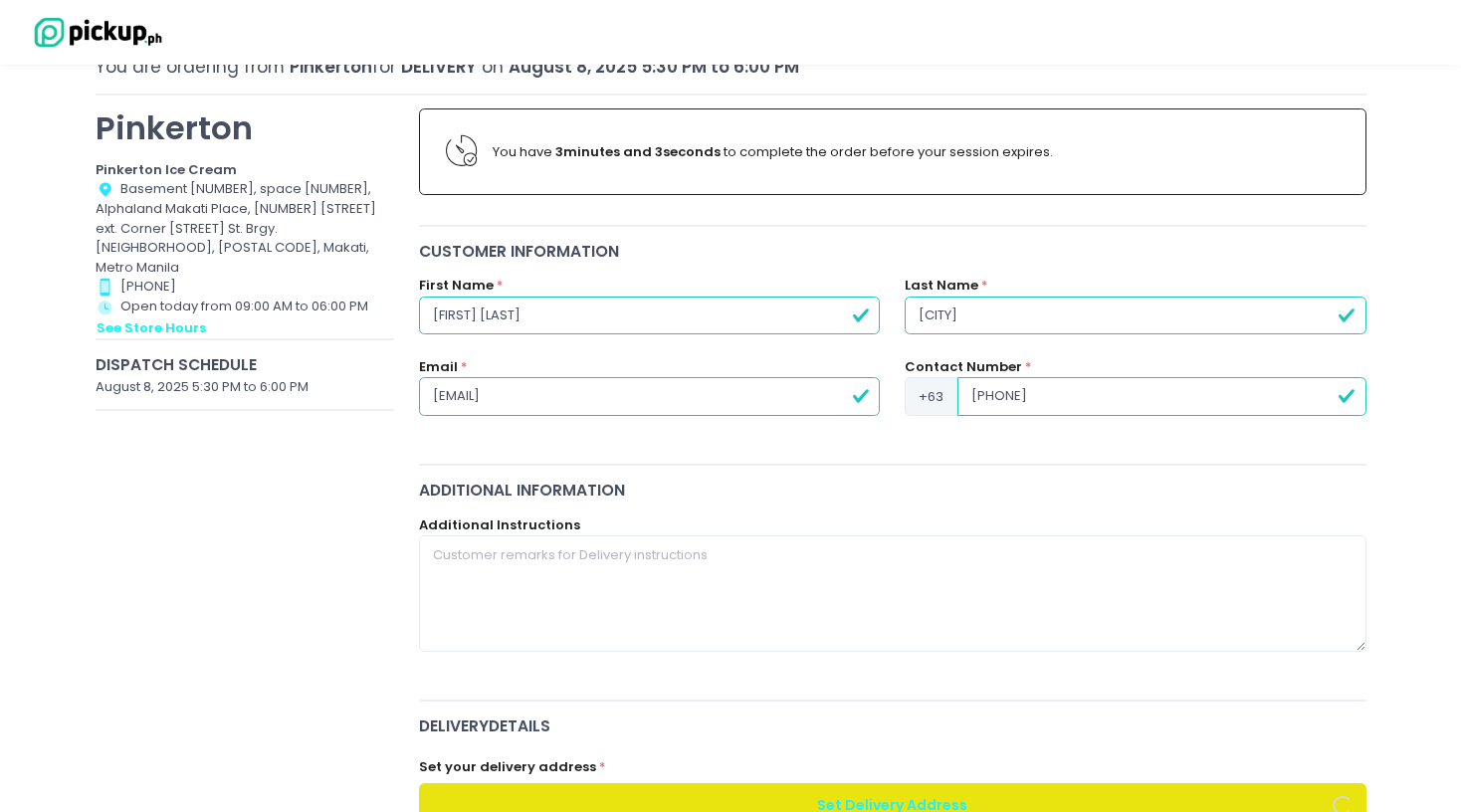 radio on "true" 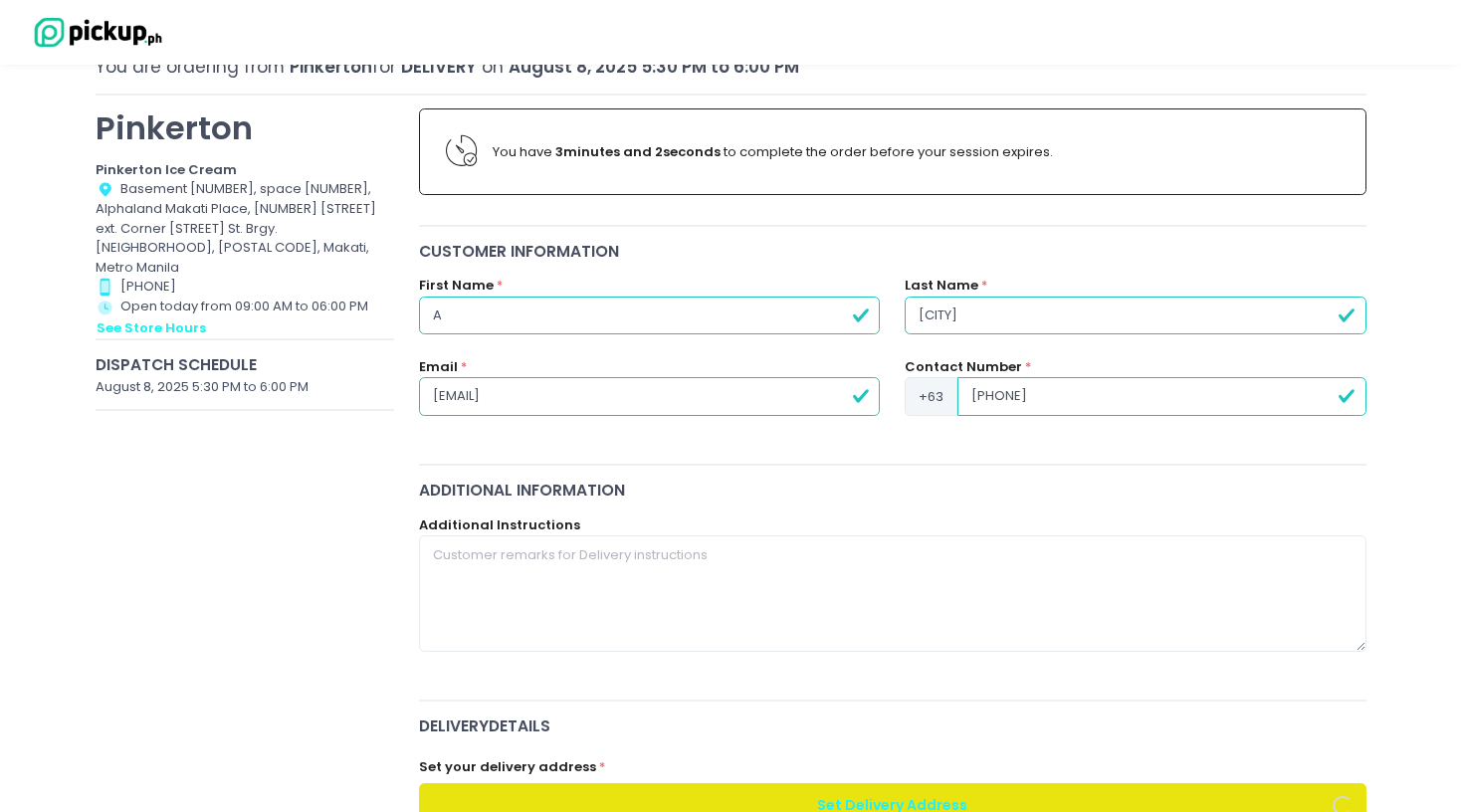 radio on "true" 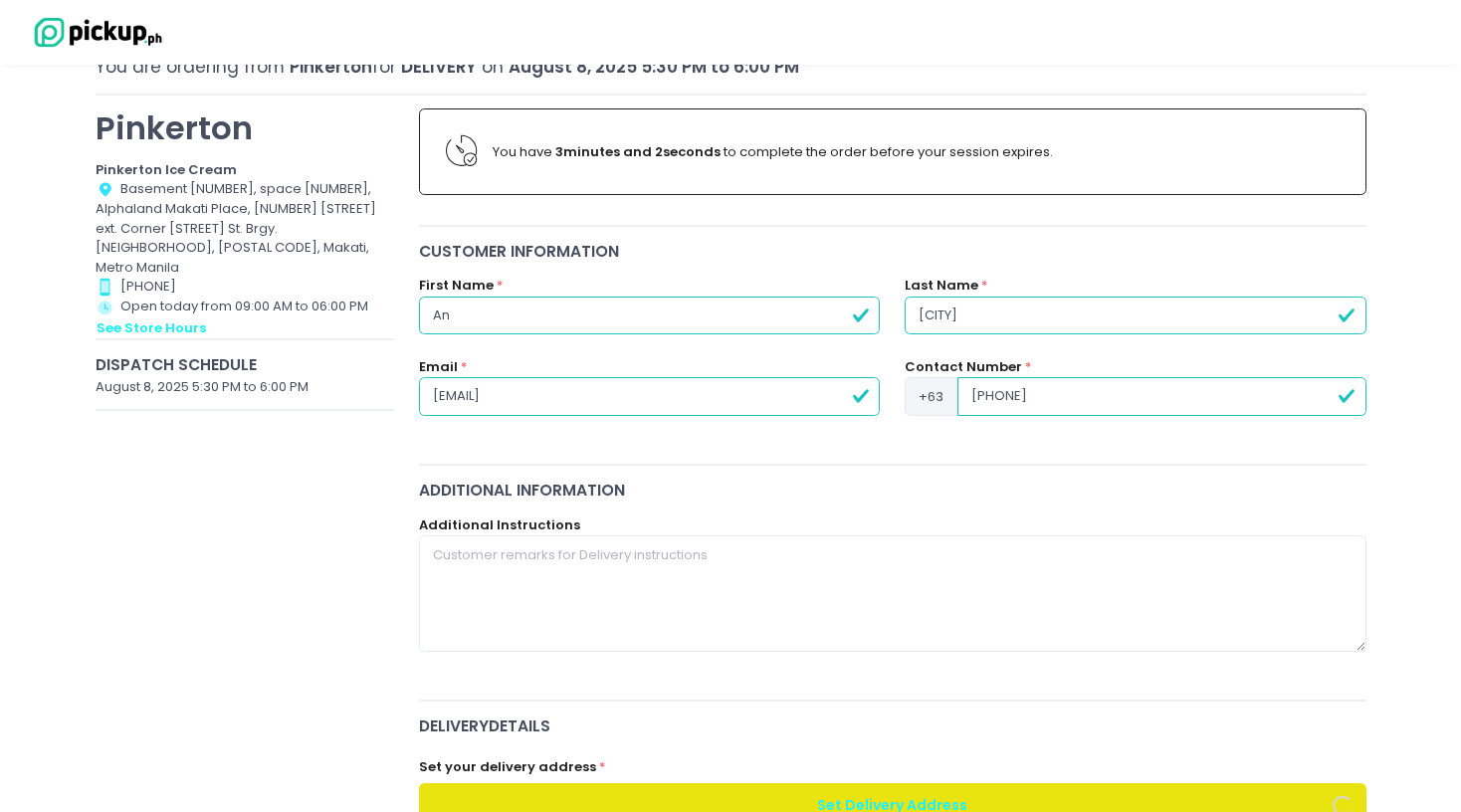 radio on "true" 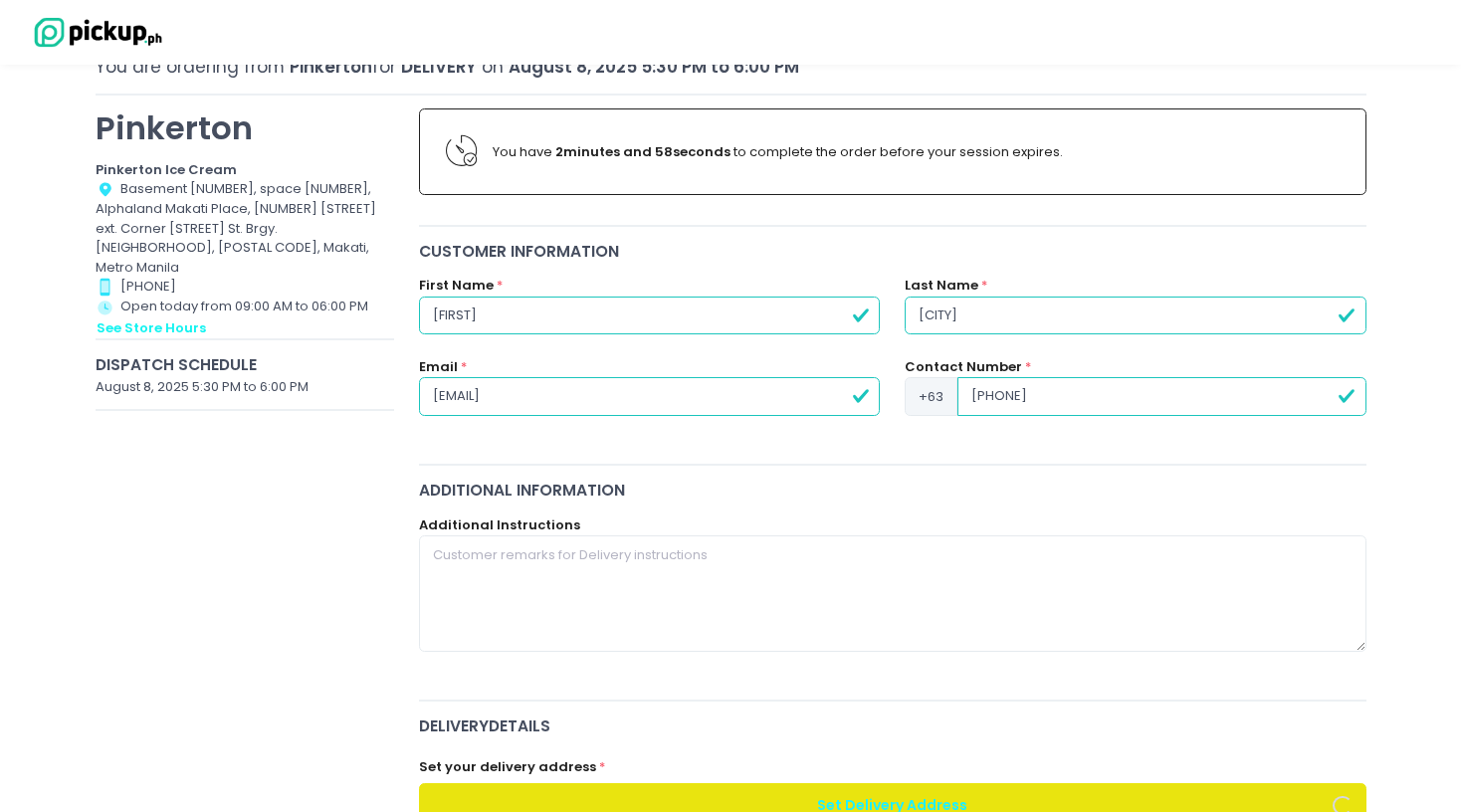 radio on "true" 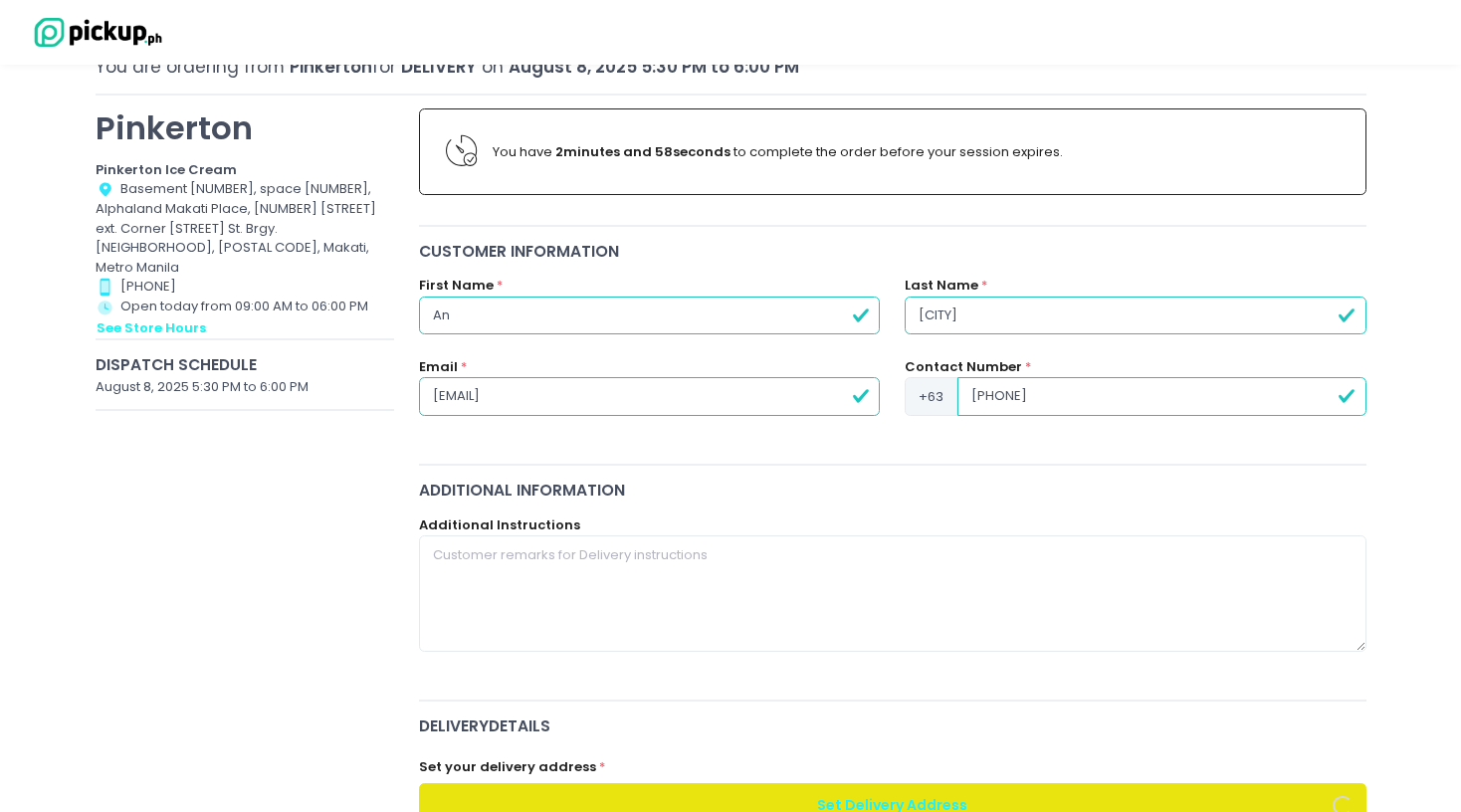 radio on "true" 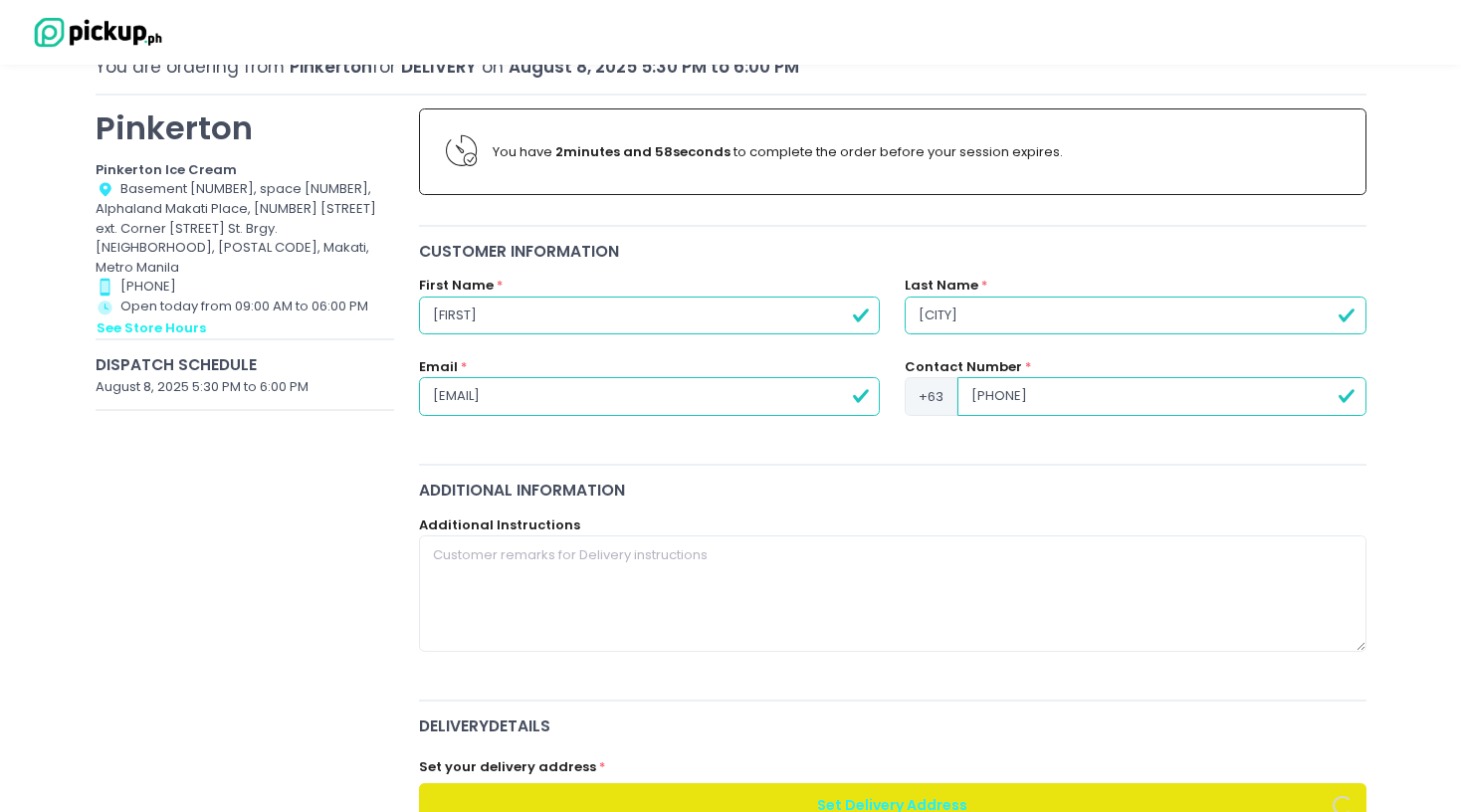 radio on "true" 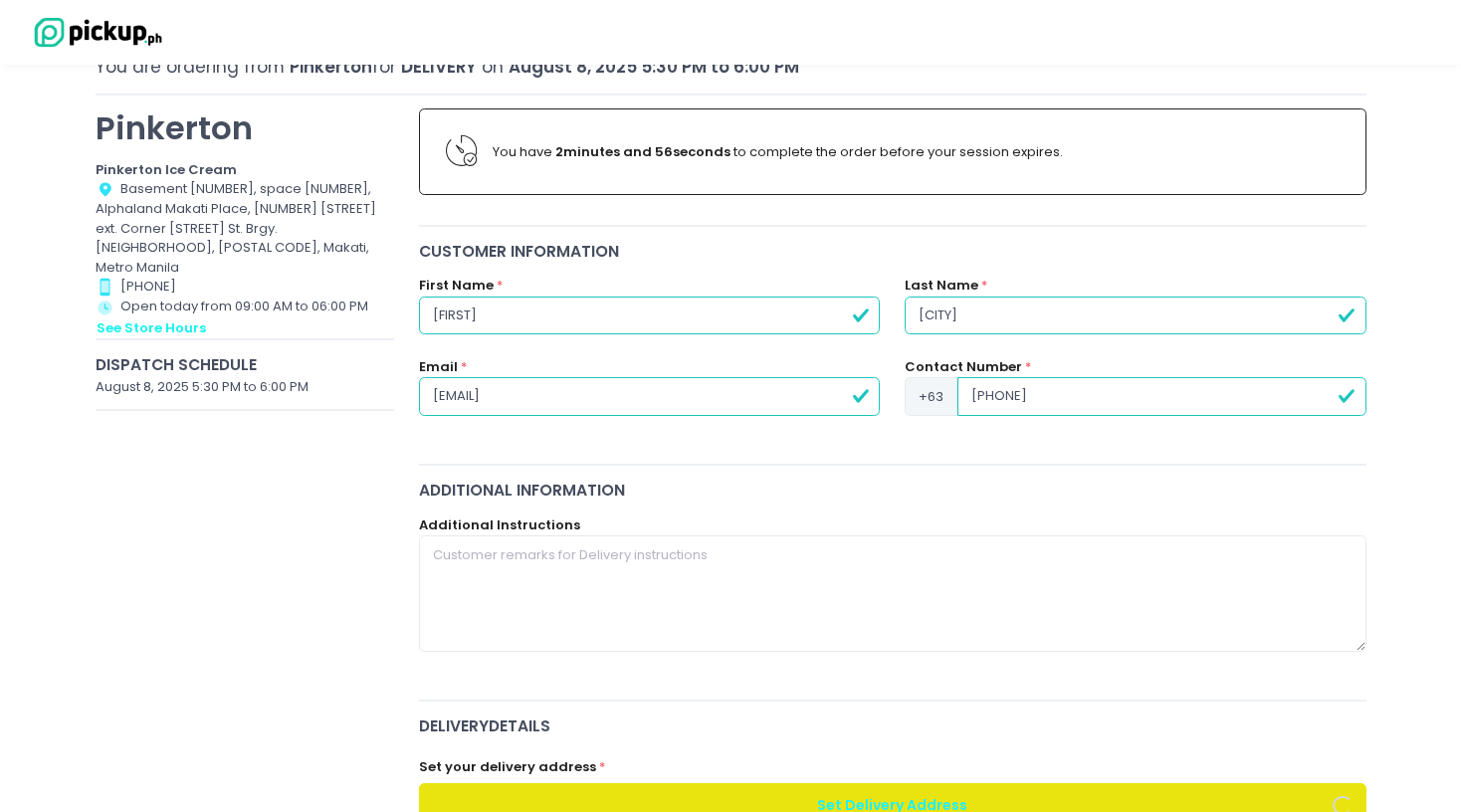 type on "[FIRST]" 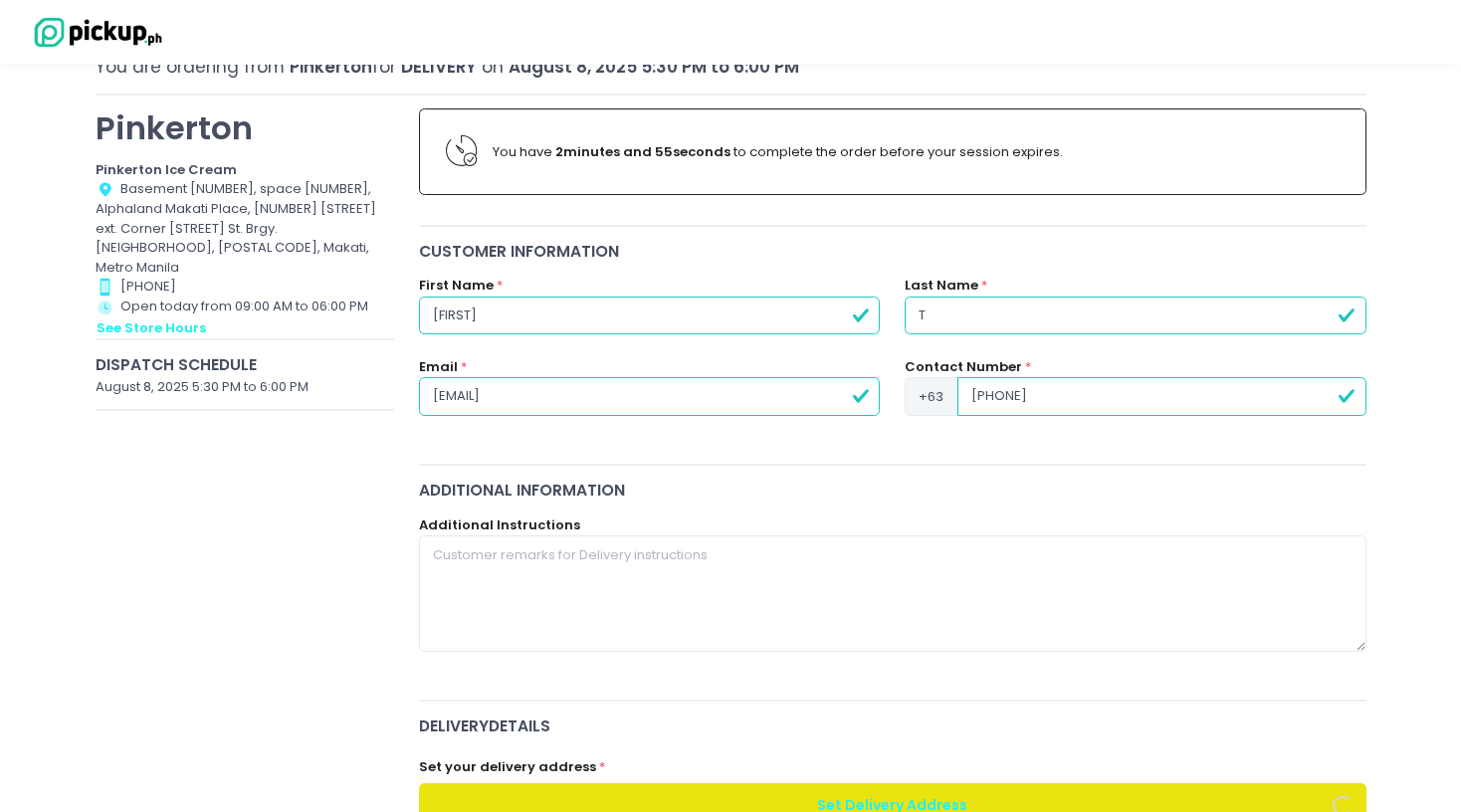 radio on "true" 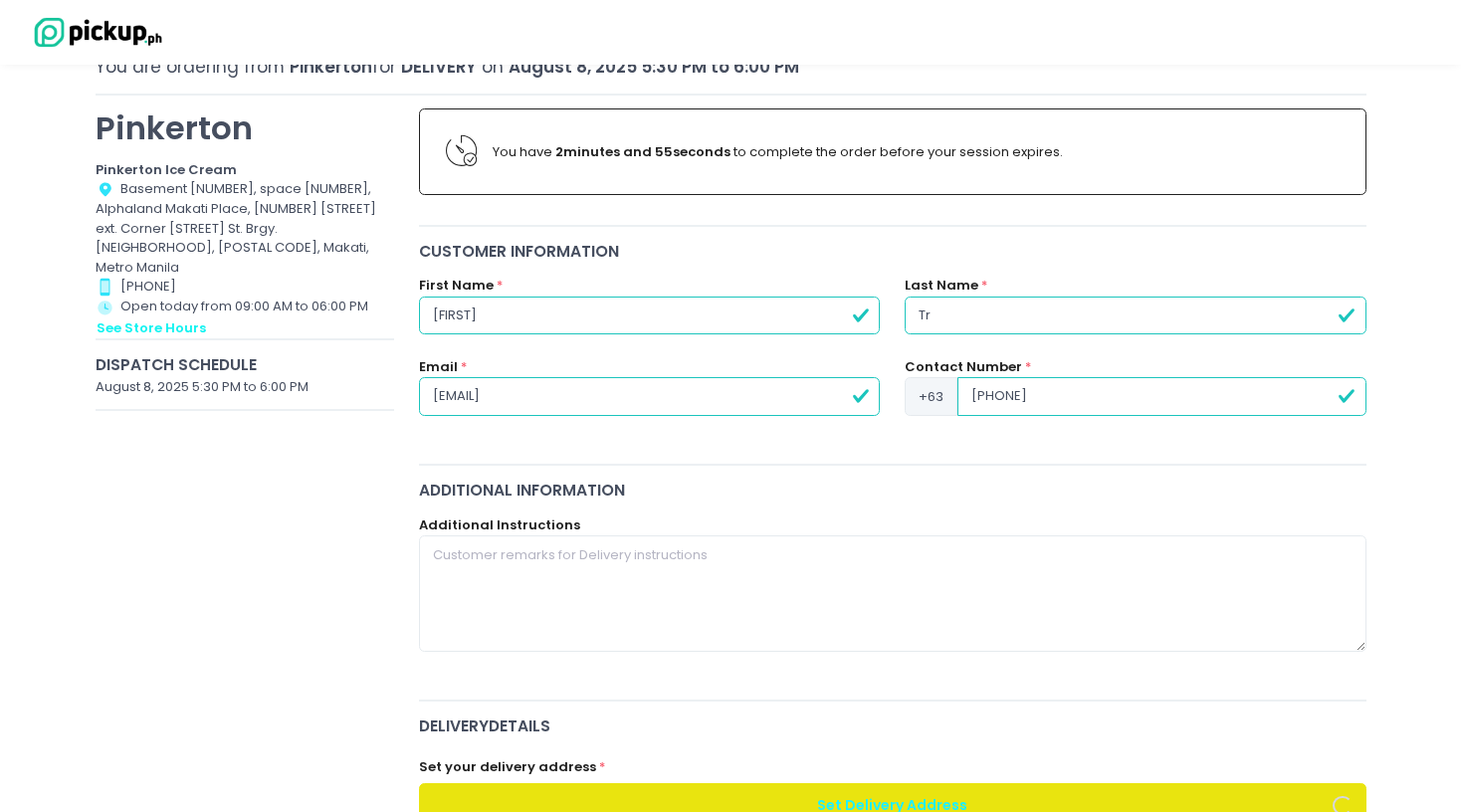 radio on "true" 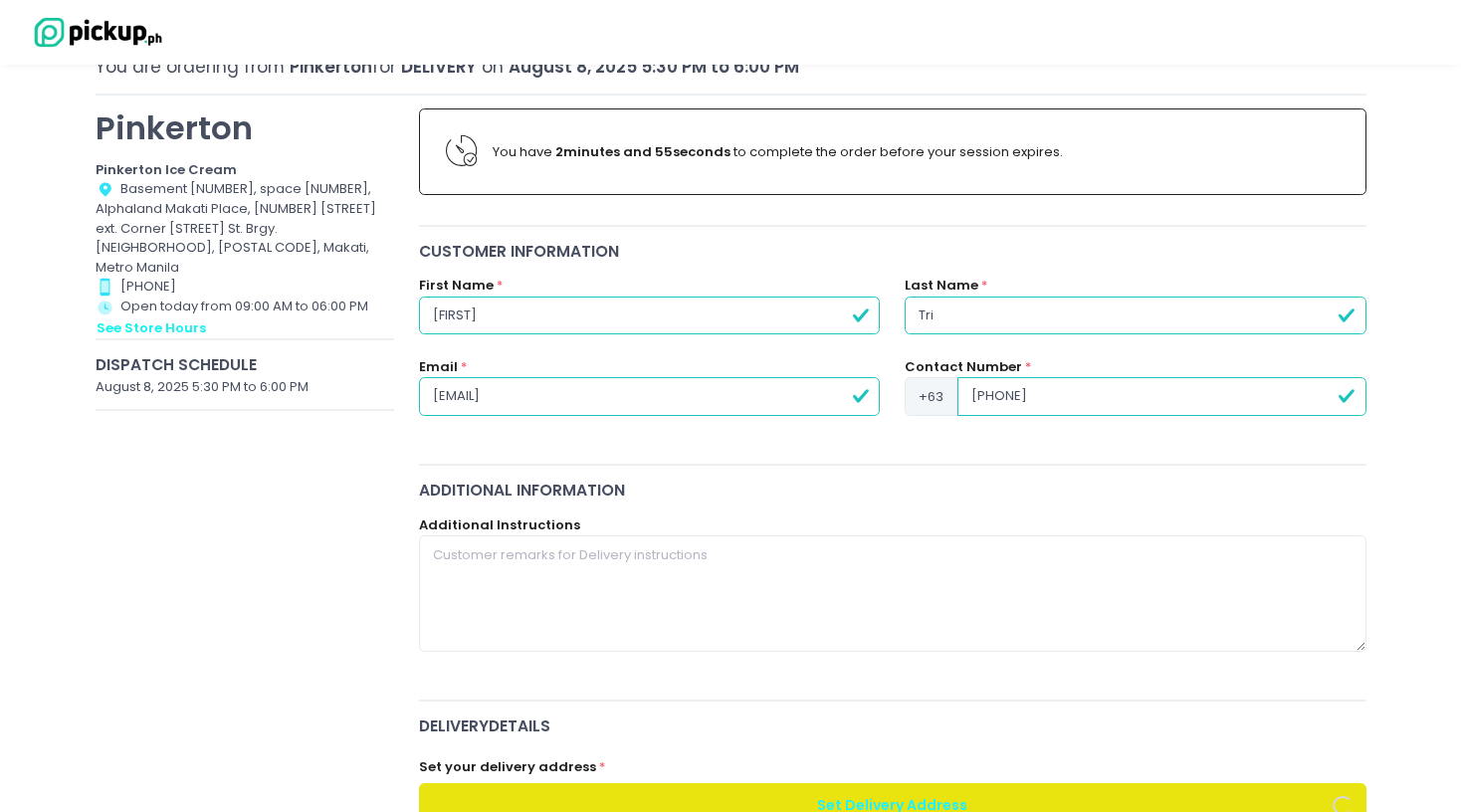 radio on "true" 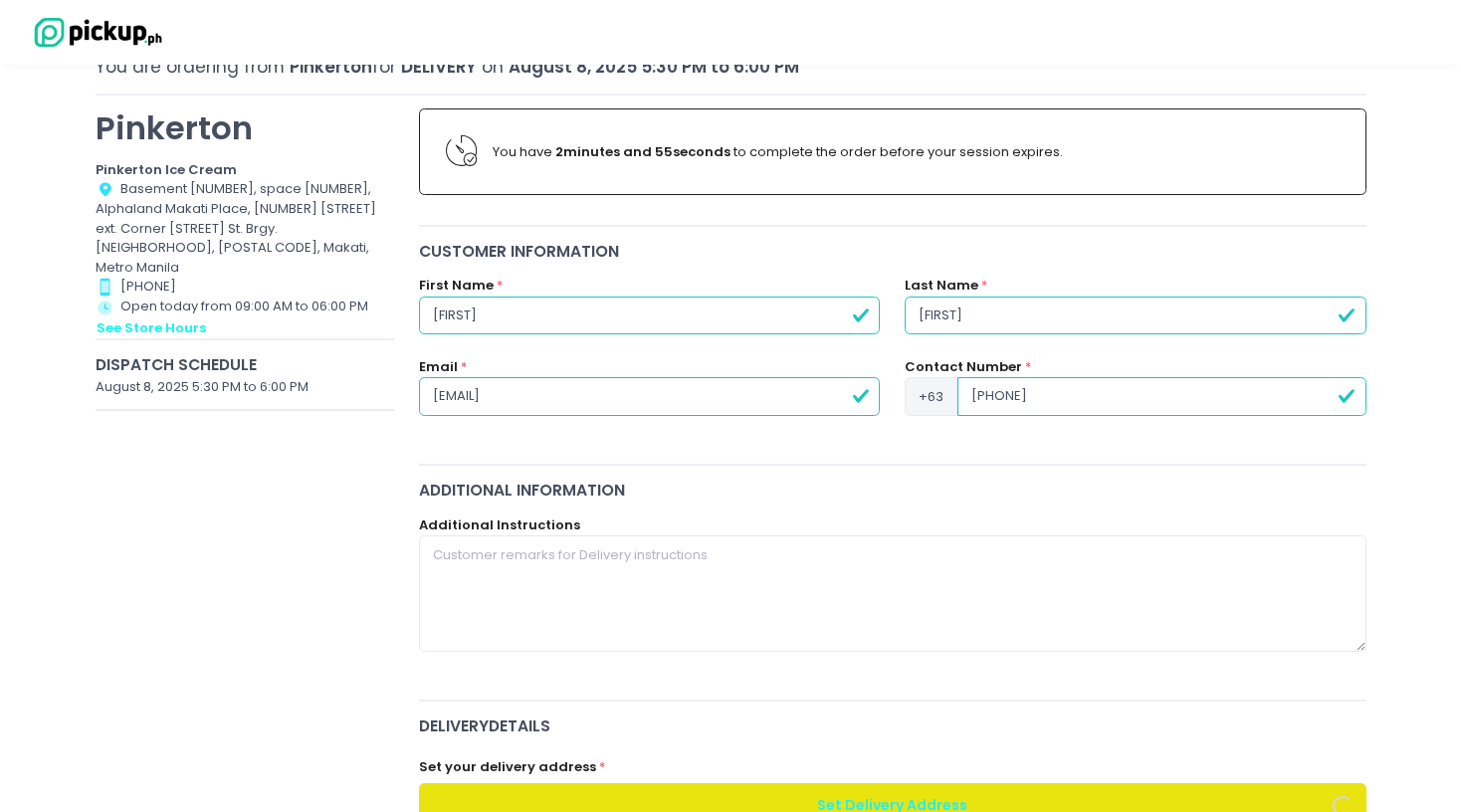 radio on "true" 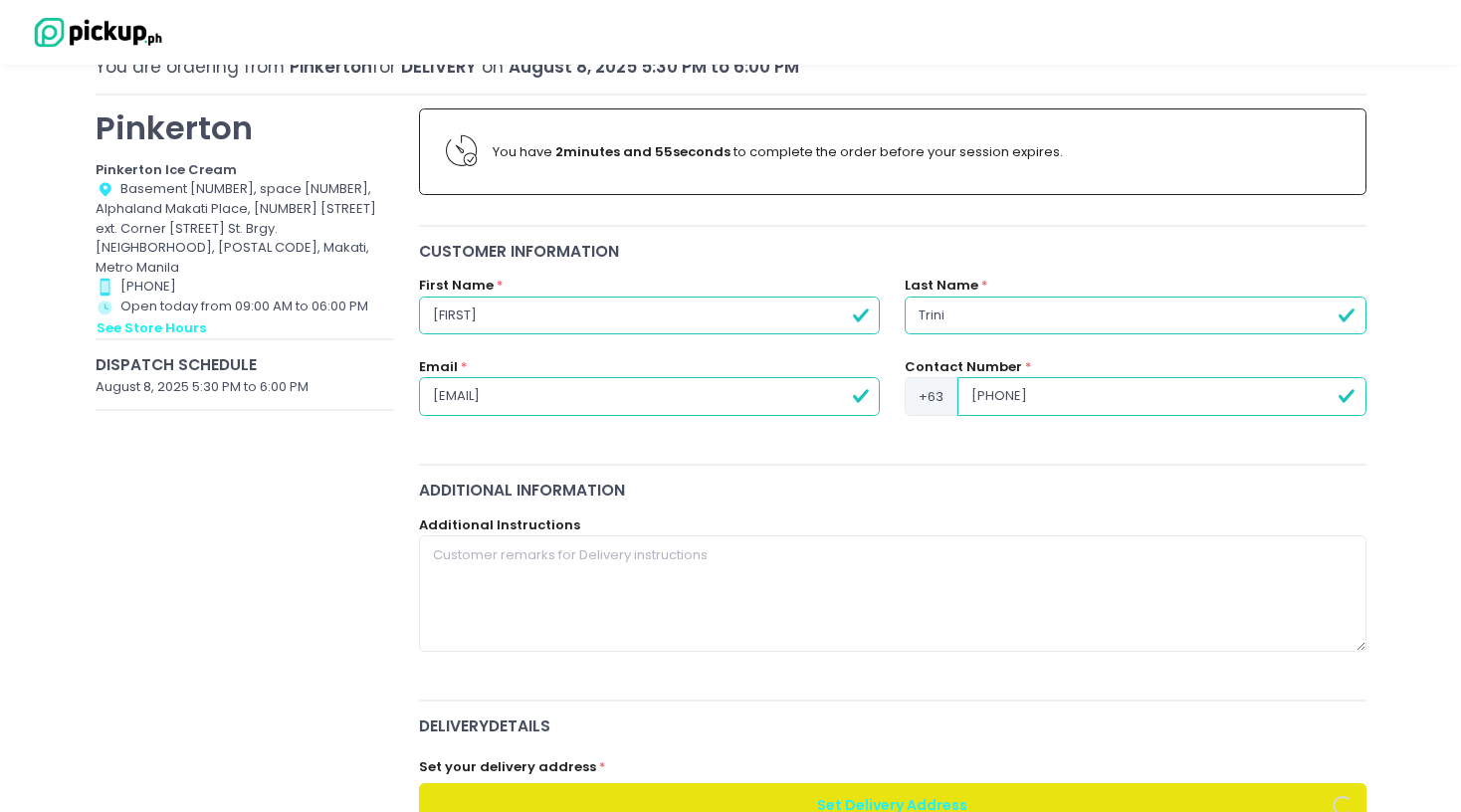 radio on "true" 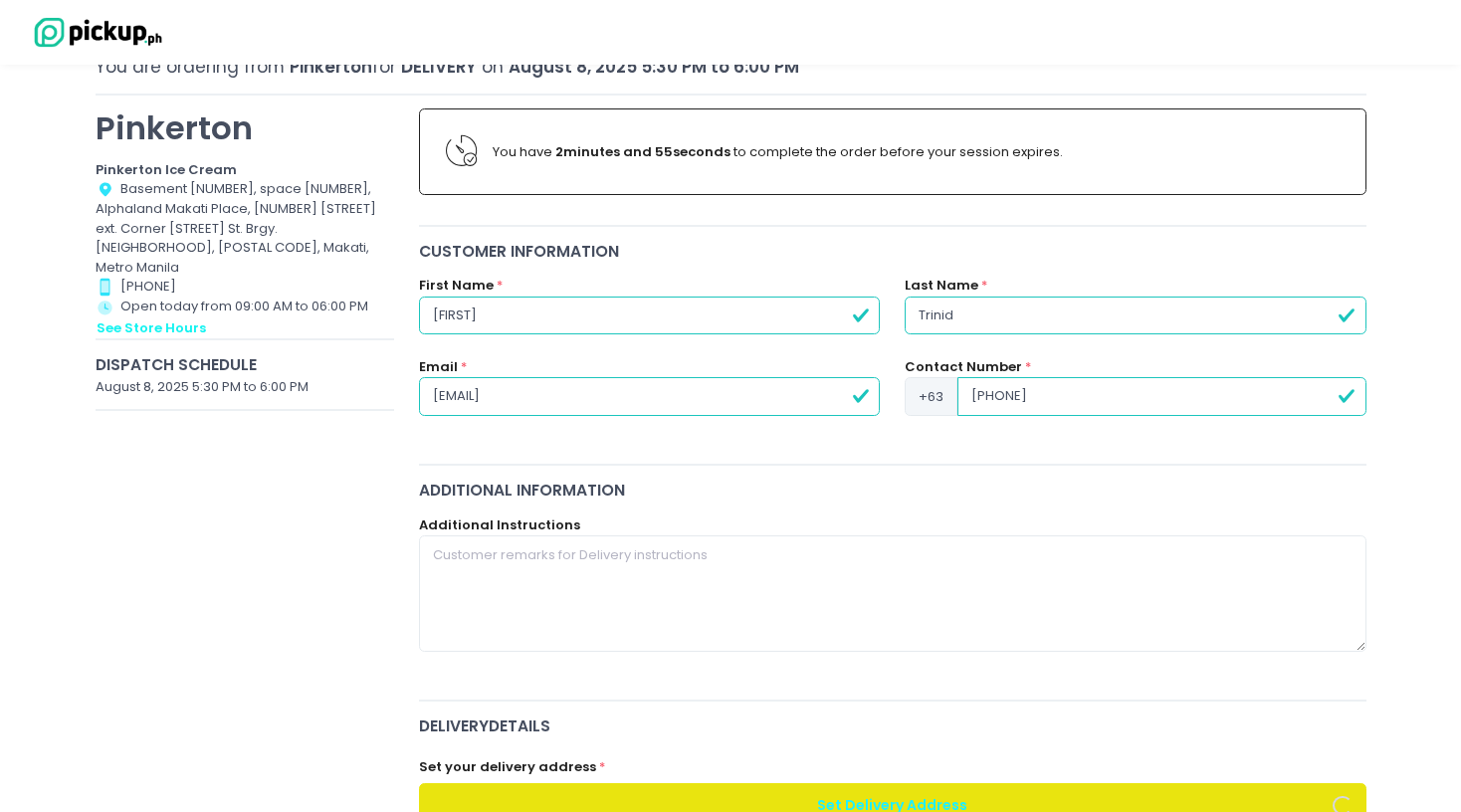 radio on "true" 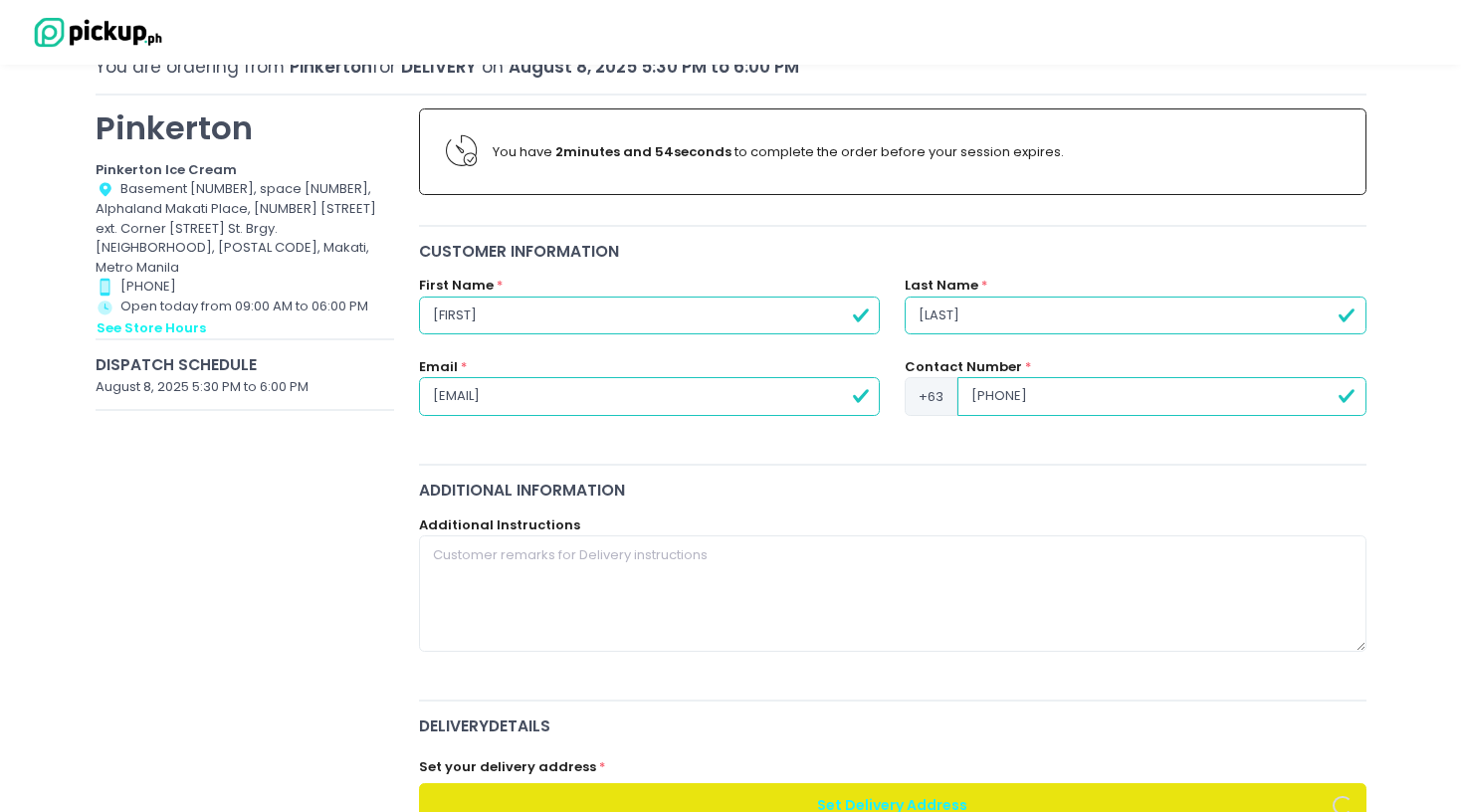 radio on "true" 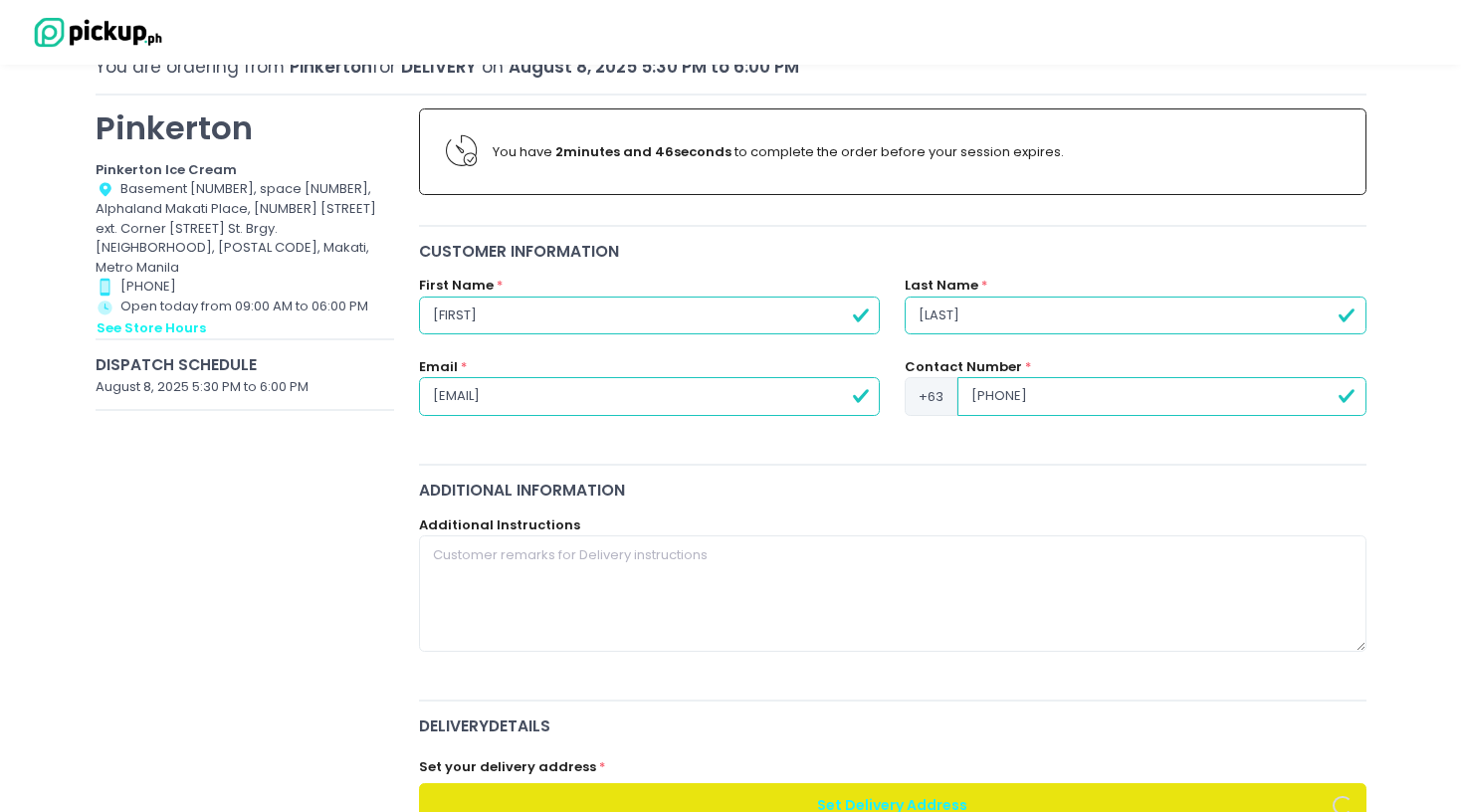 type on "[LAST]" 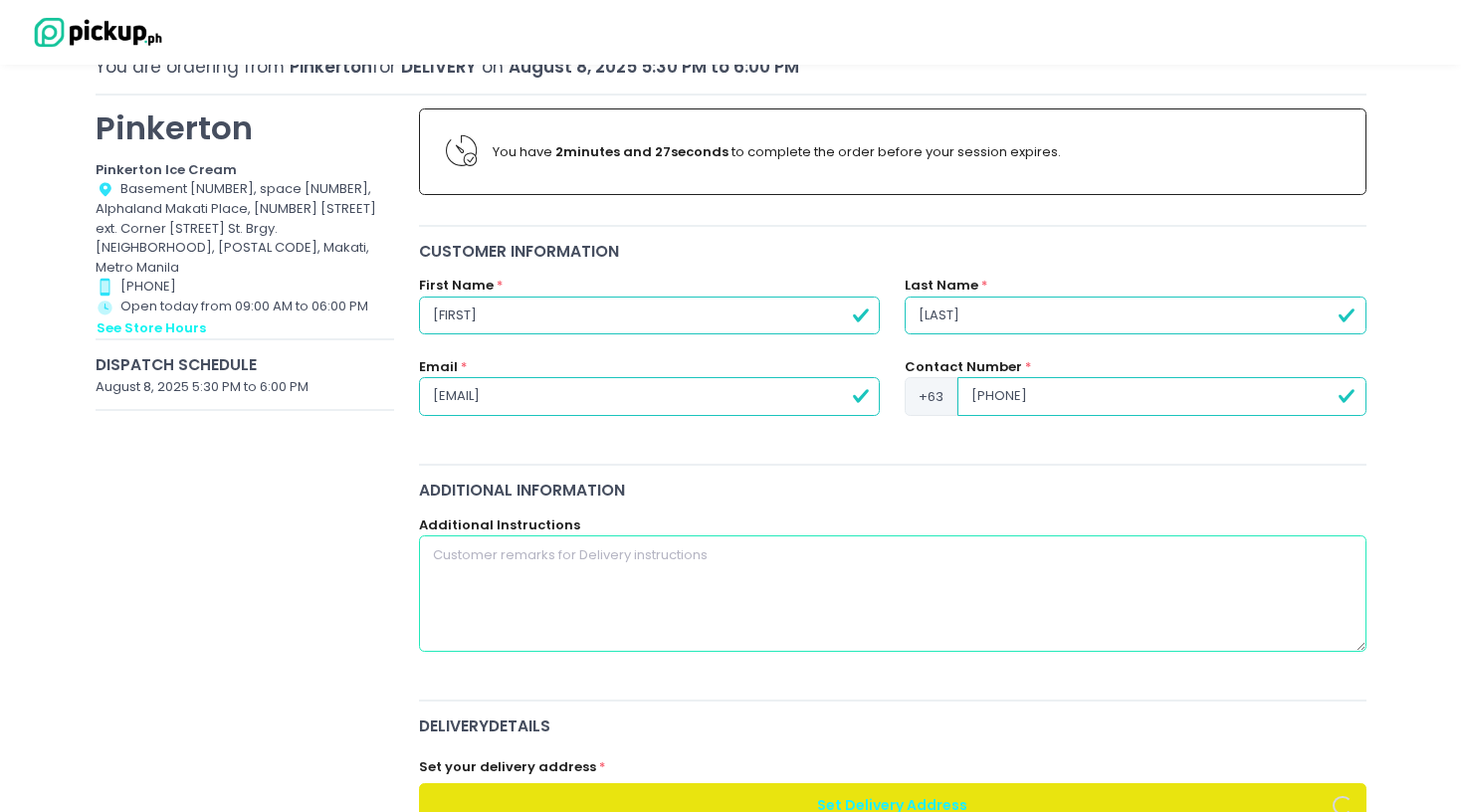 click at bounding box center [893, 593] 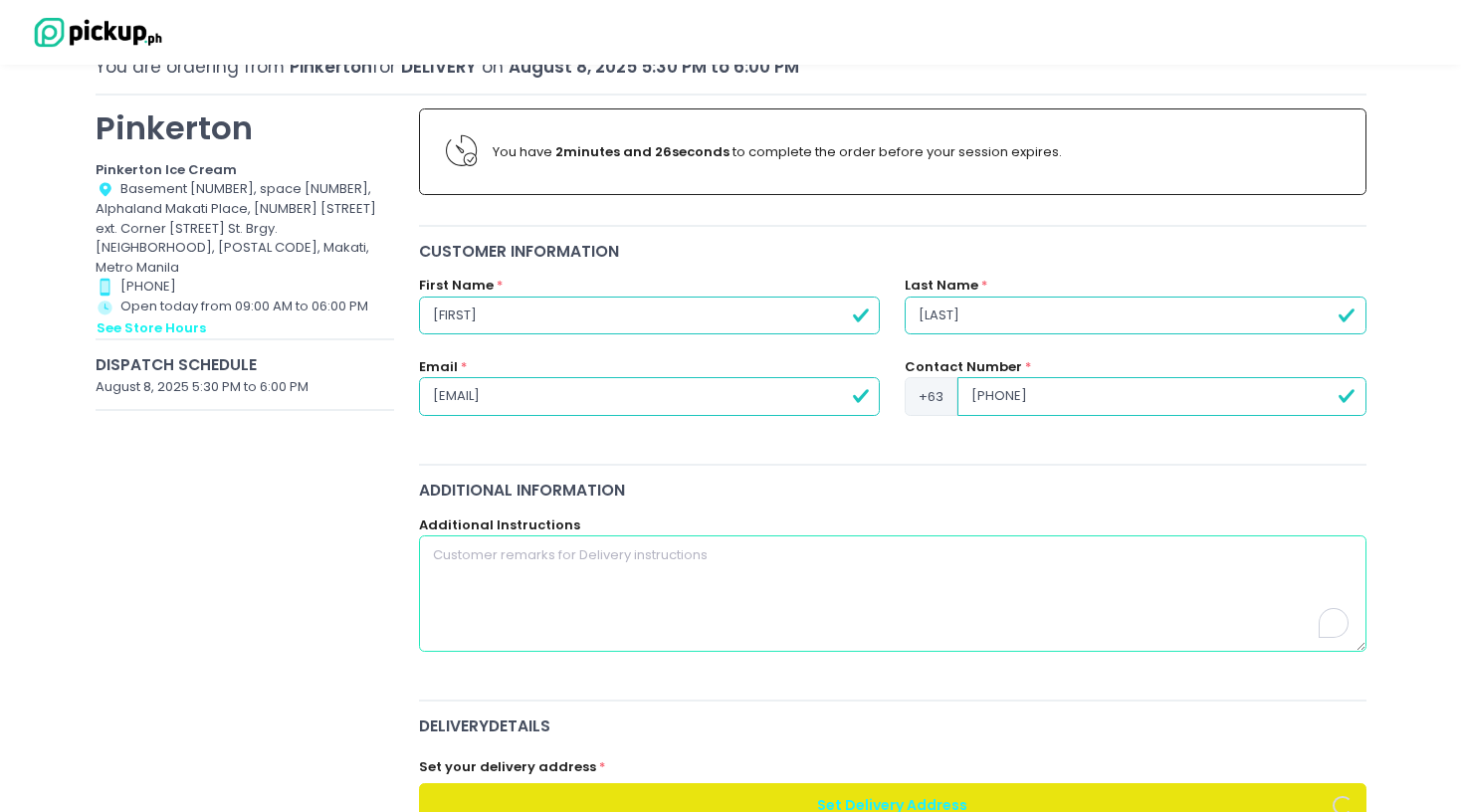 scroll, scrollTop: 157, scrollLeft: 0, axis: vertical 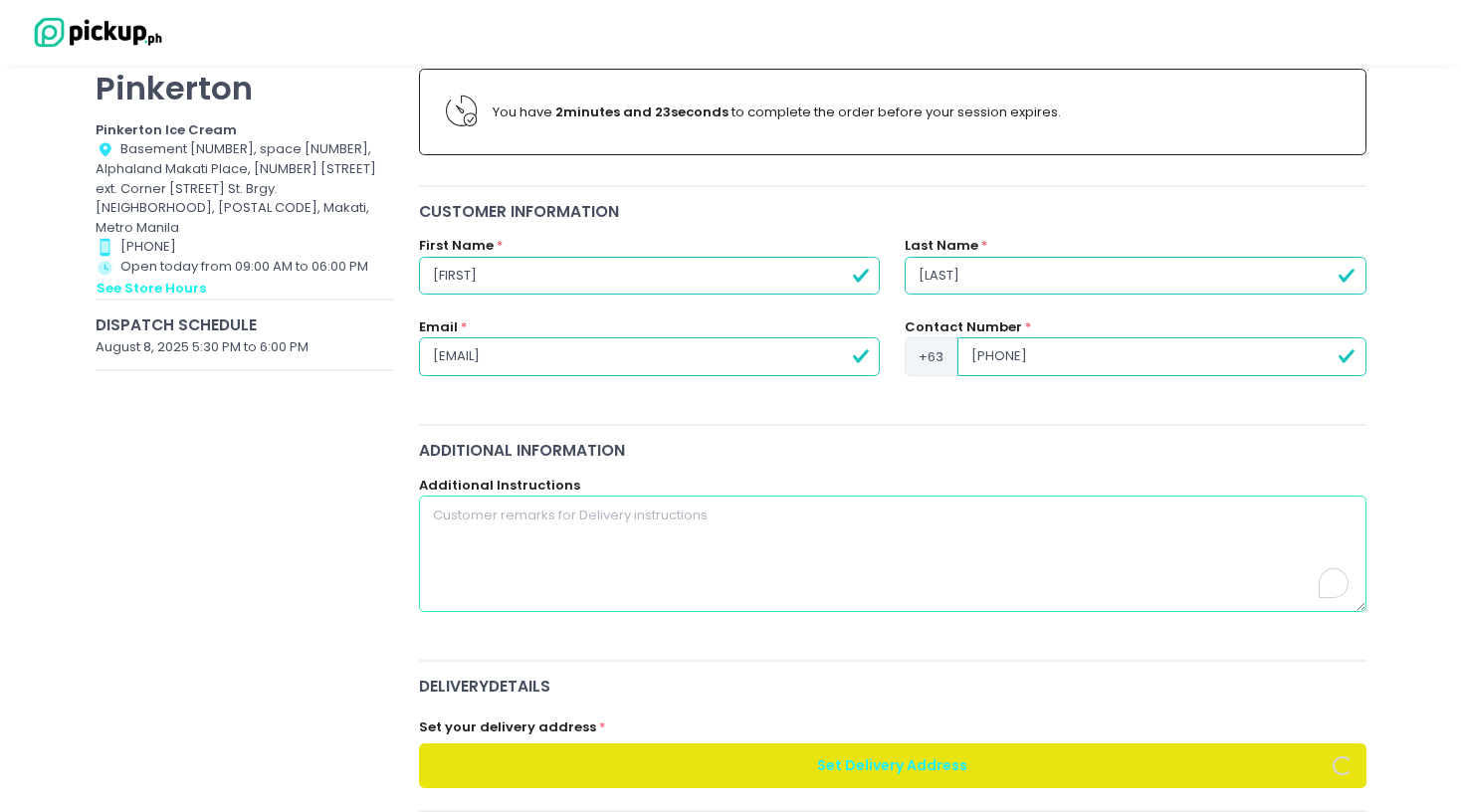 radio on "true" 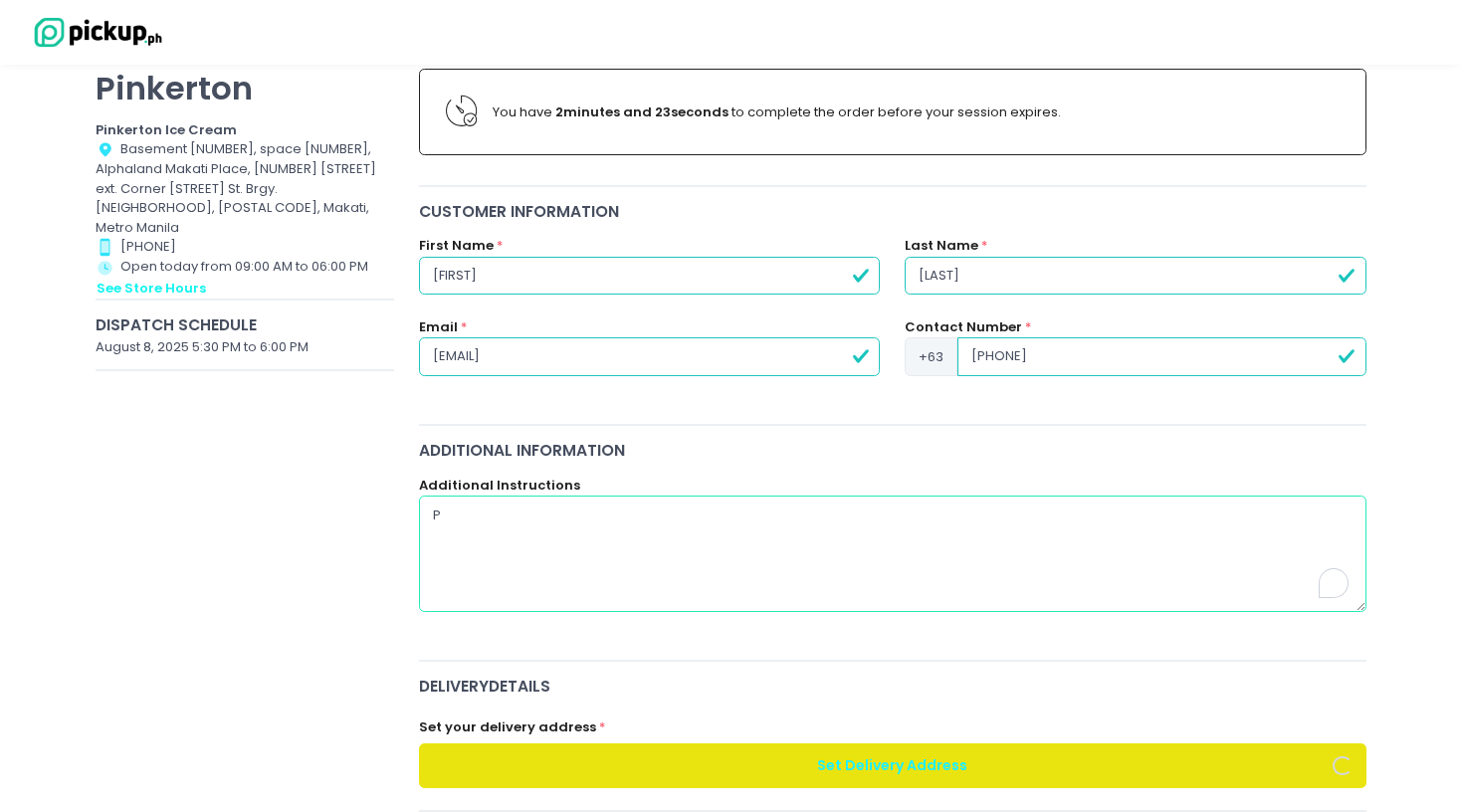 radio on "true" 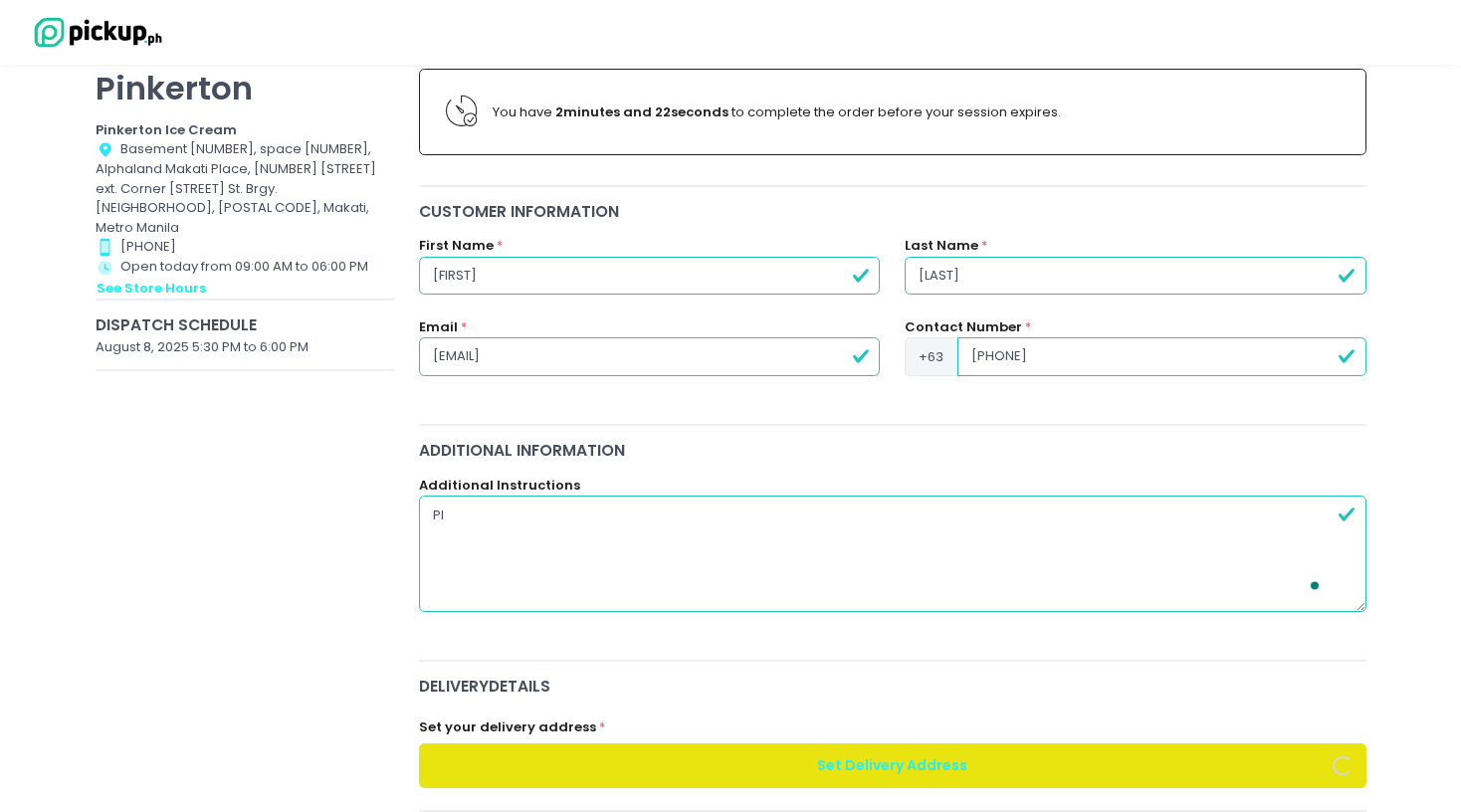 radio on "true" 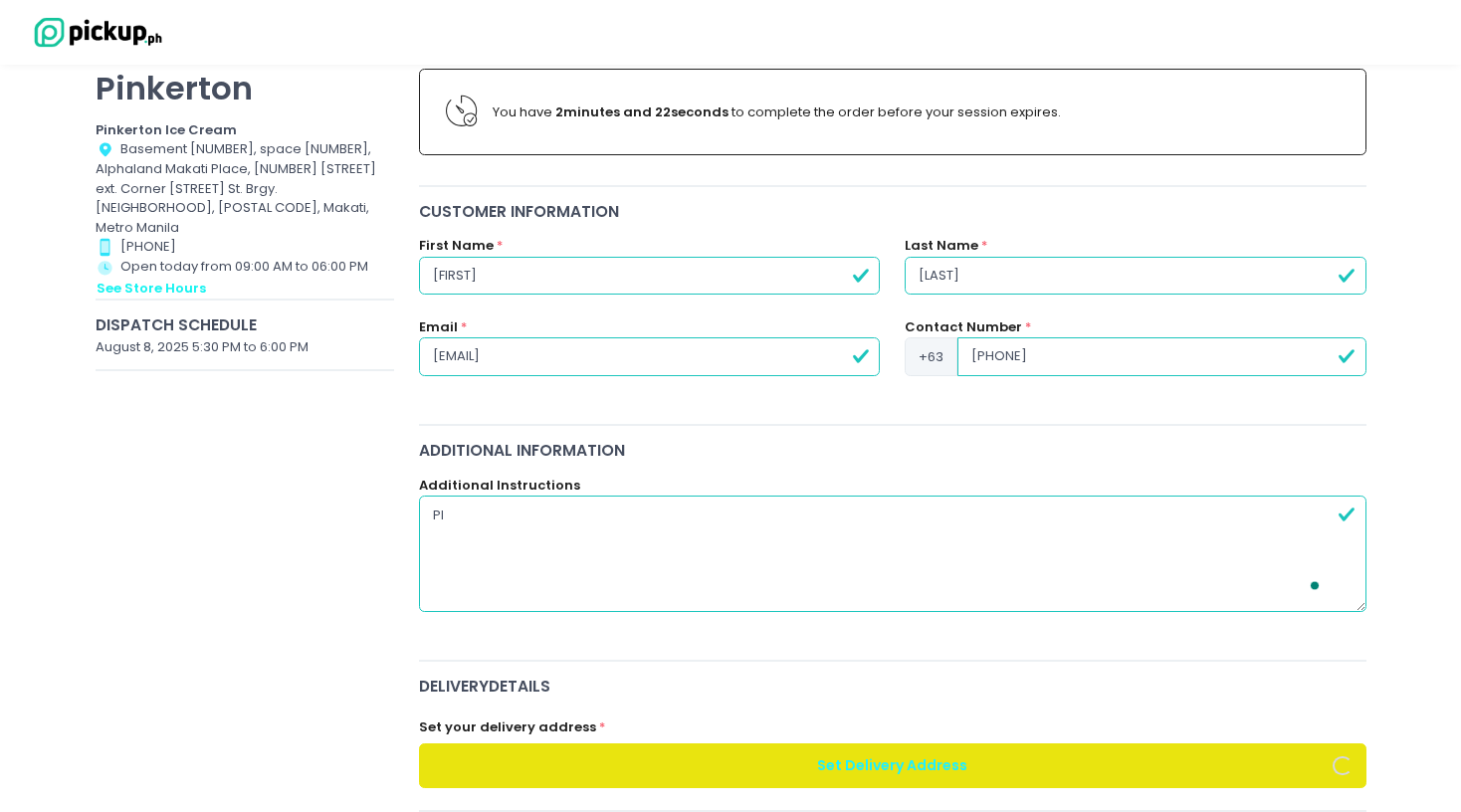 type on "Ple" 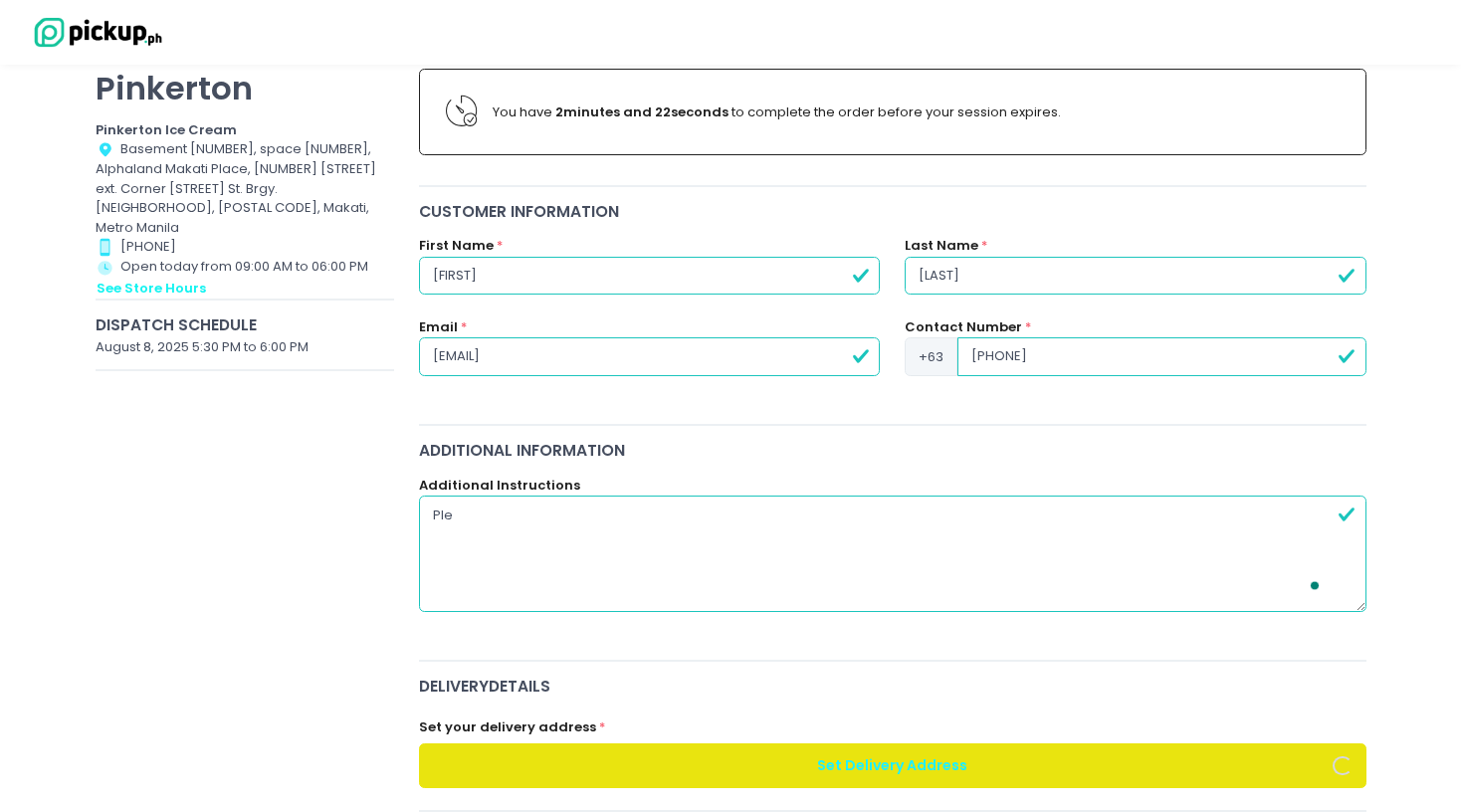 radio on "true" 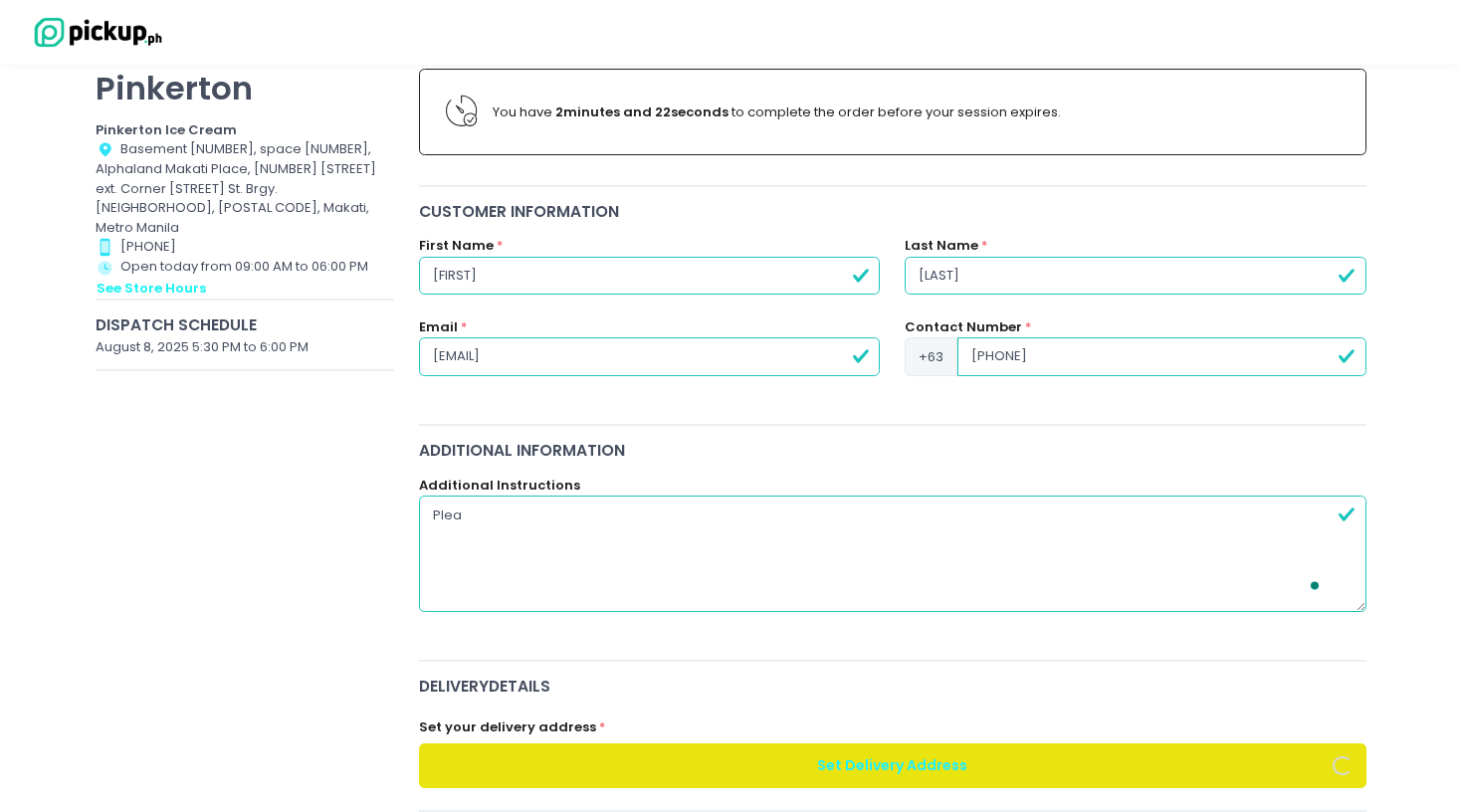 radio on "true" 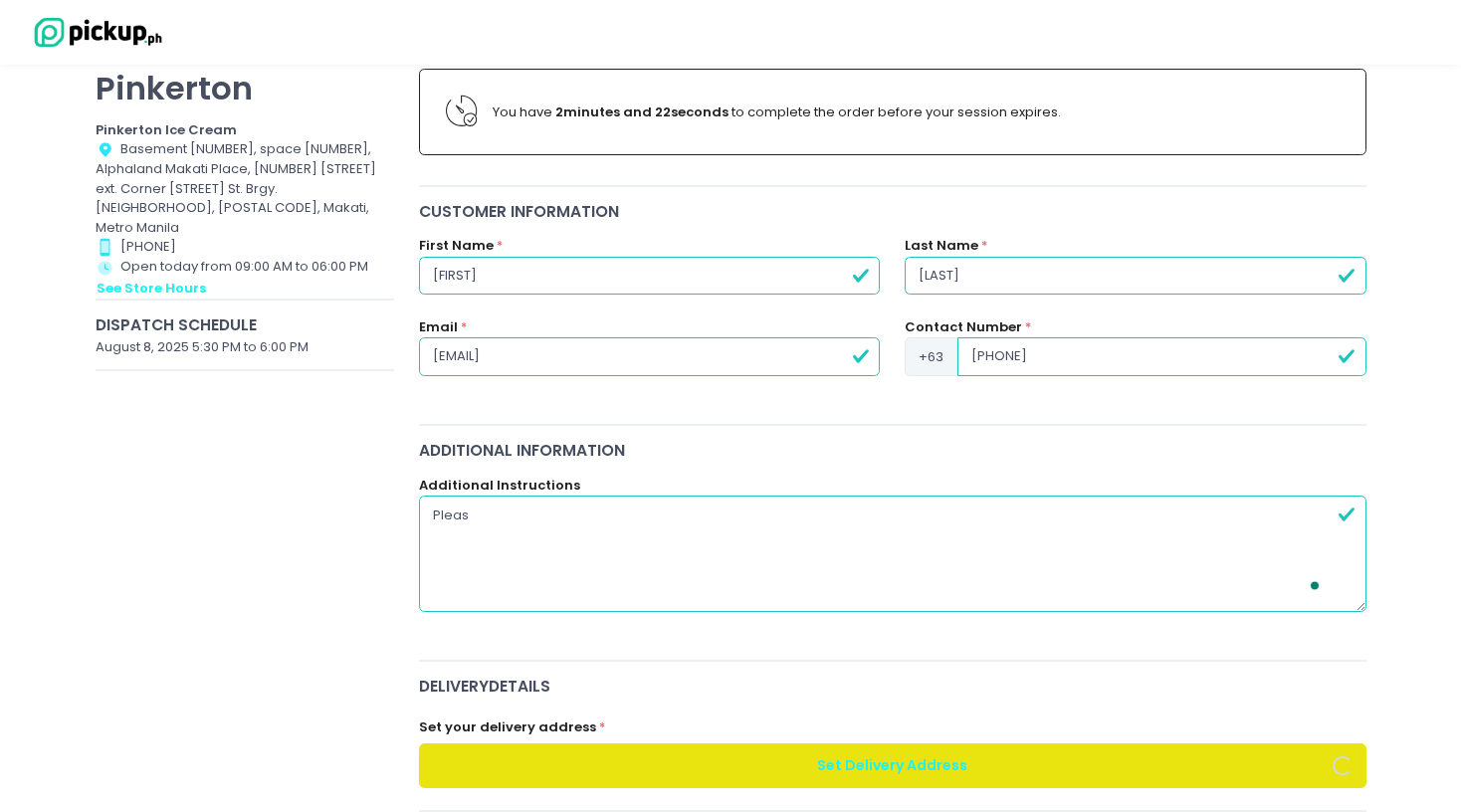 radio on "true" 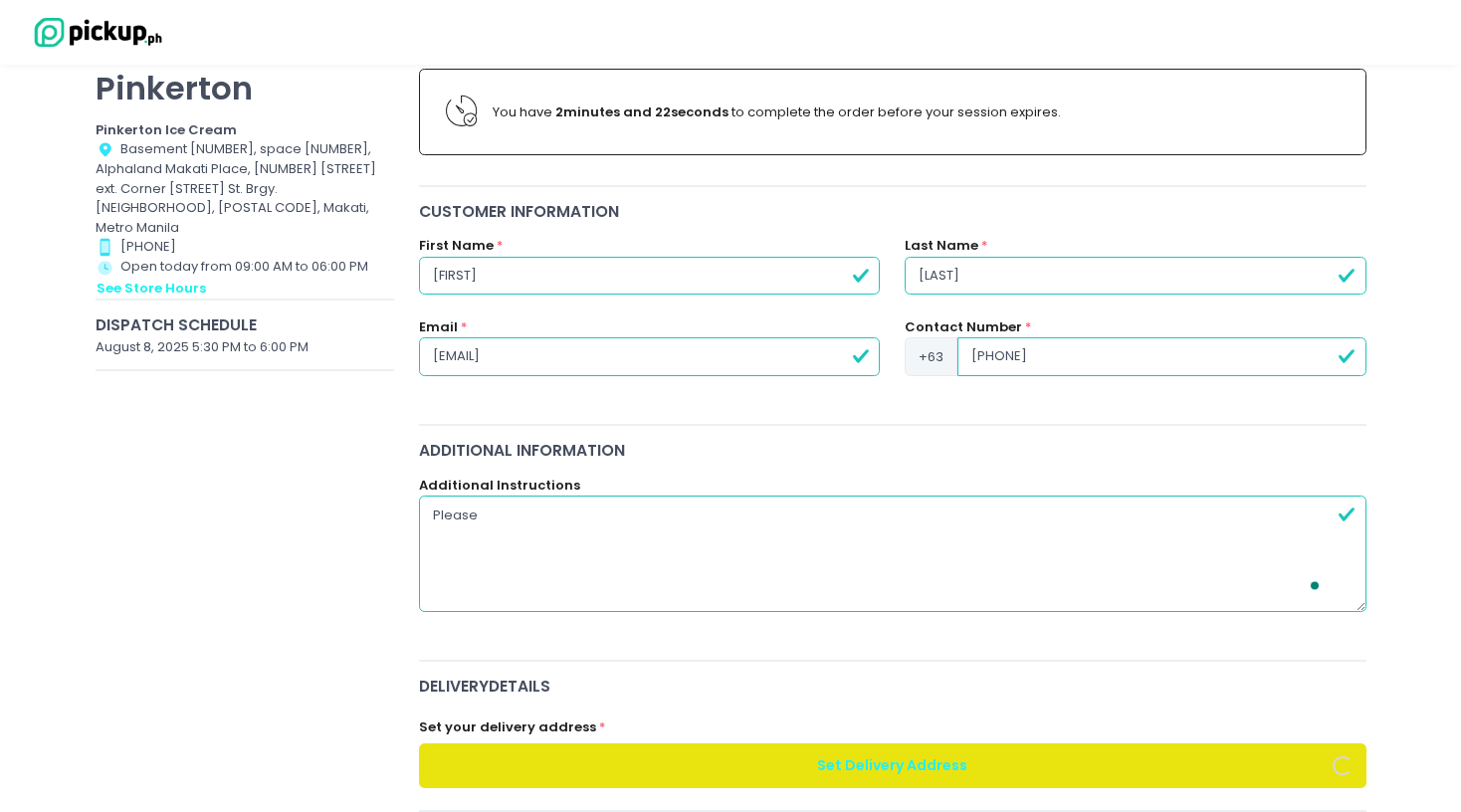 type on "Please" 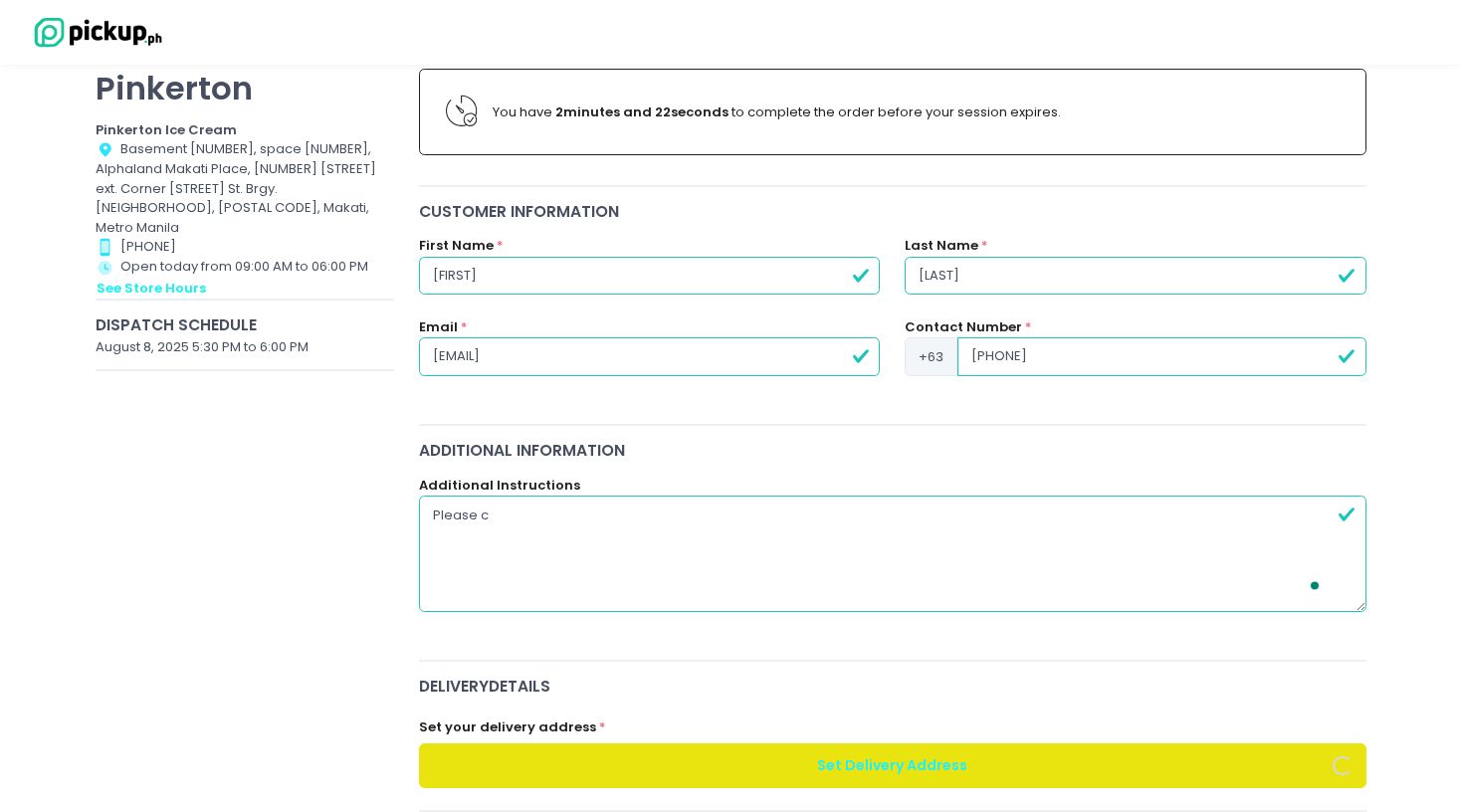 radio on "true" 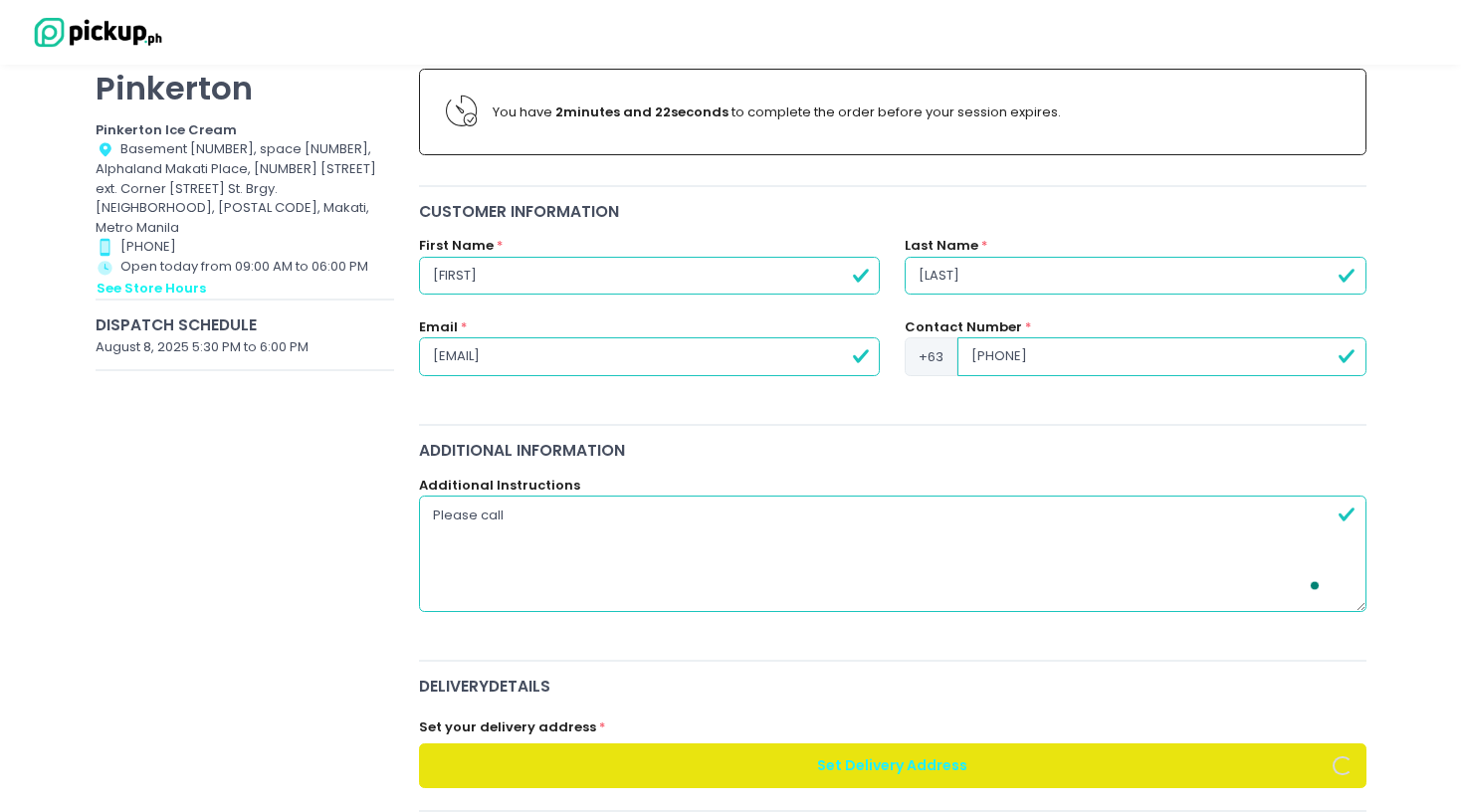 radio on "true" 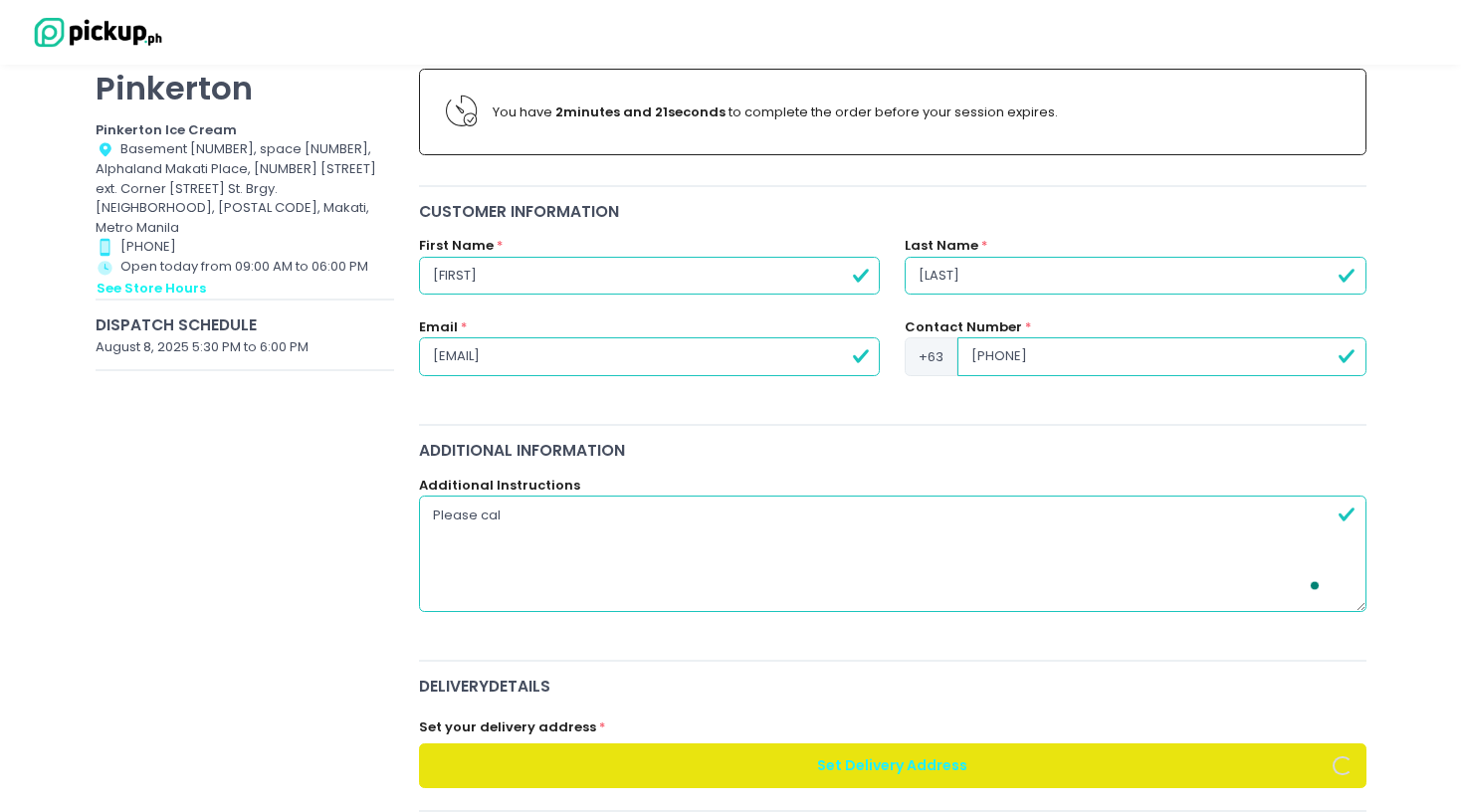 radio on "true" 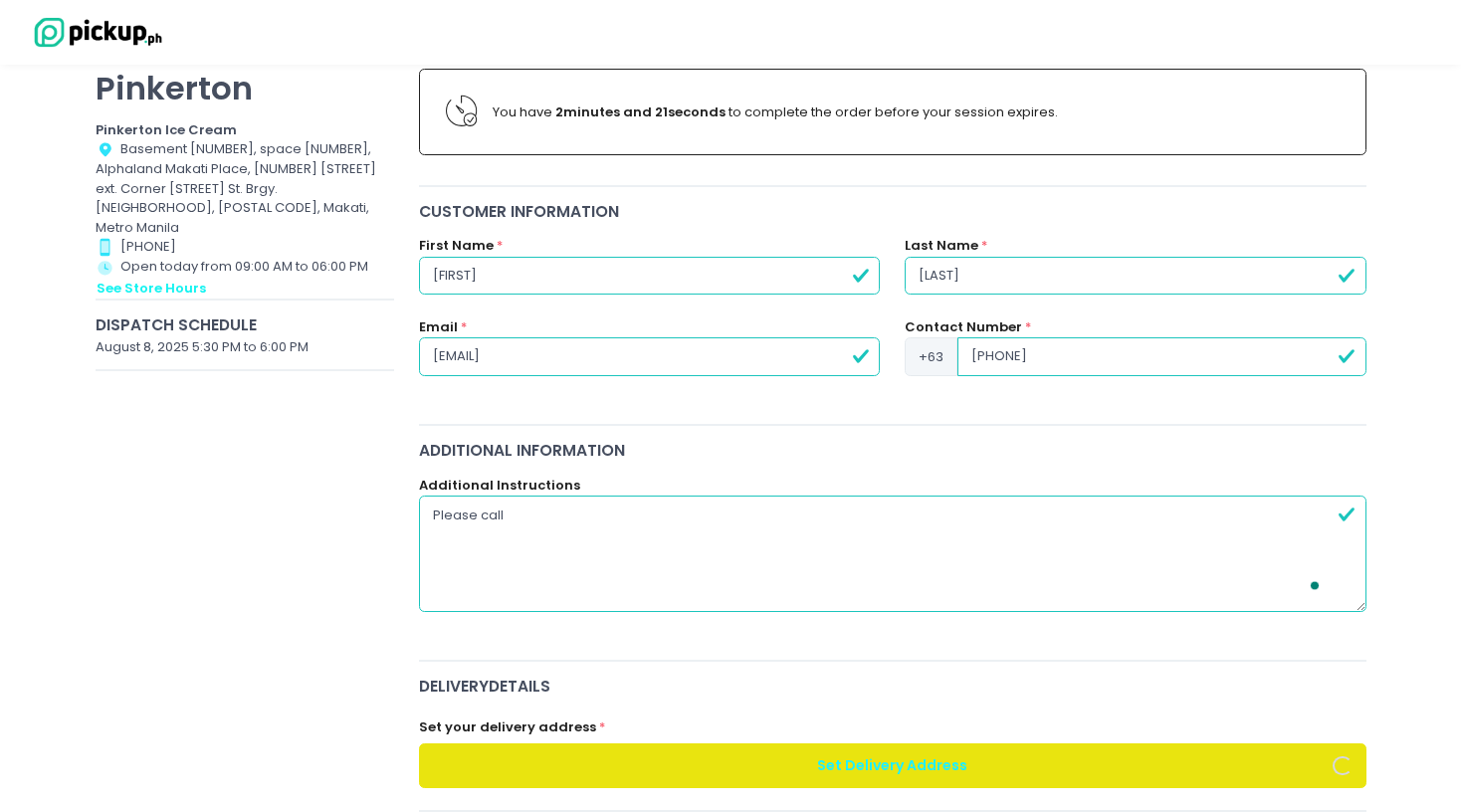 radio on "true" 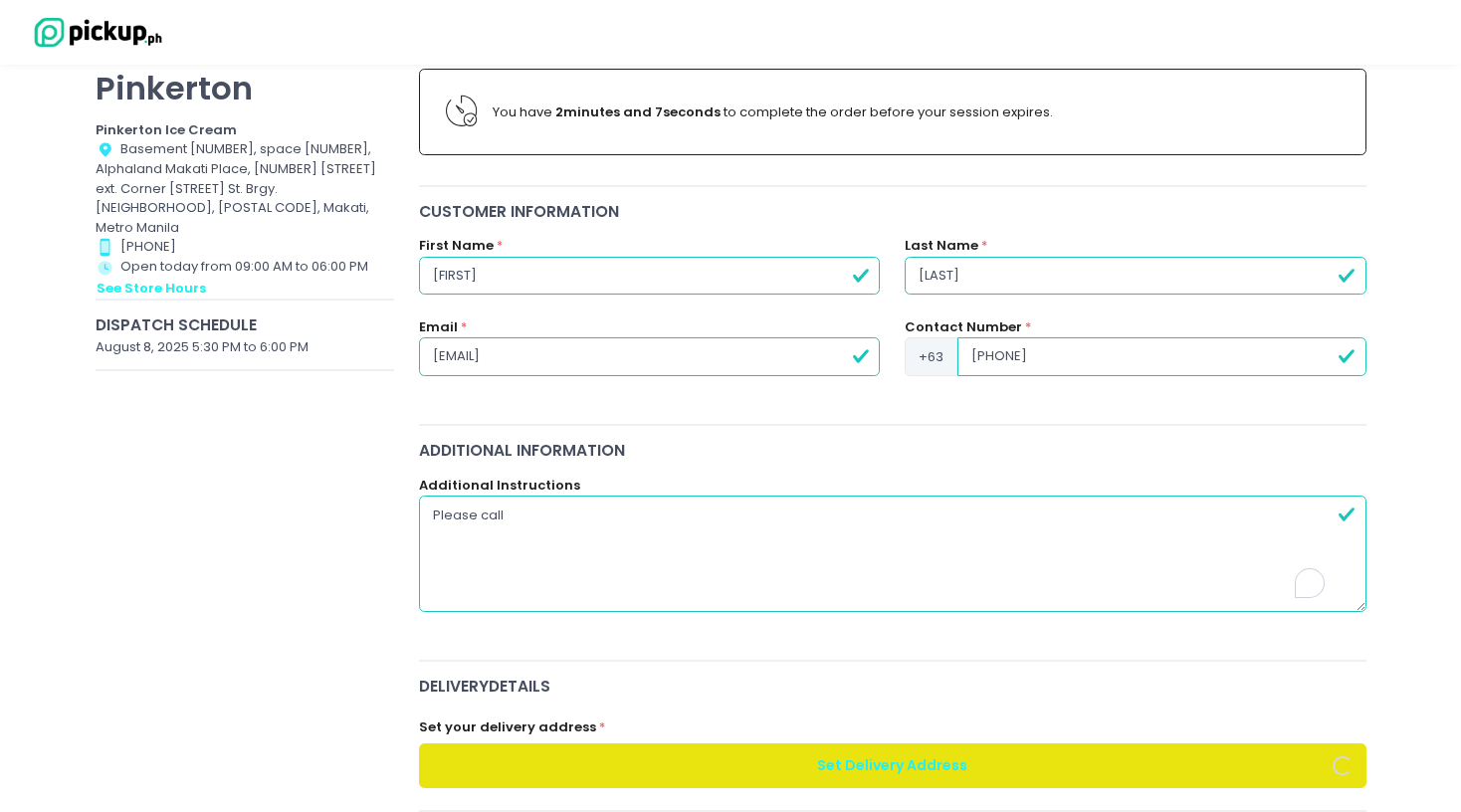 radio on "true" 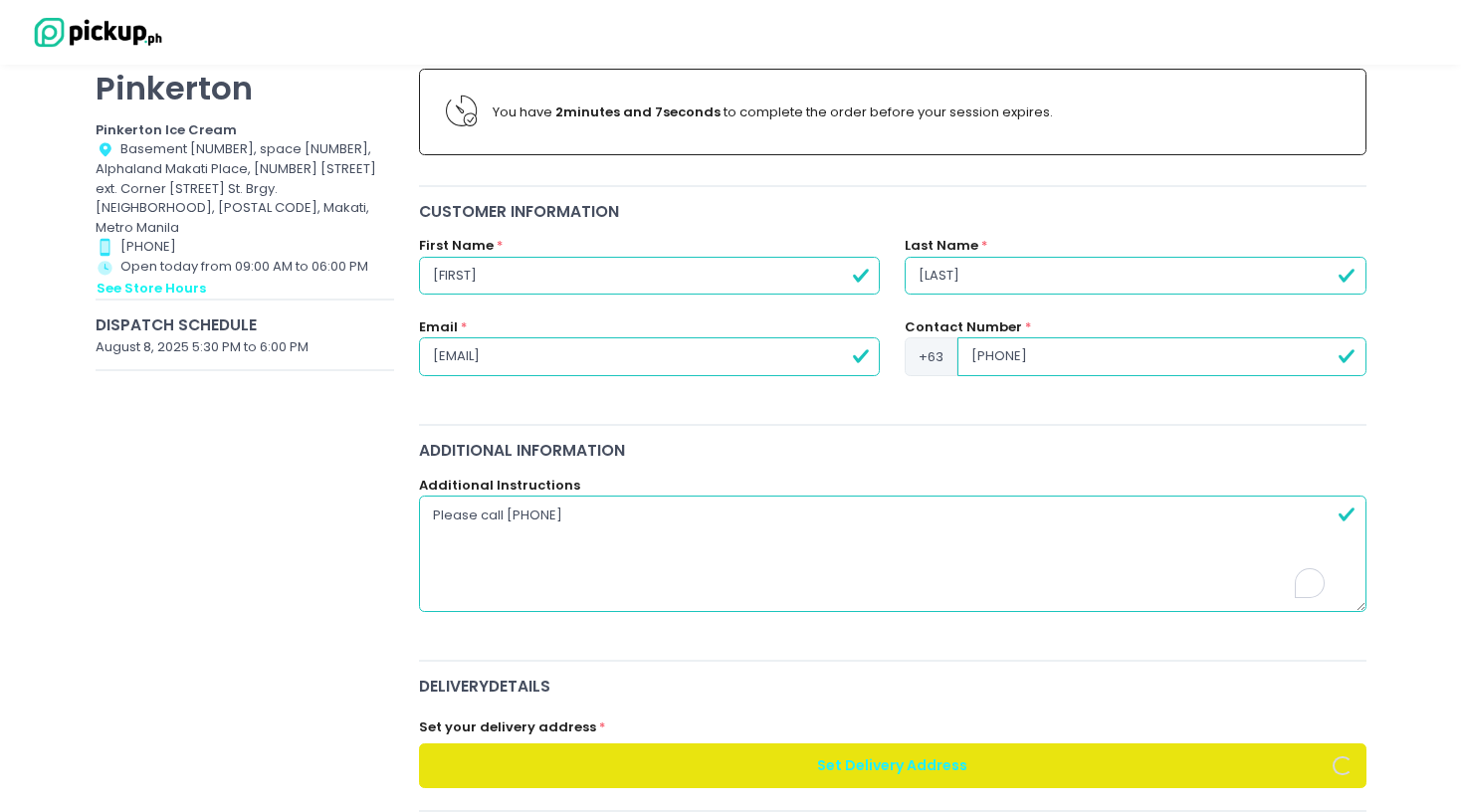 radio on "true" 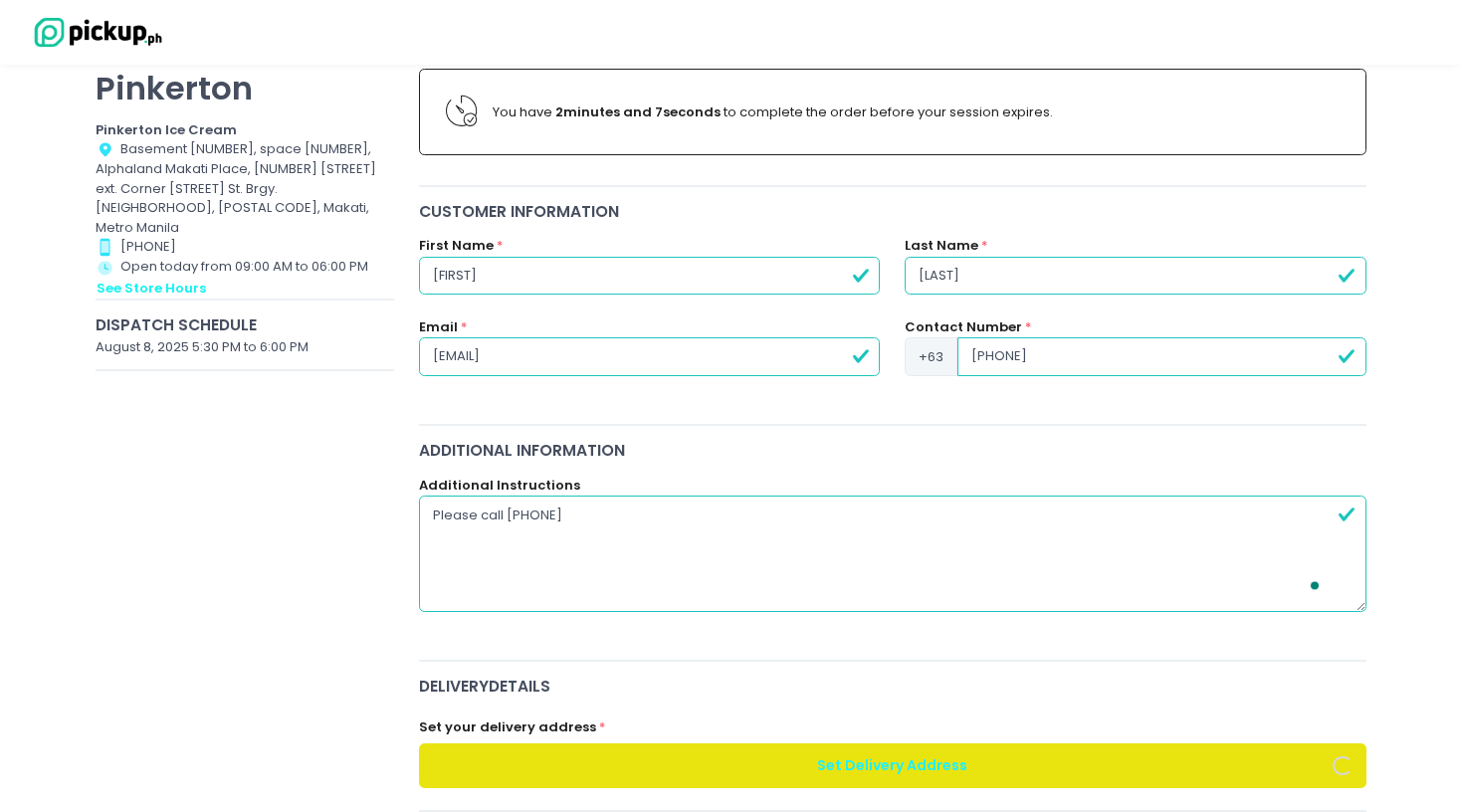 radio on "true" 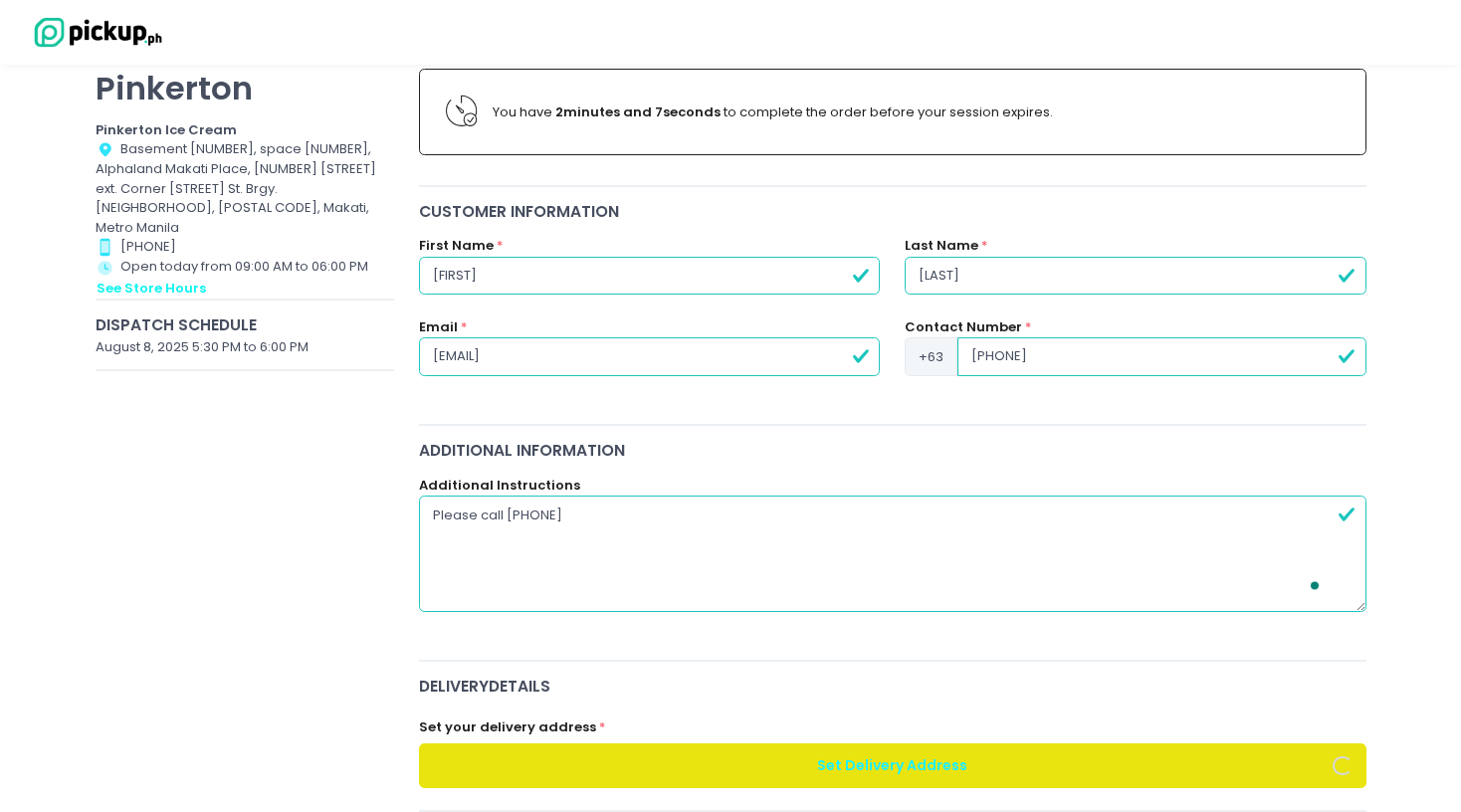type on "Please call [PHONE]" 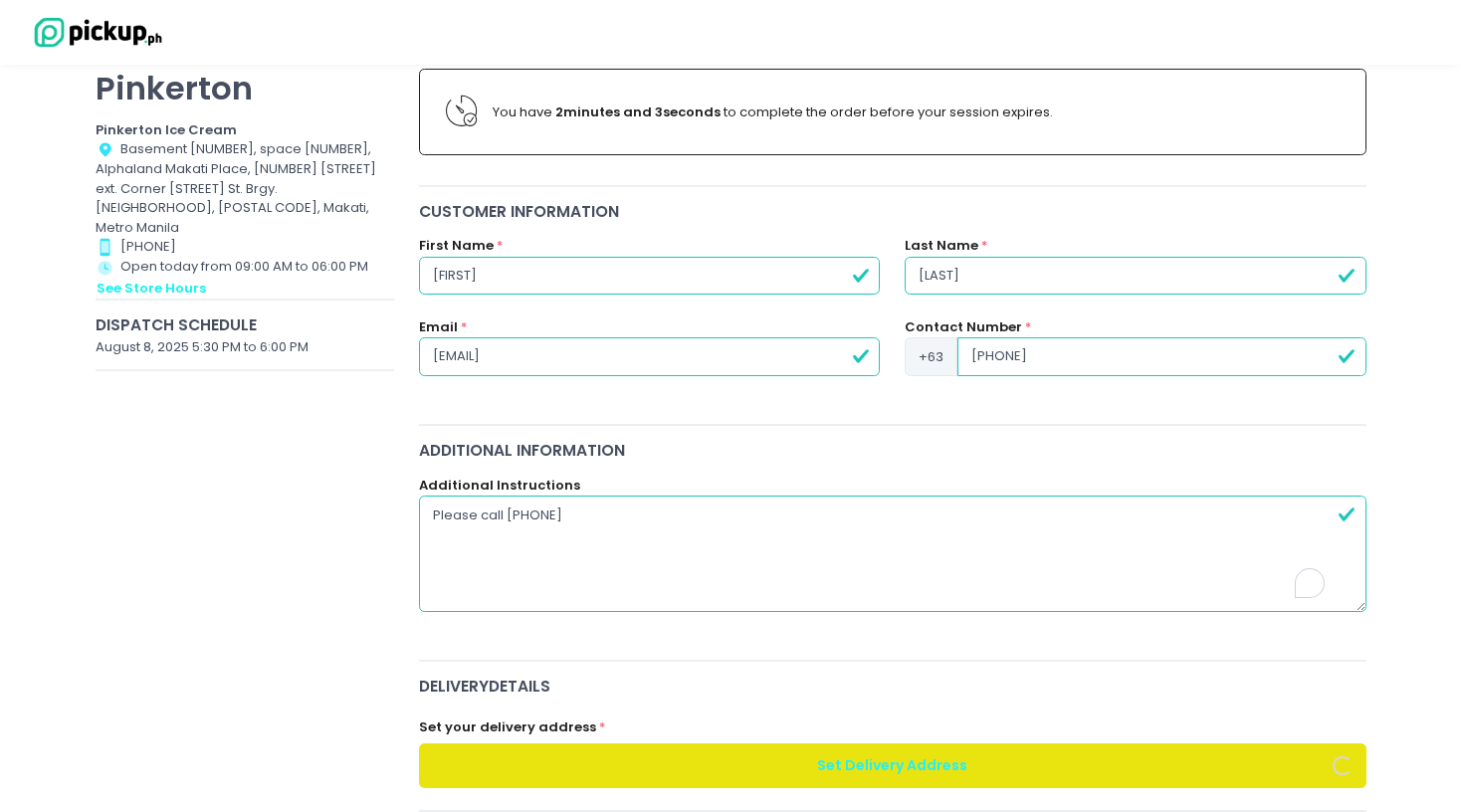 radio on "true" 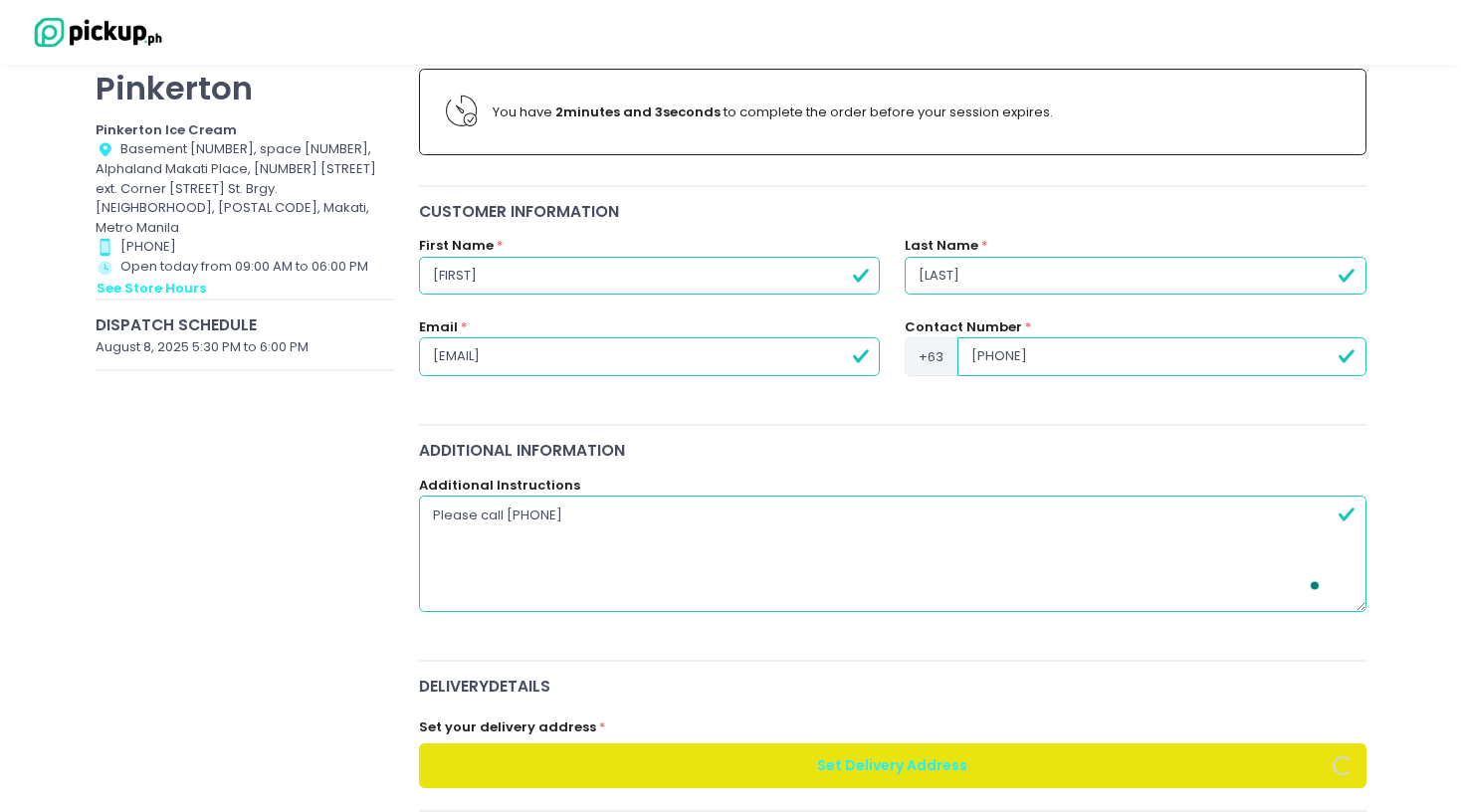 radio on "true" 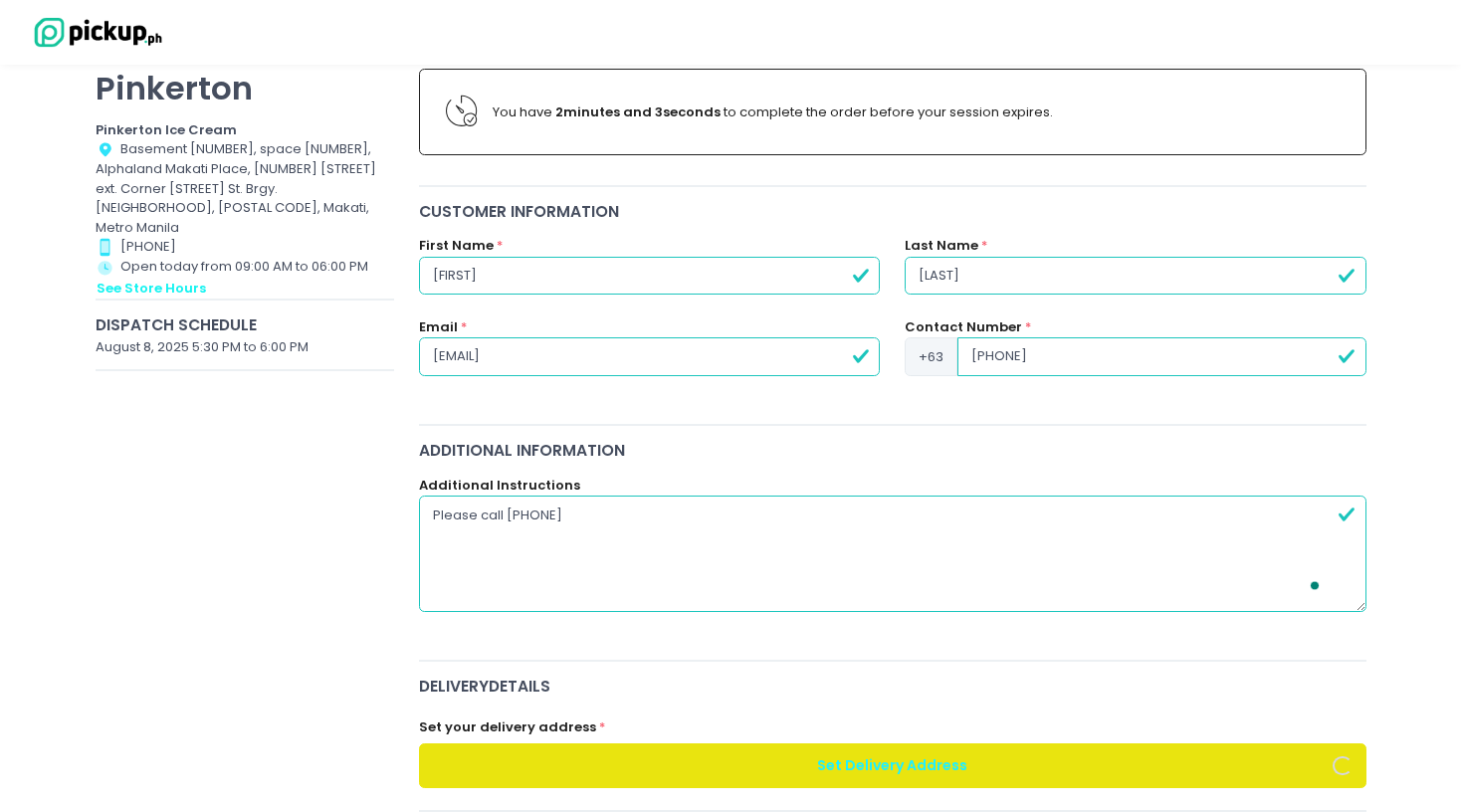 type on "Please call [PHONE] when near." 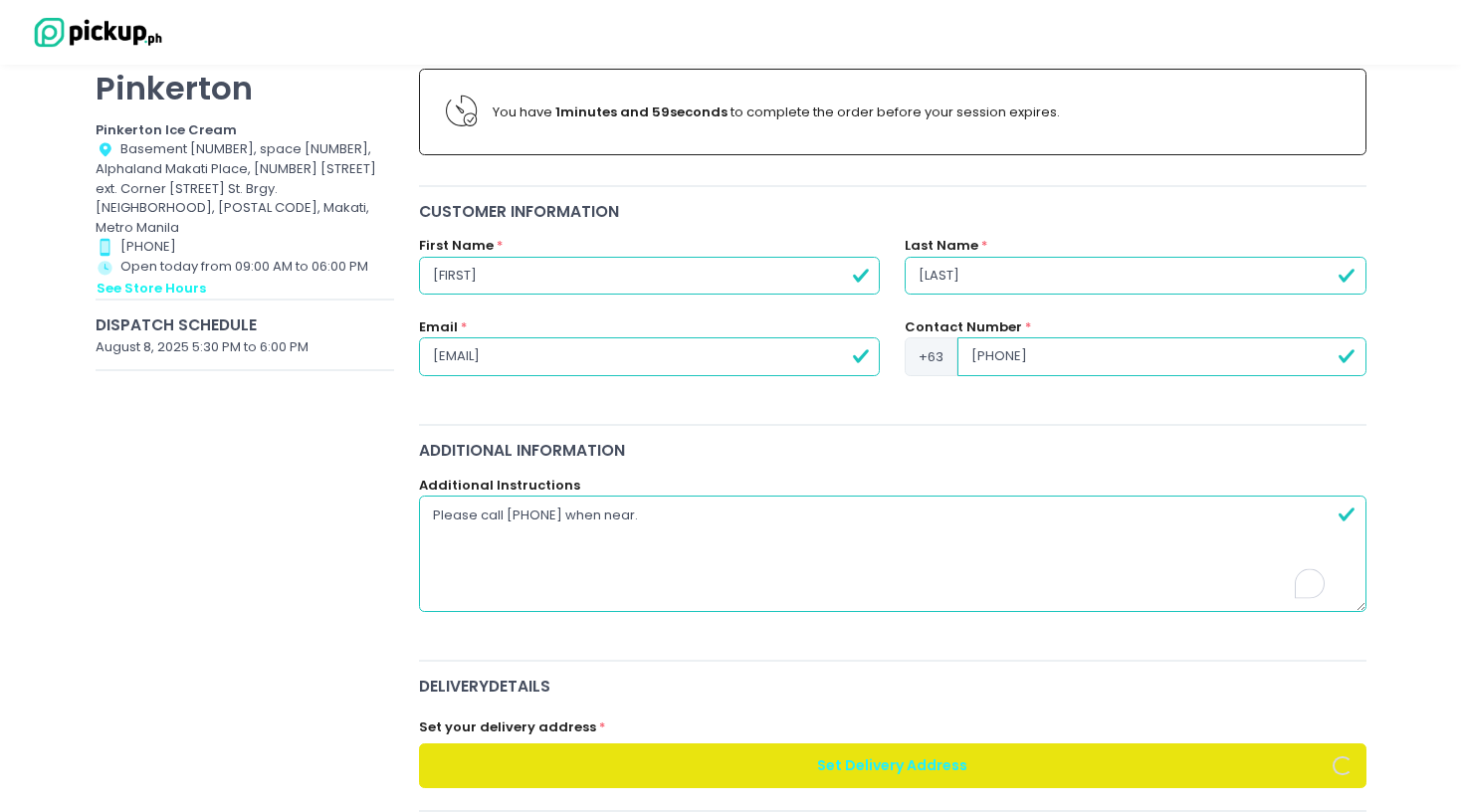 radio on "true" 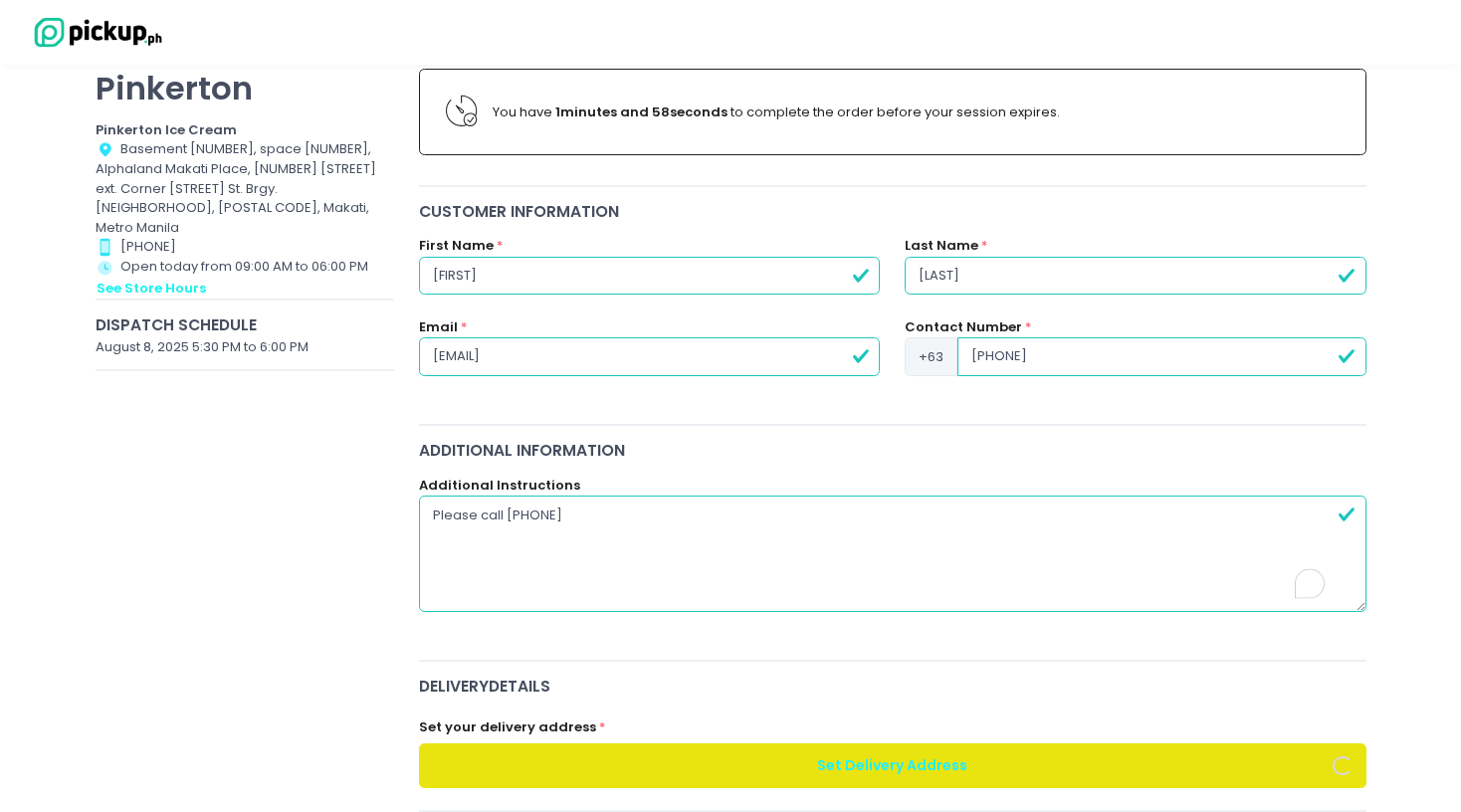 radio on "true" 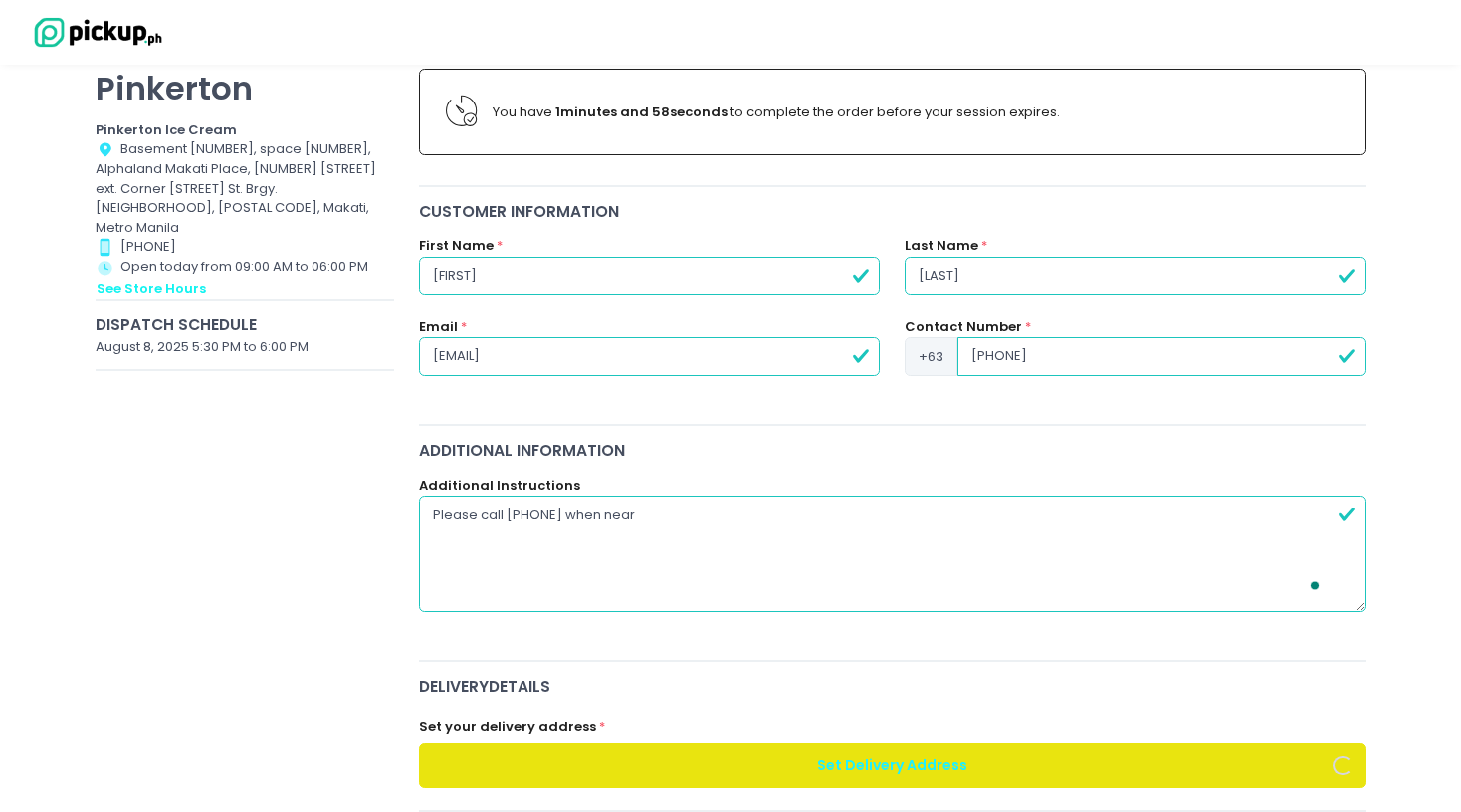 radio on "true" 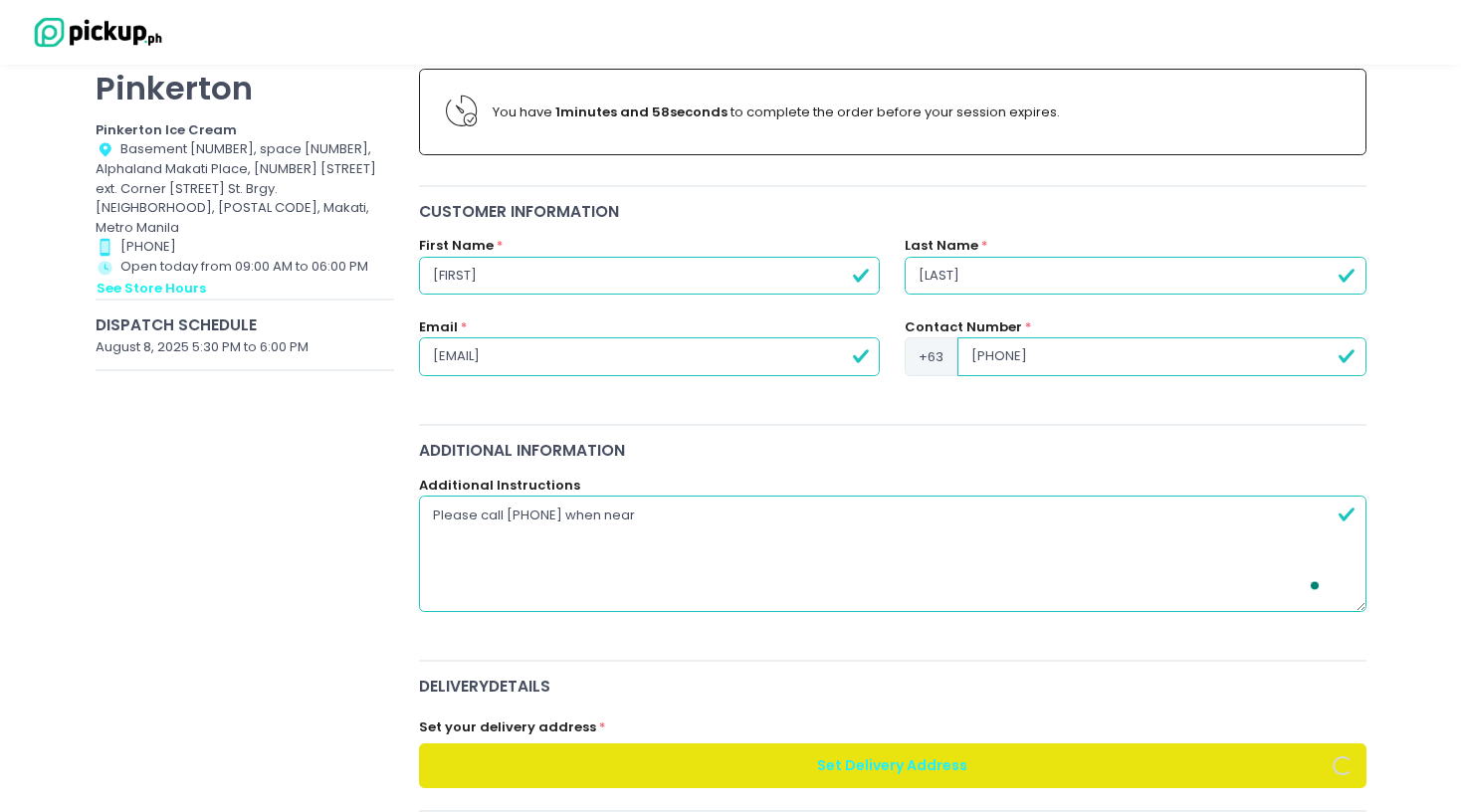 type on "Please call [PHONE]" 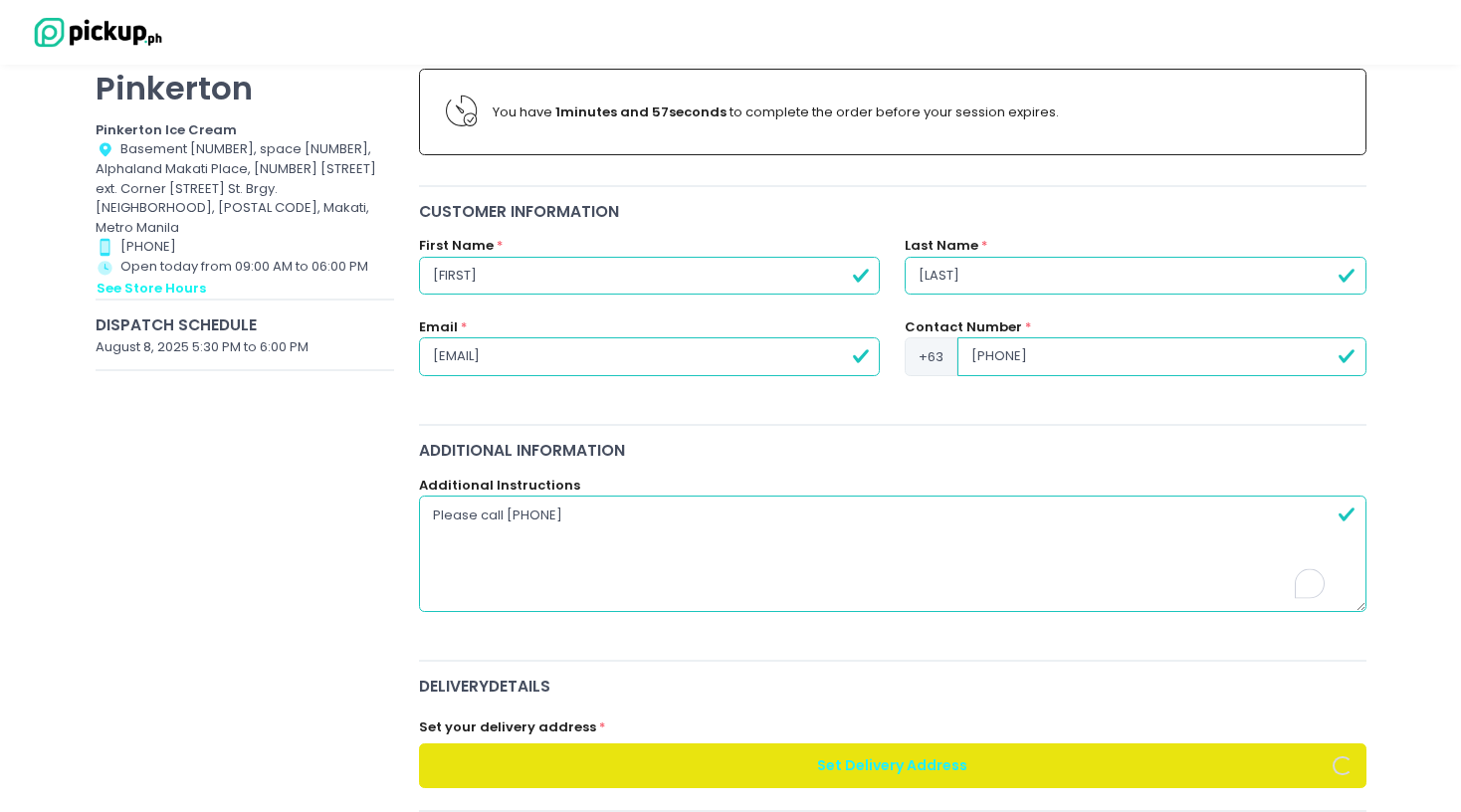 radio on "true" 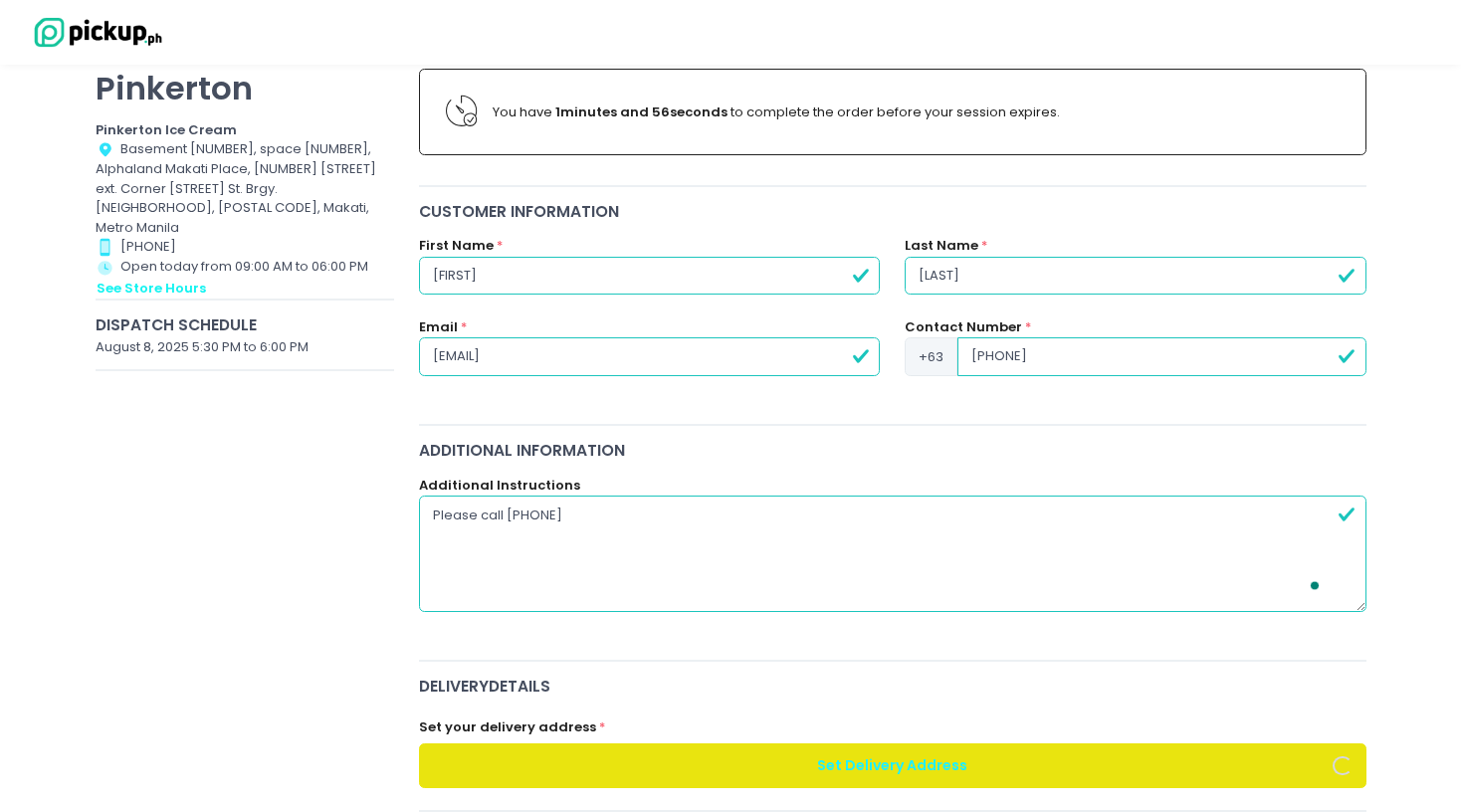 radio on "true" 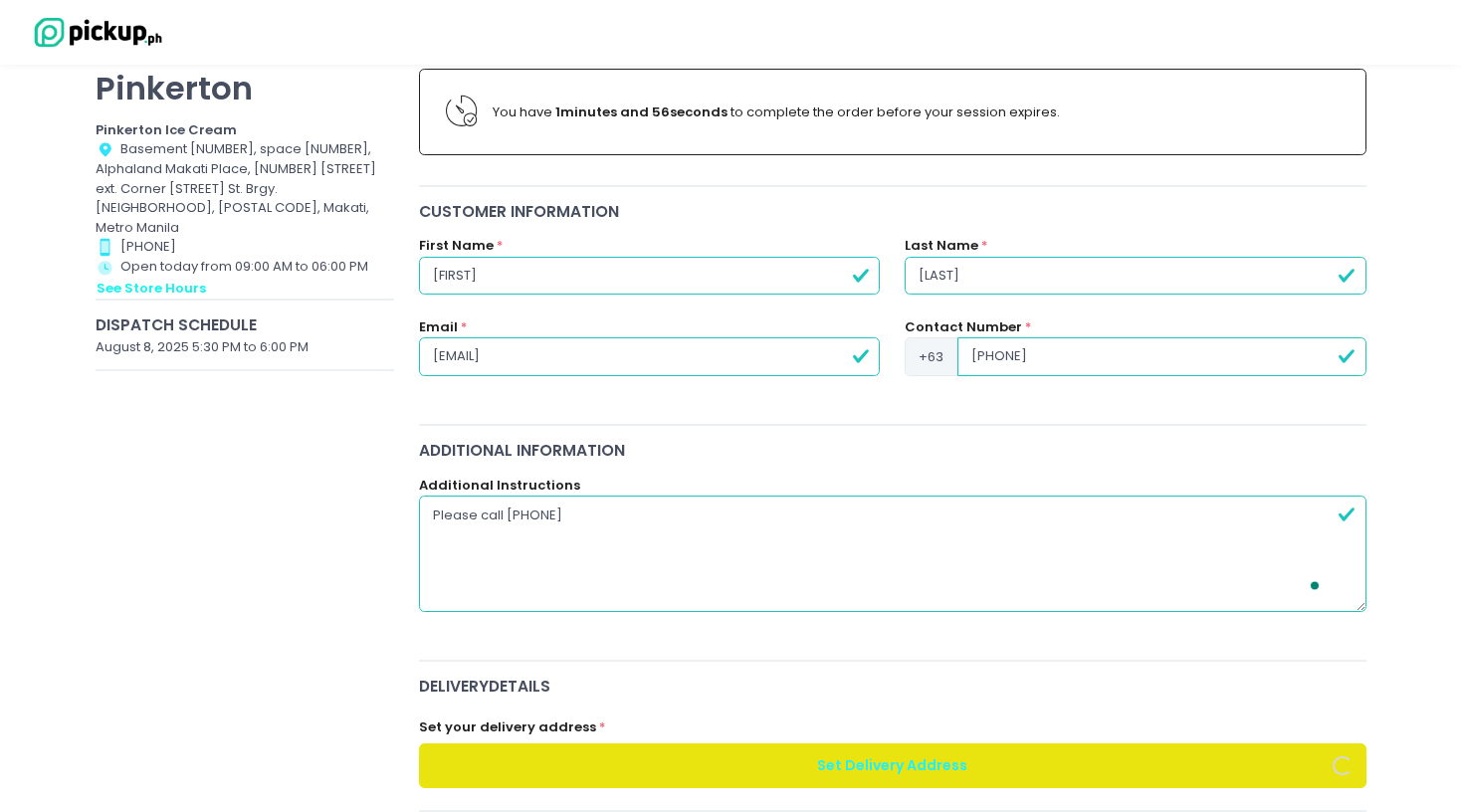 type on "Please call [PHONE]" 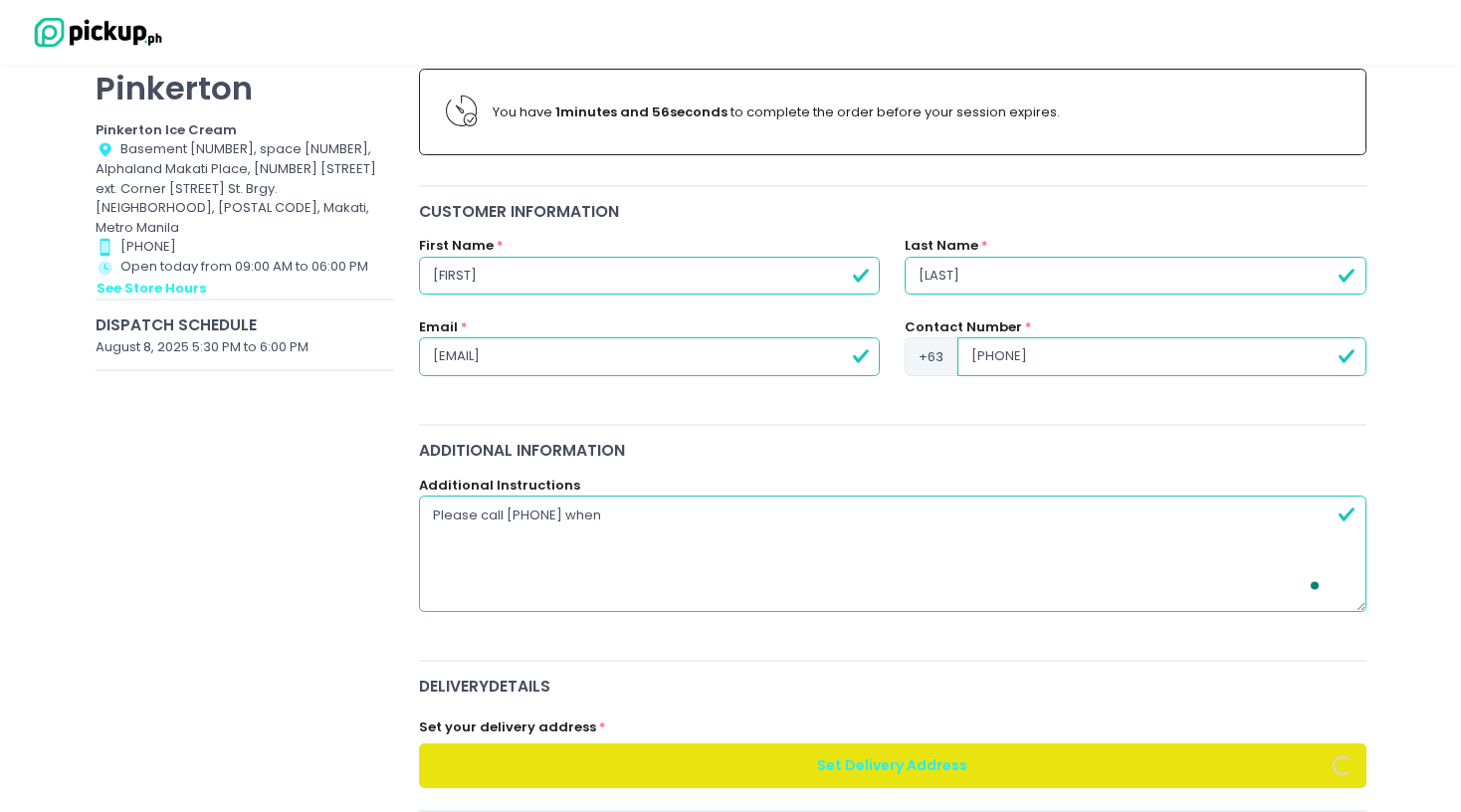 radio on "true" 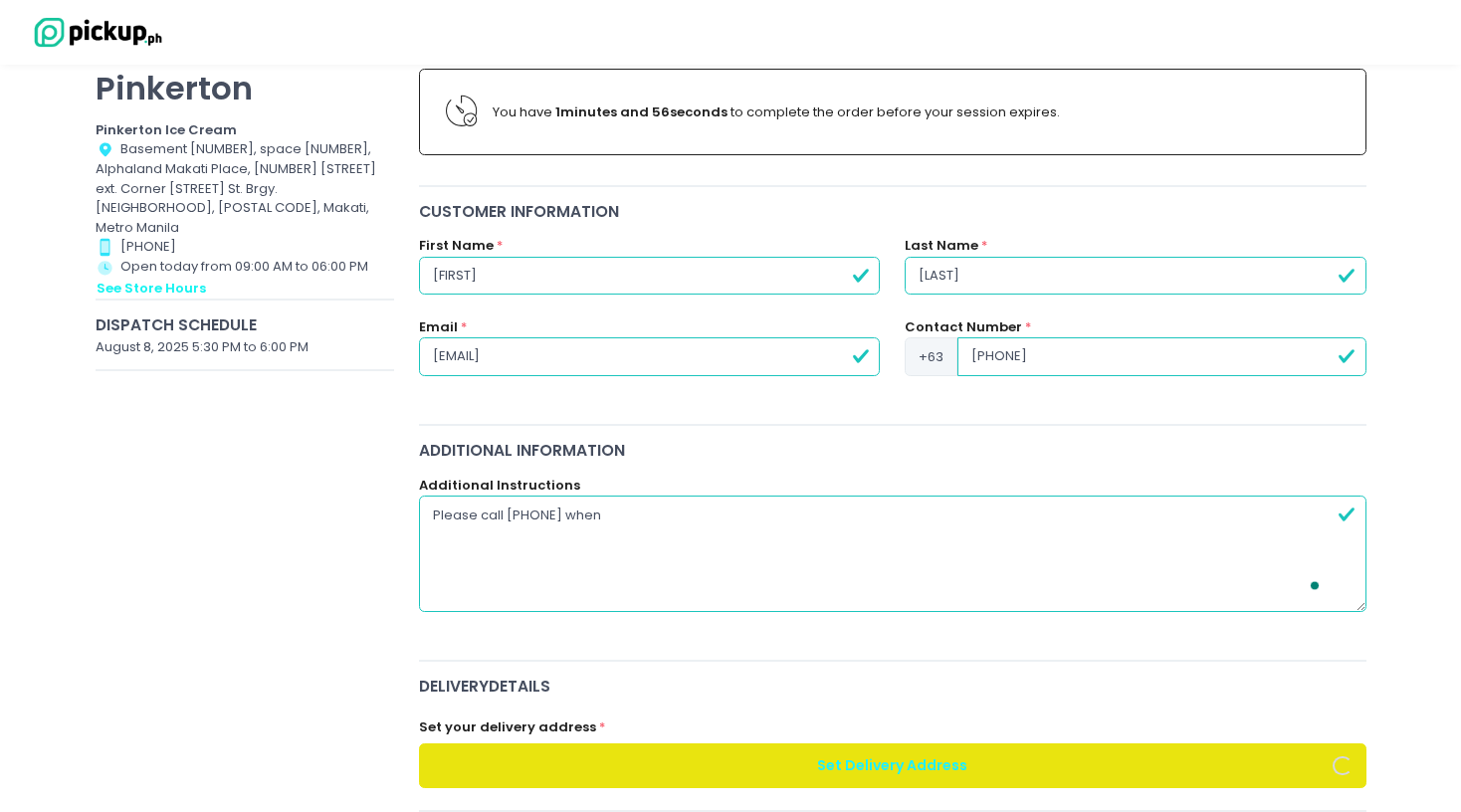 type on "Please call [PHONE] when ne" 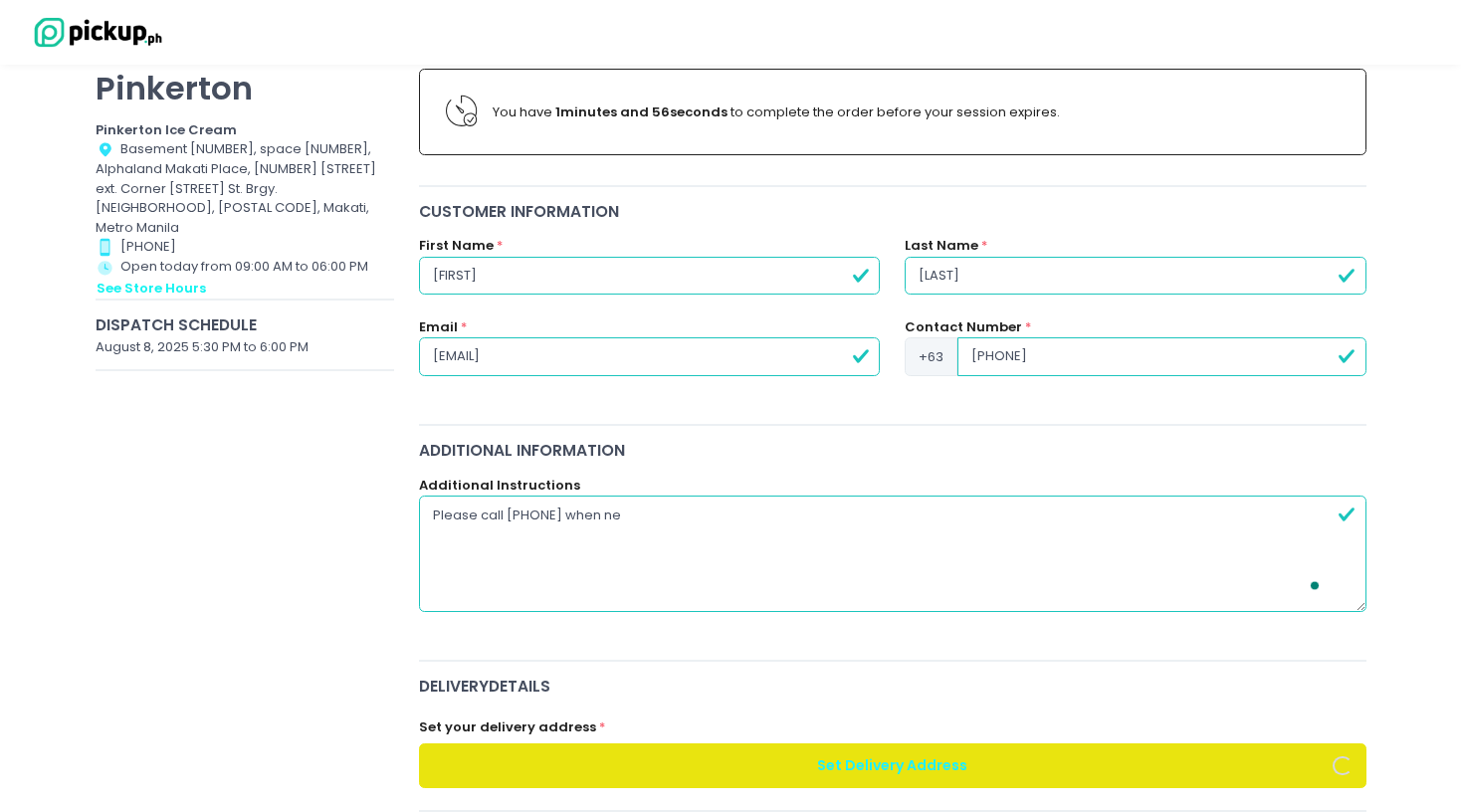 radio on "true" 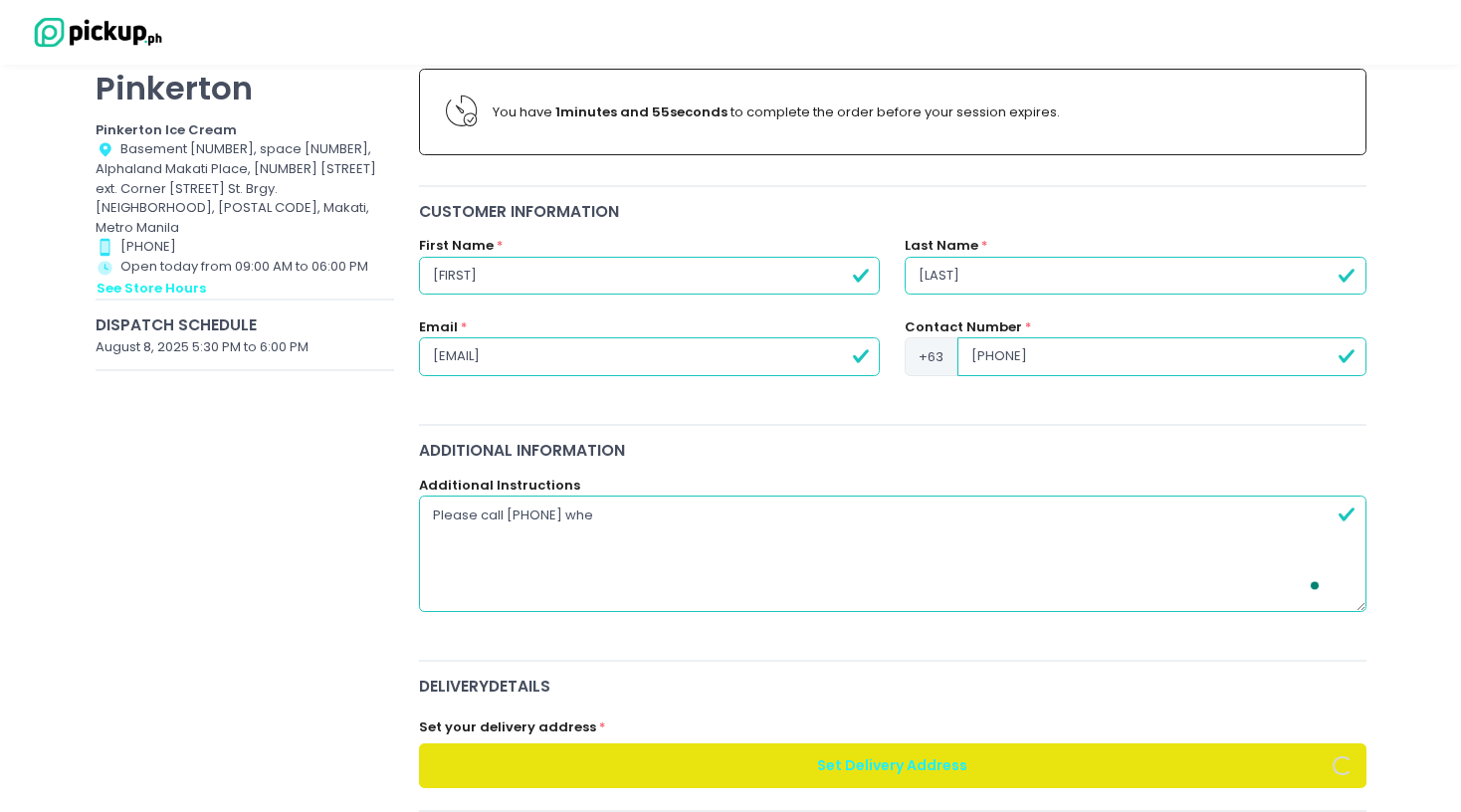 radio on "true" 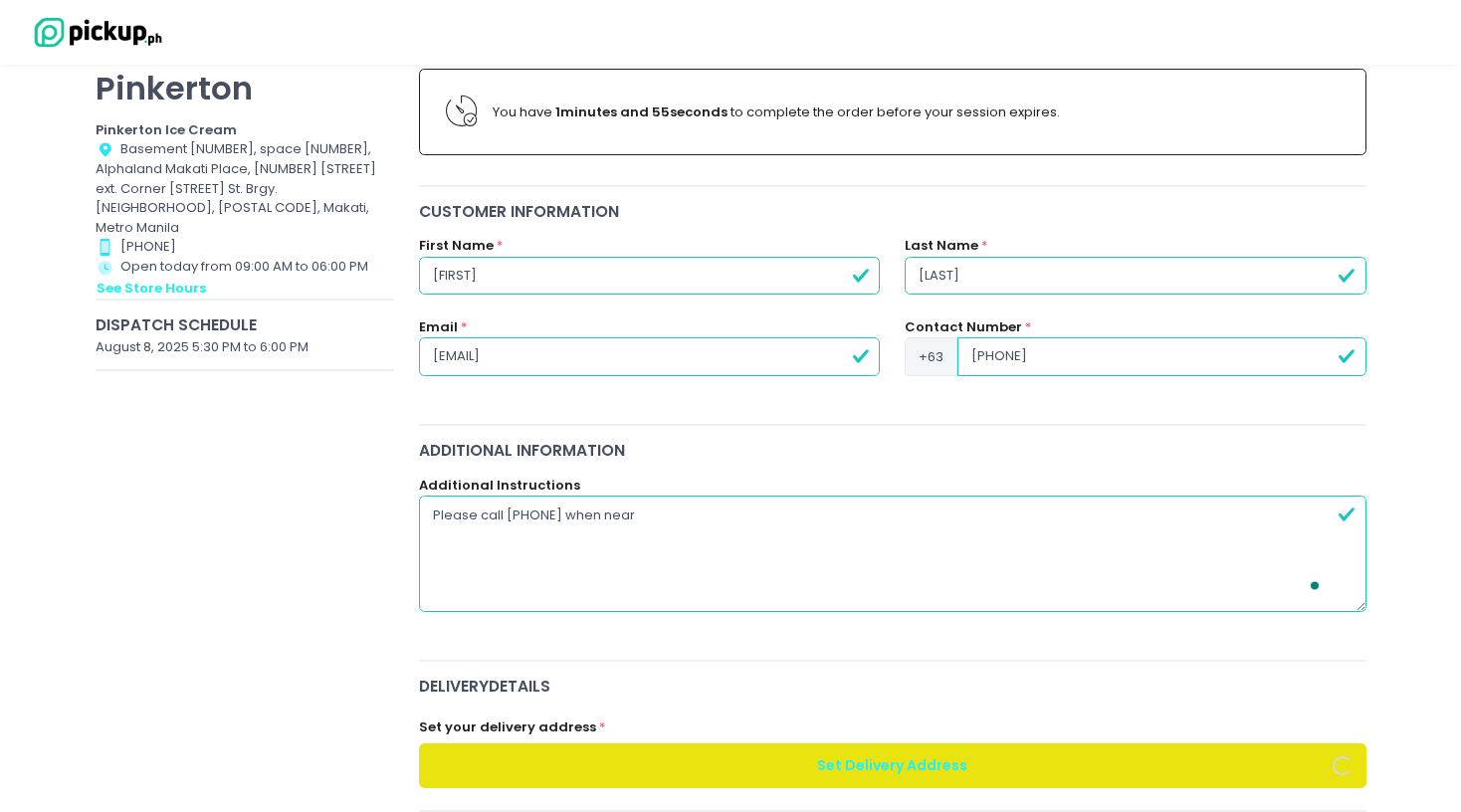 radio on "true" 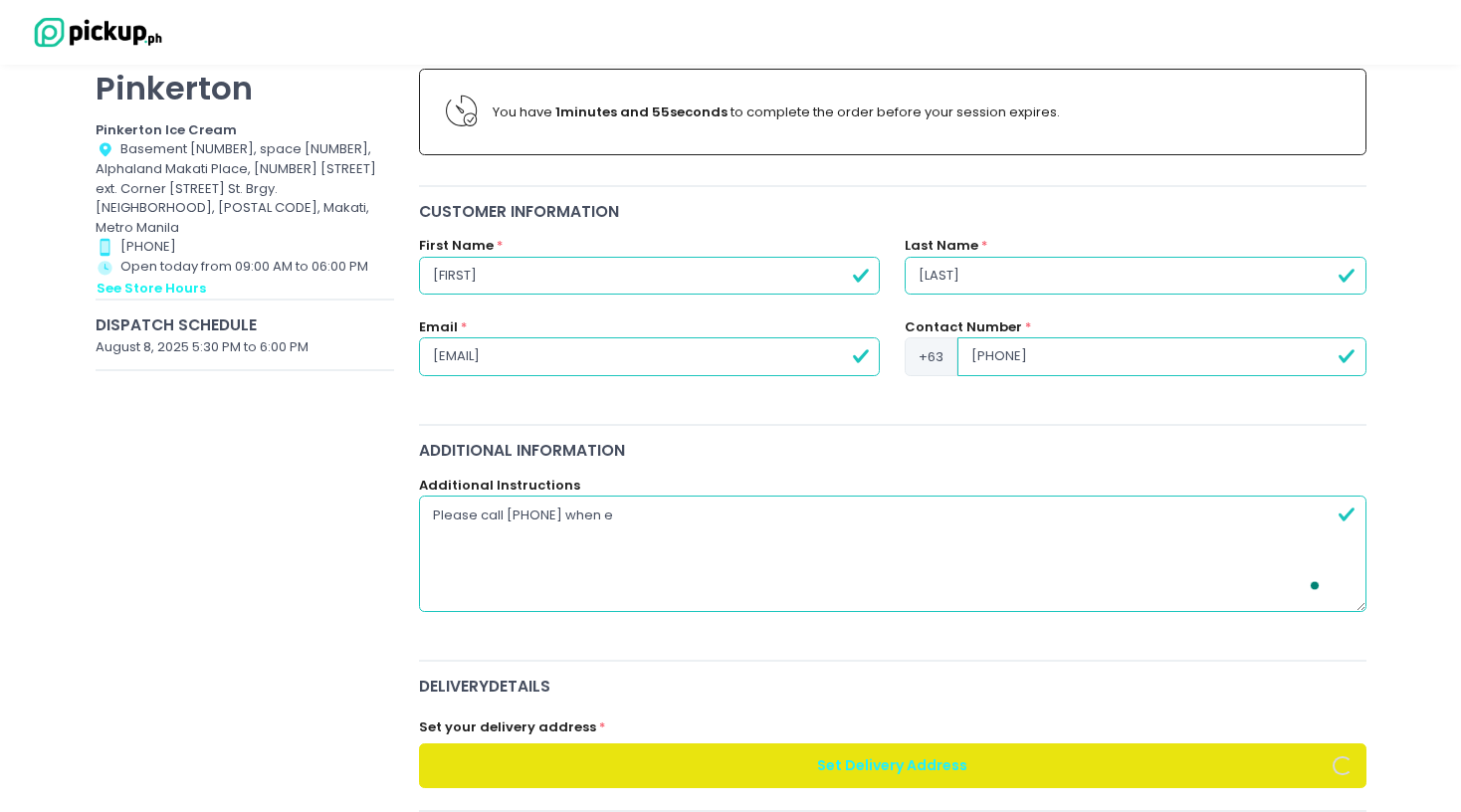 radio on "true" 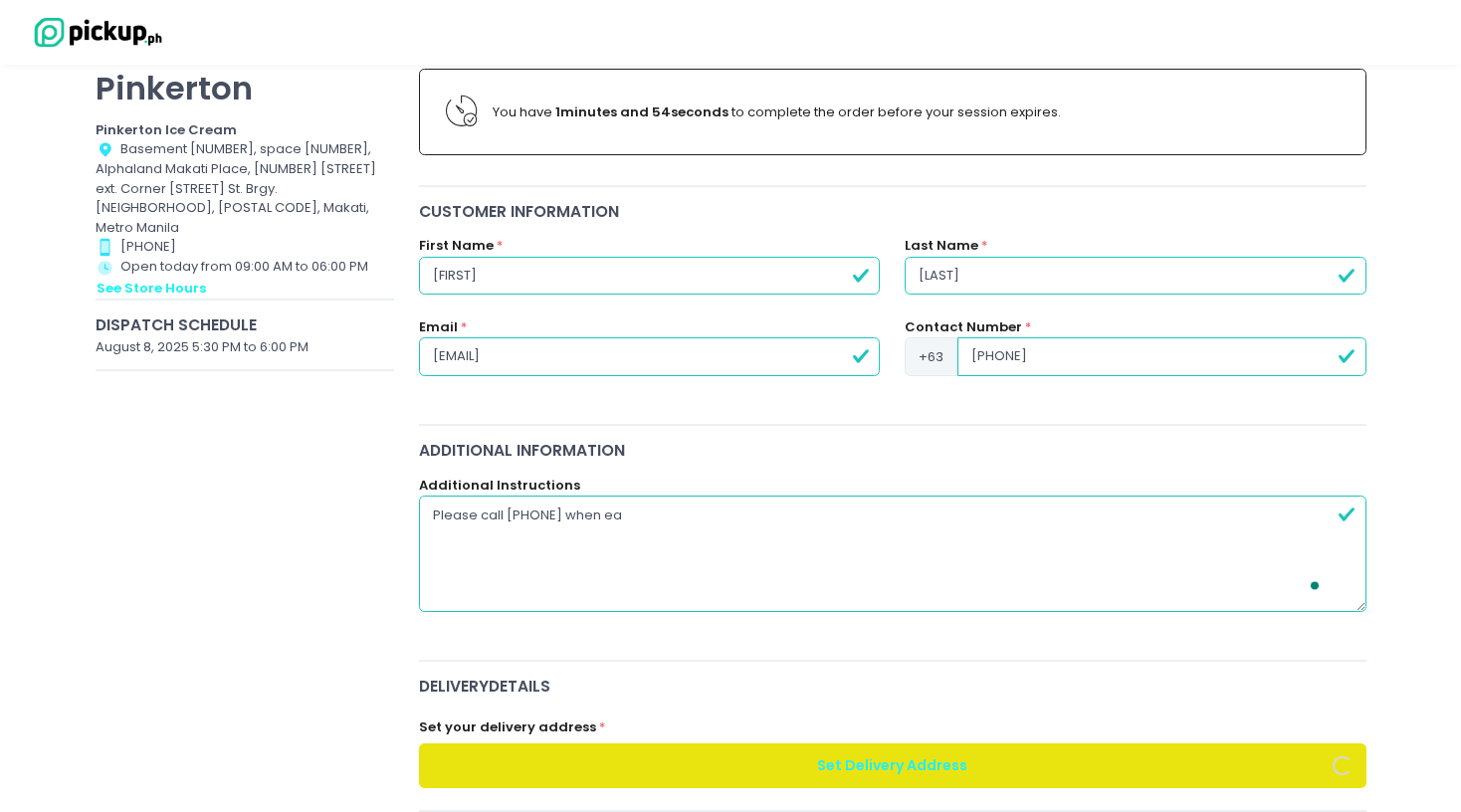 radio on "true" 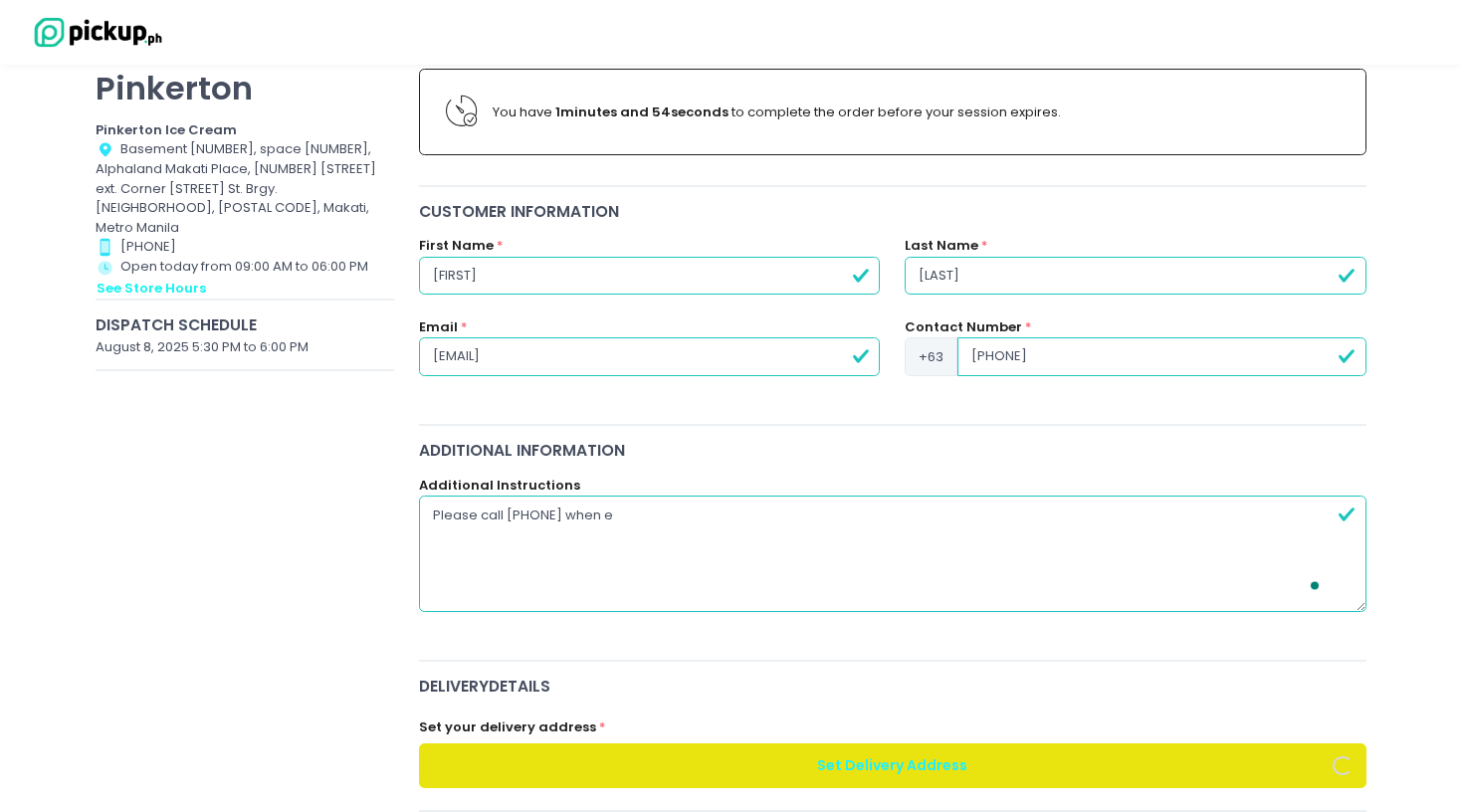 radio on "true" 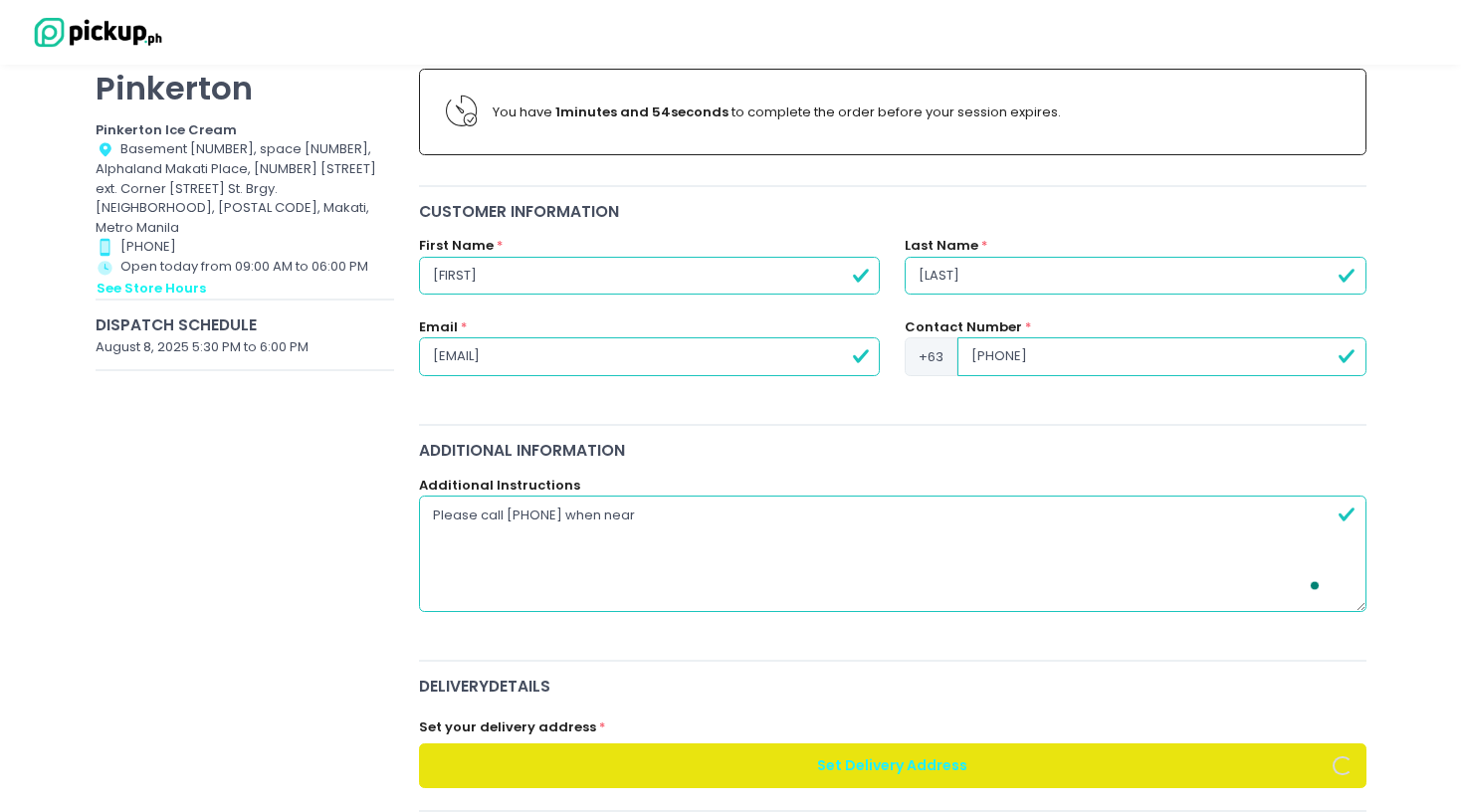 radio on "true" 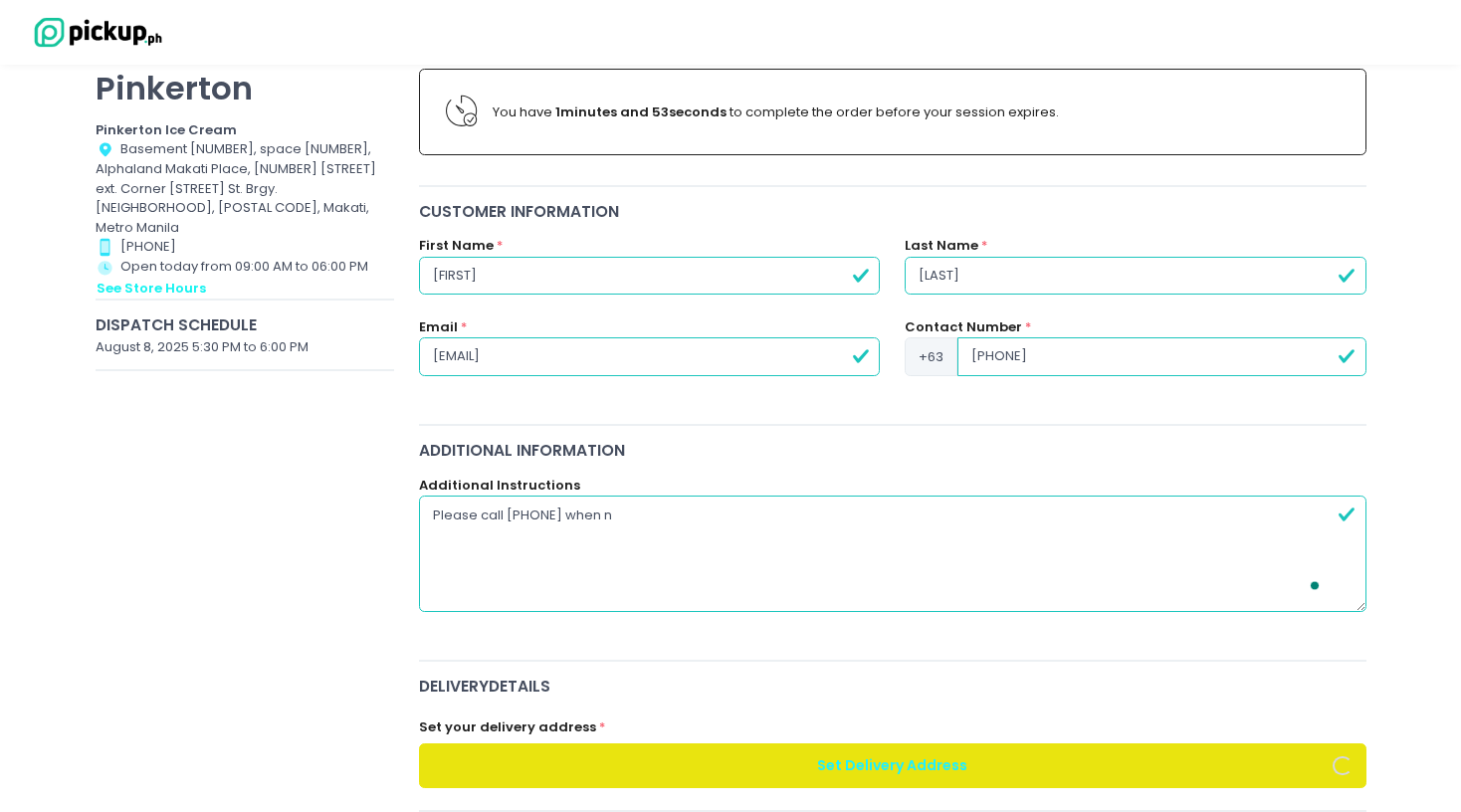 radio on "true" 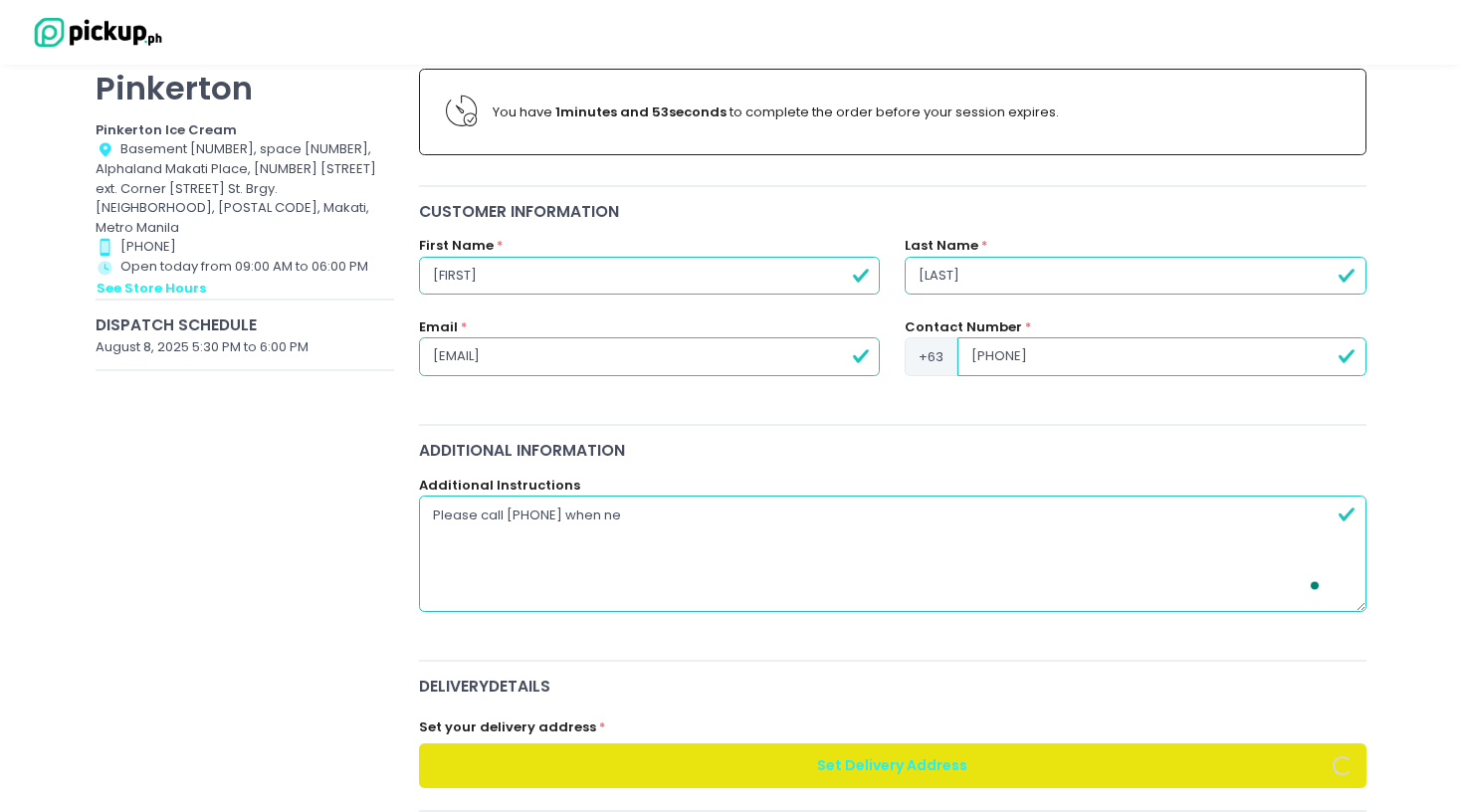 radio on "true" 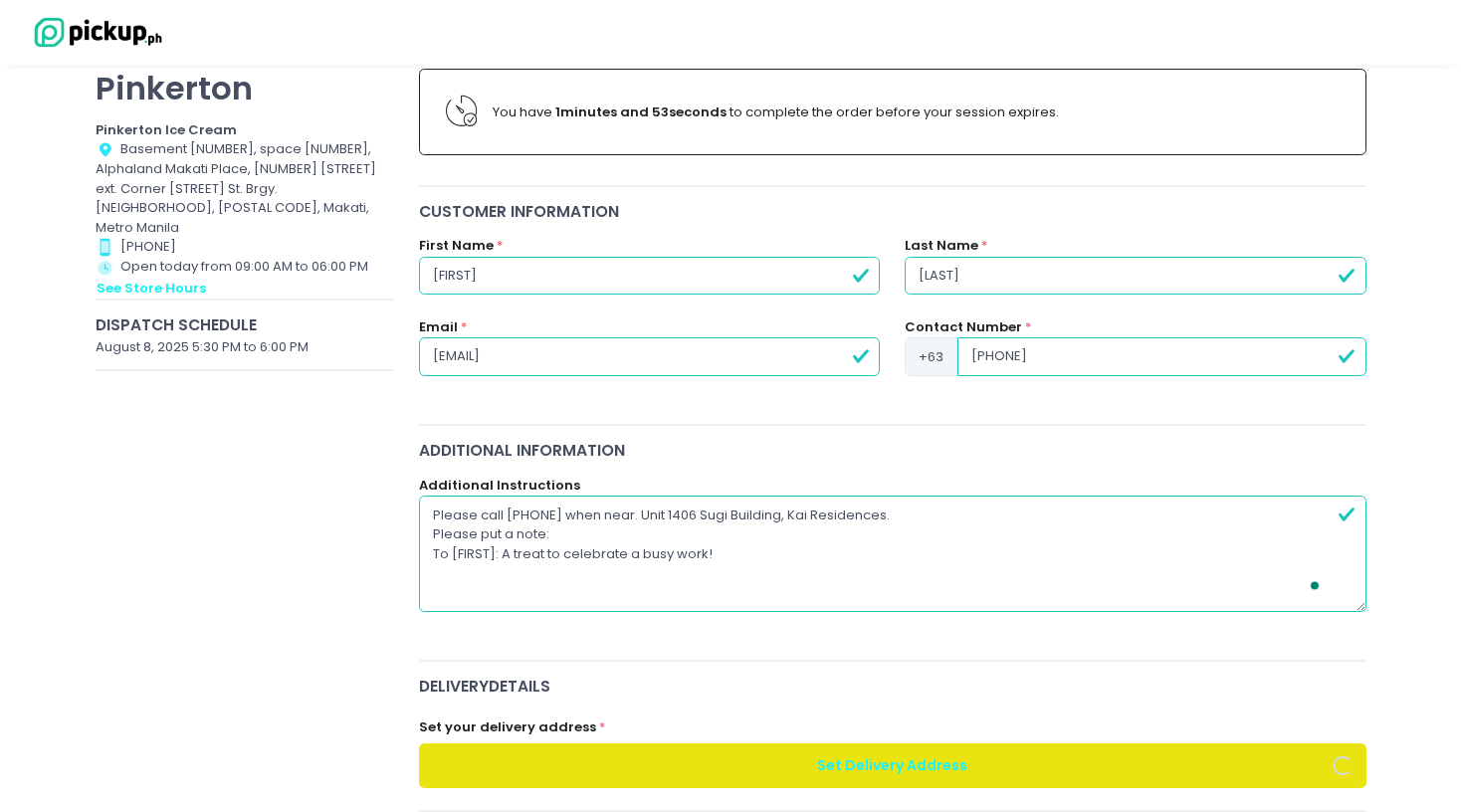 radio on "true" 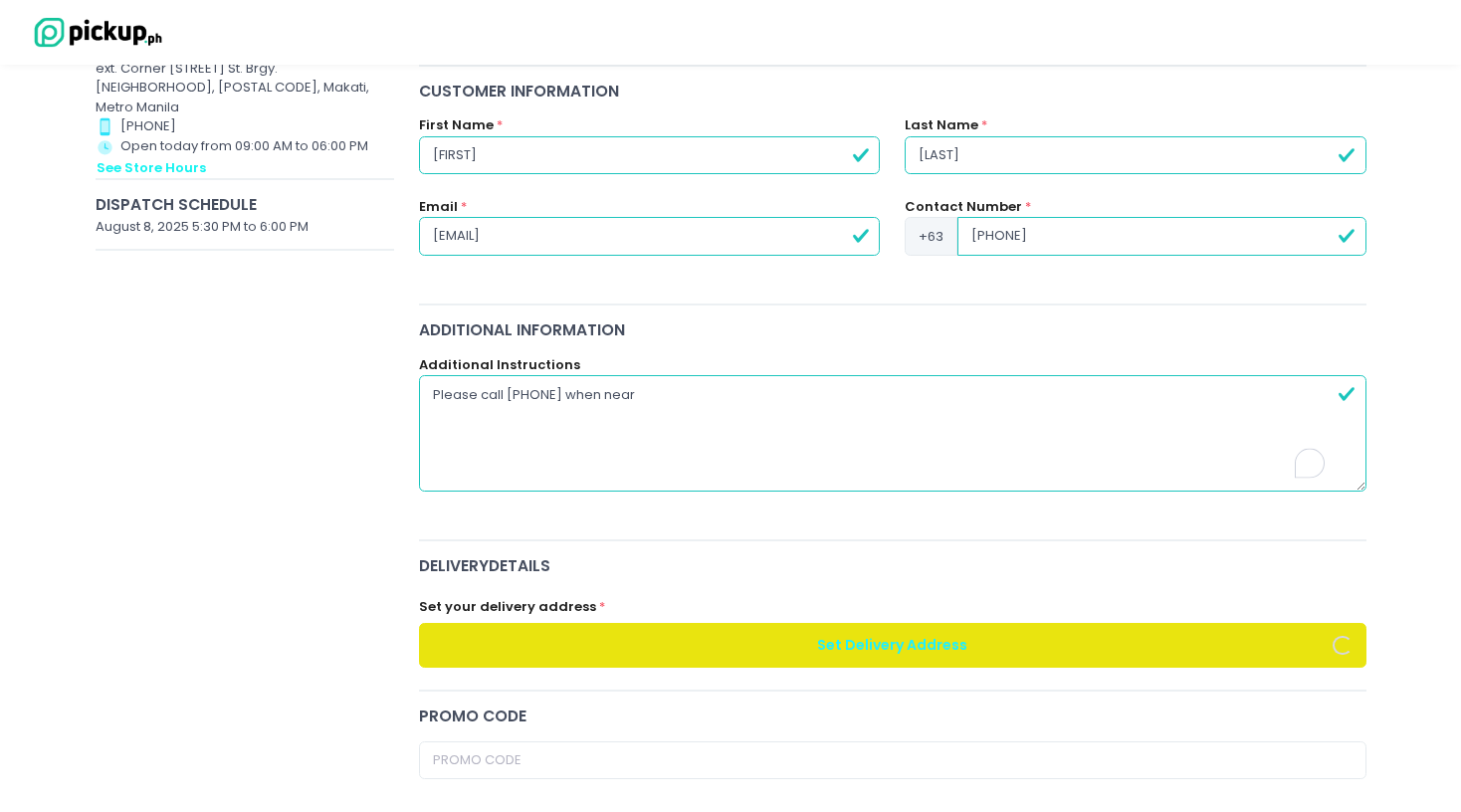 scroll, scrollTop: 298, scrollLeft: 0, axis: vertical 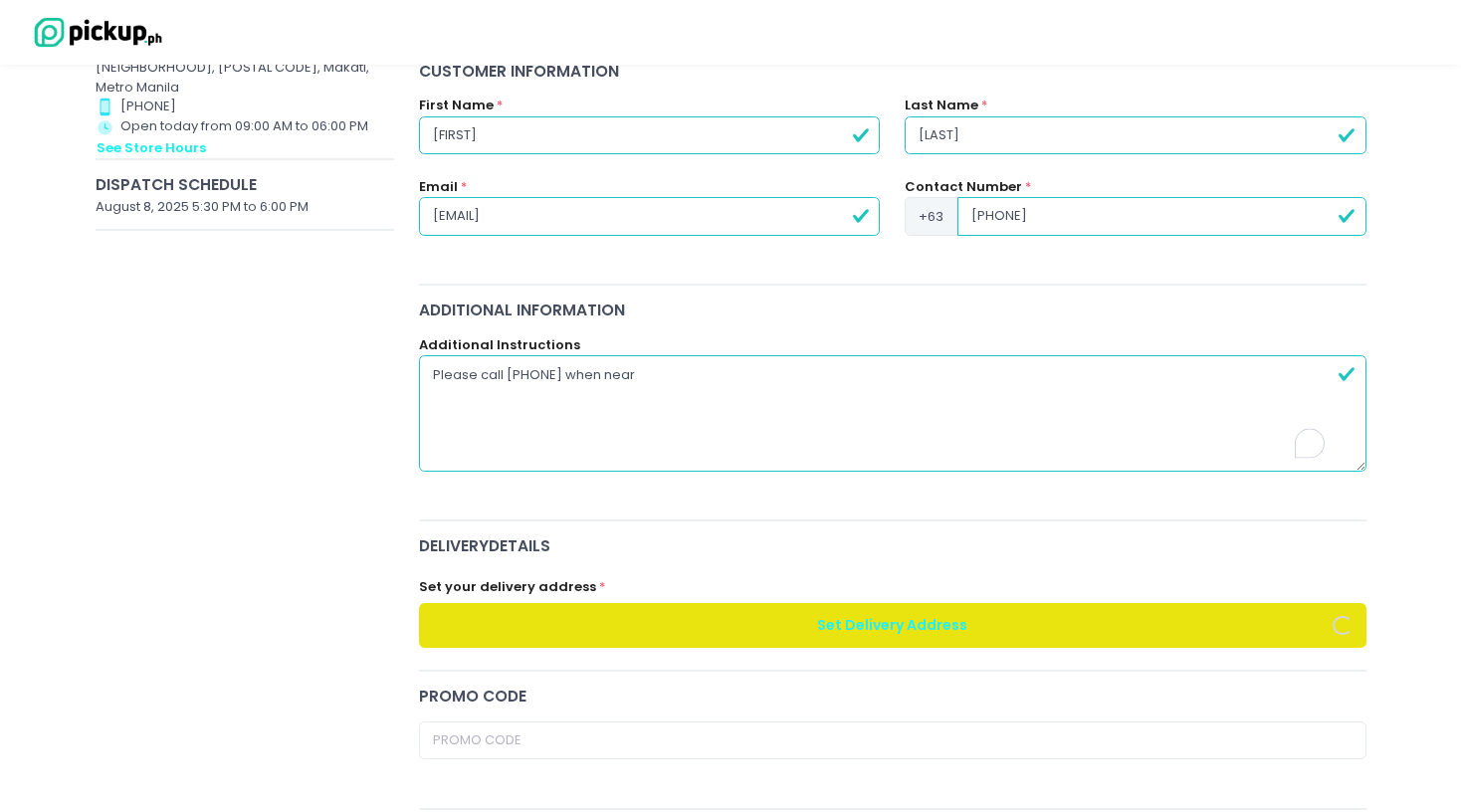 radio on "true" 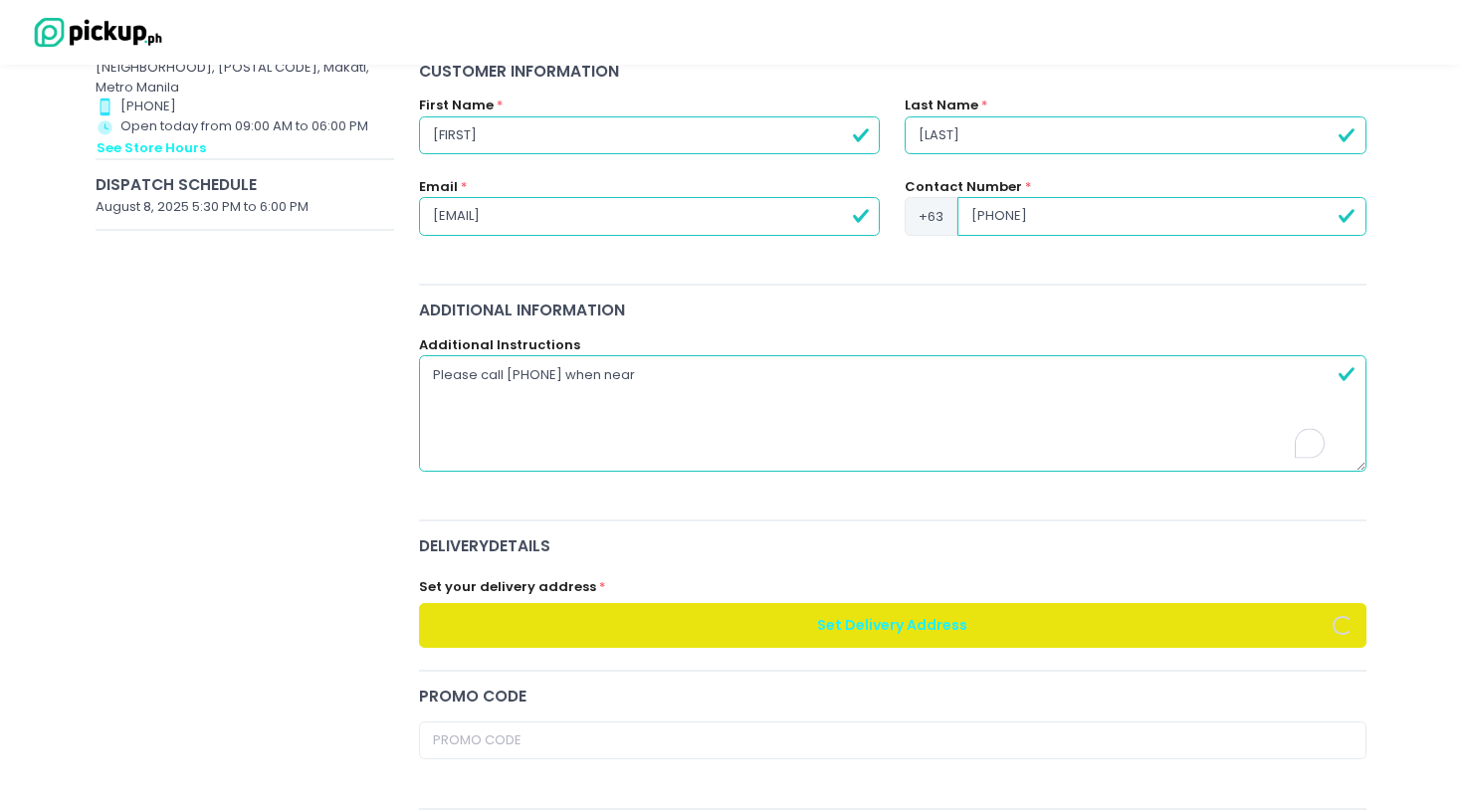 type on "Please call [PHONE] when near." 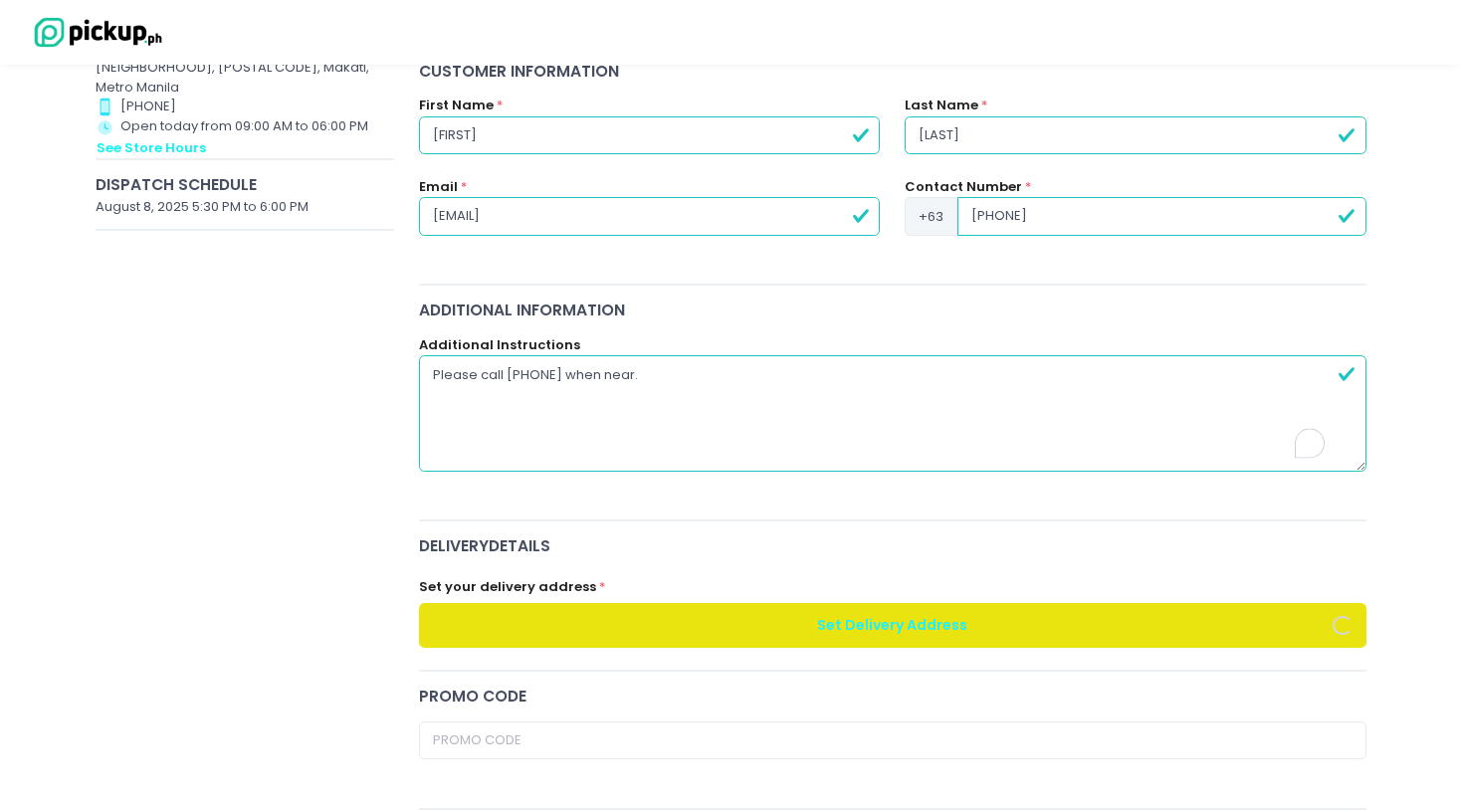 radio on "true" 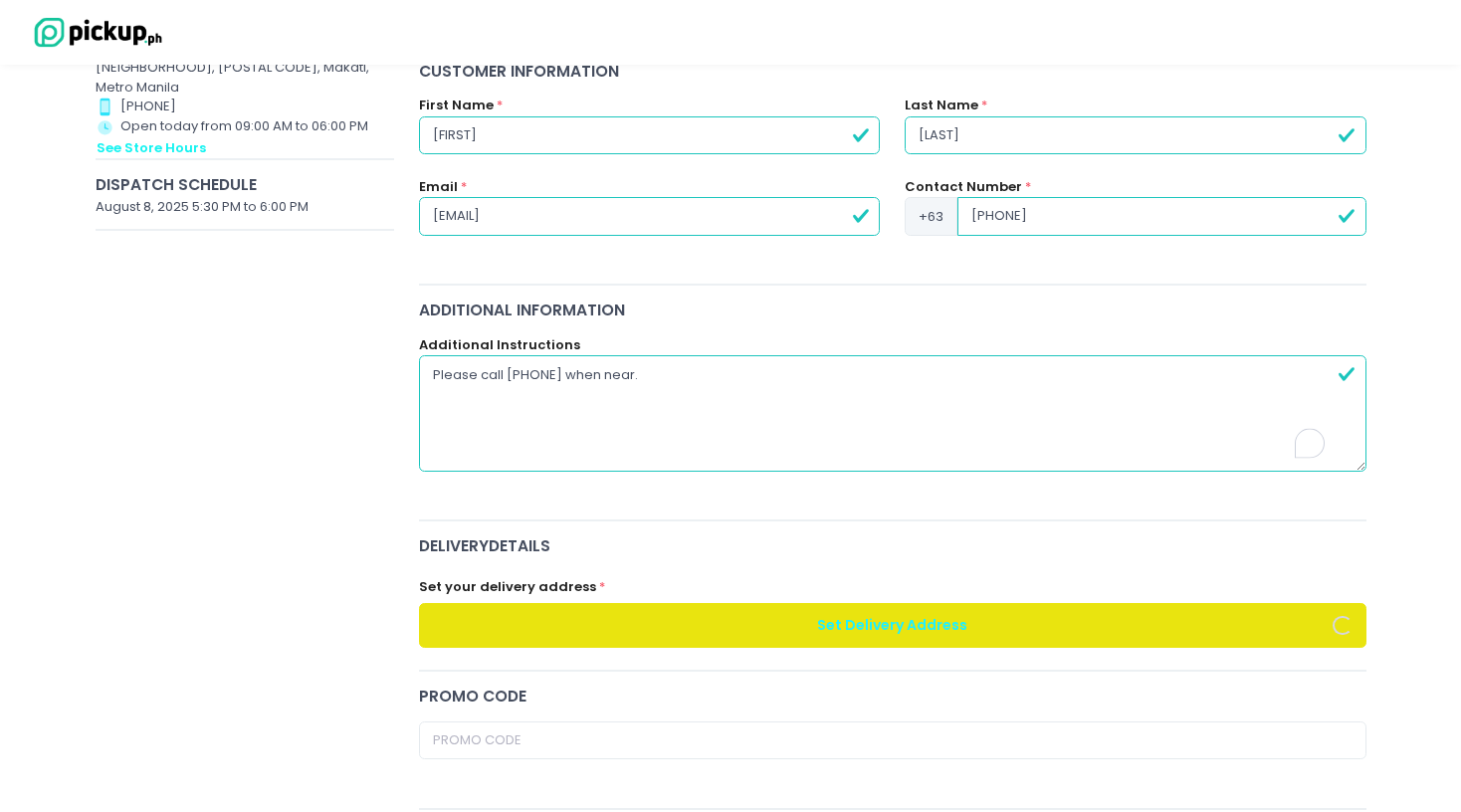 type on "Please call [PHONE] when near." 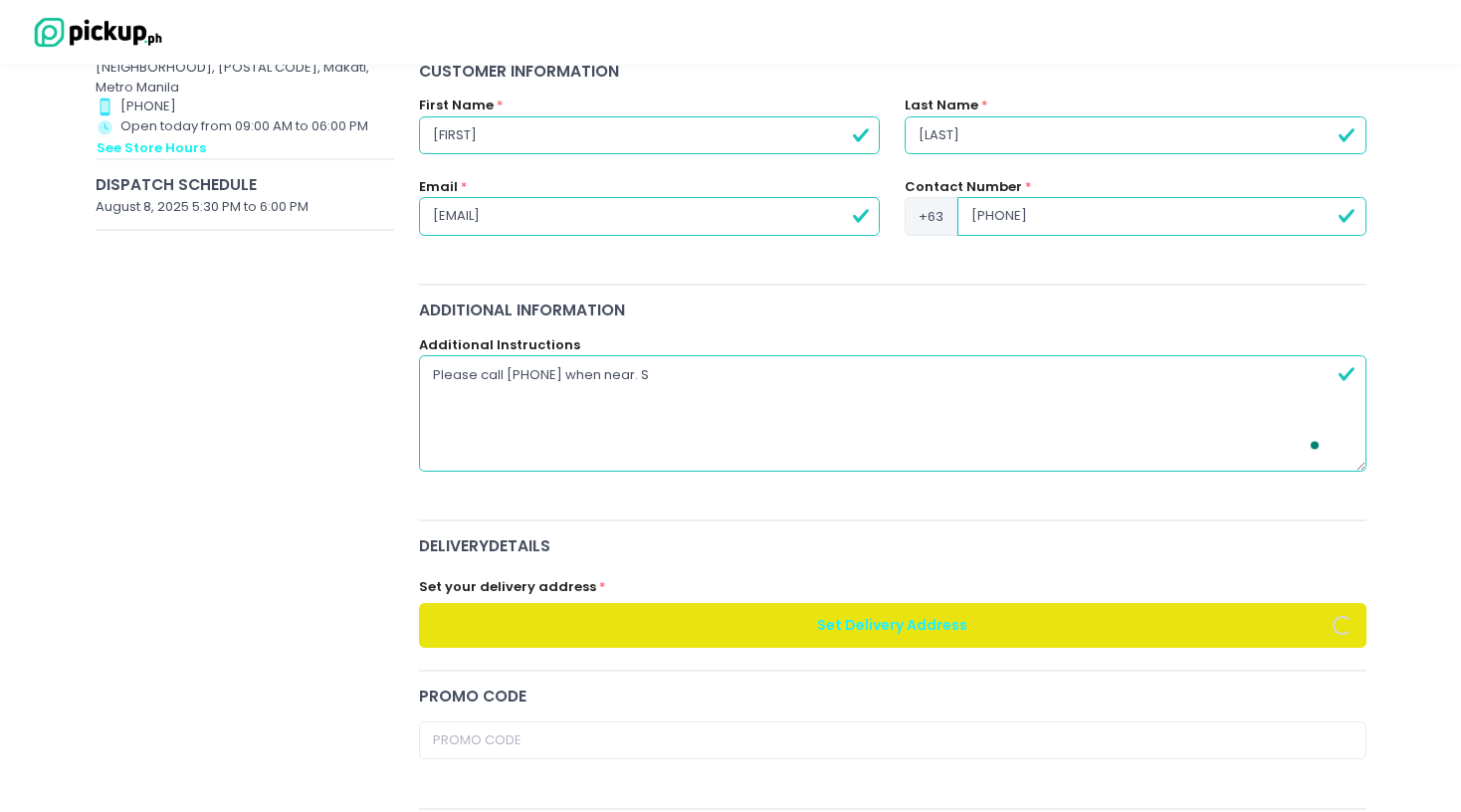 radio on "true" 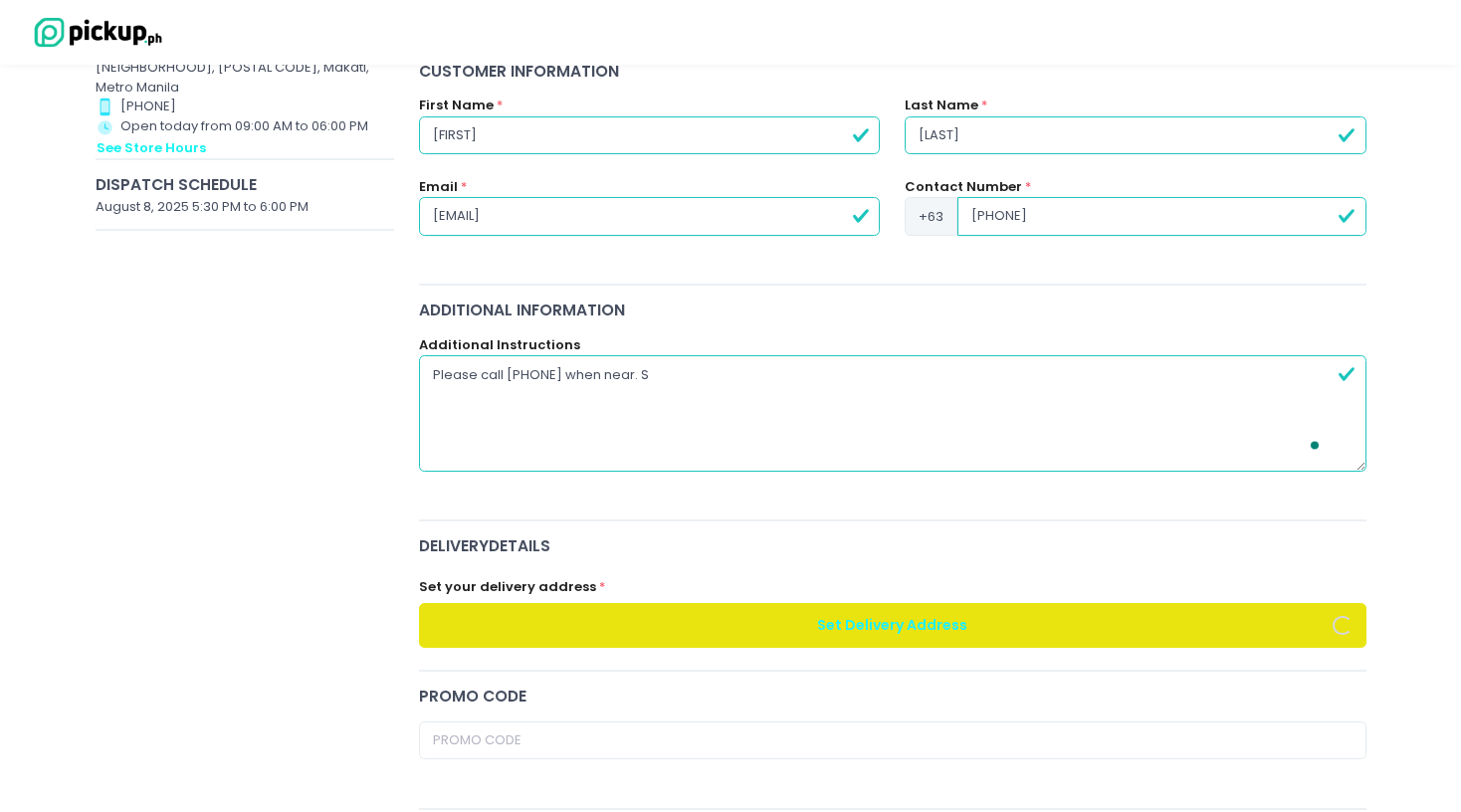 type on "Please call [PHONE] when near. Su" 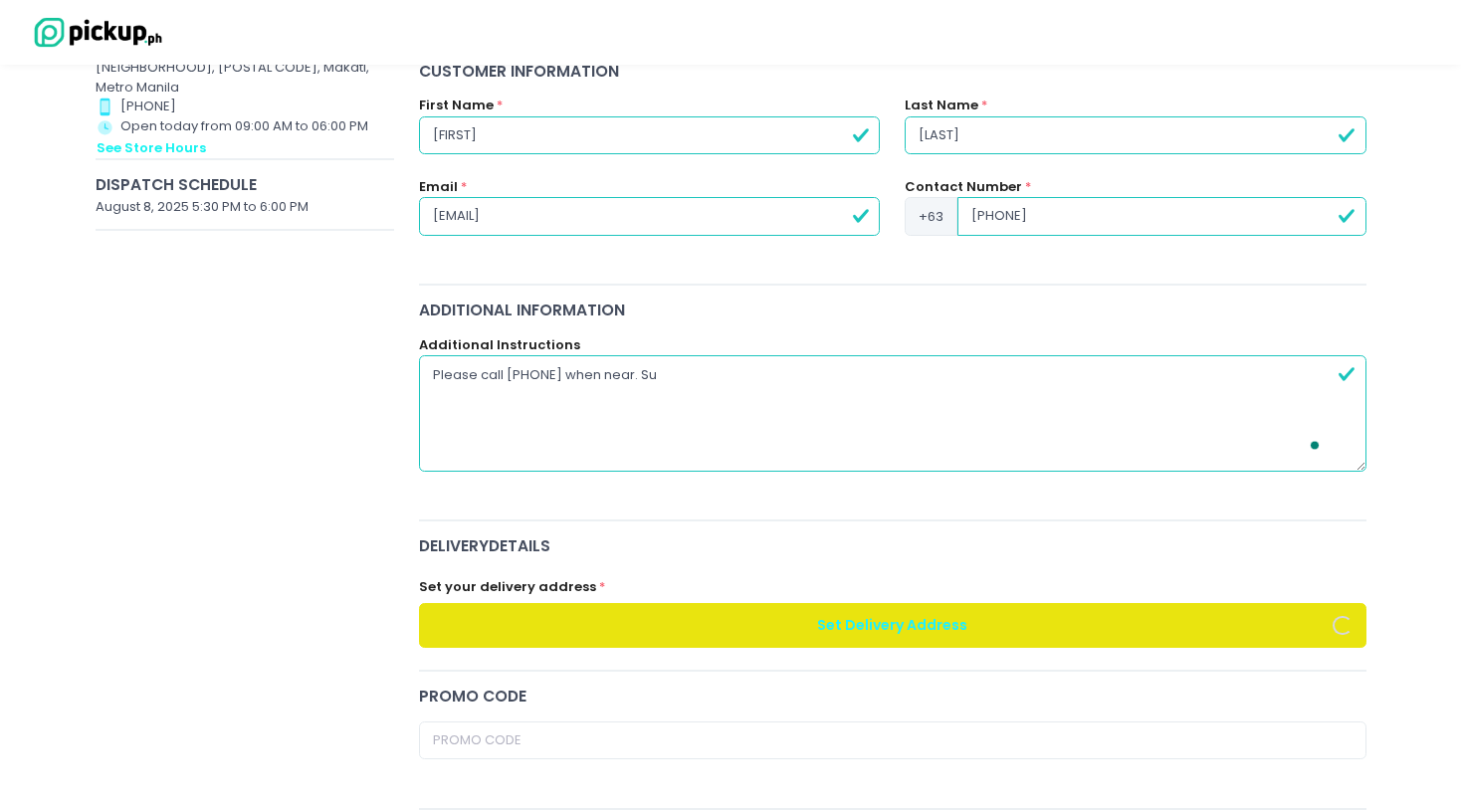 radio on "true" 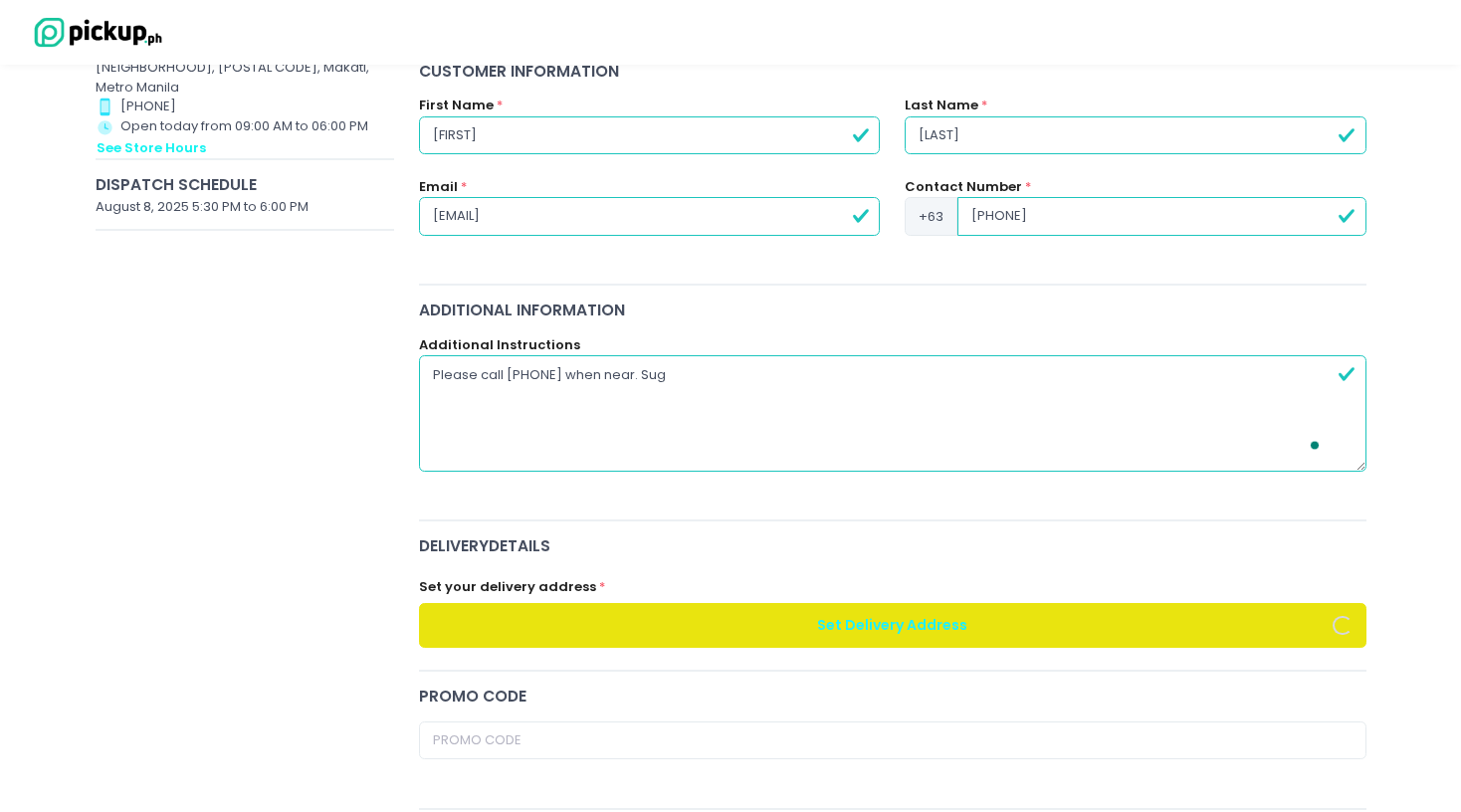 radio on "true" 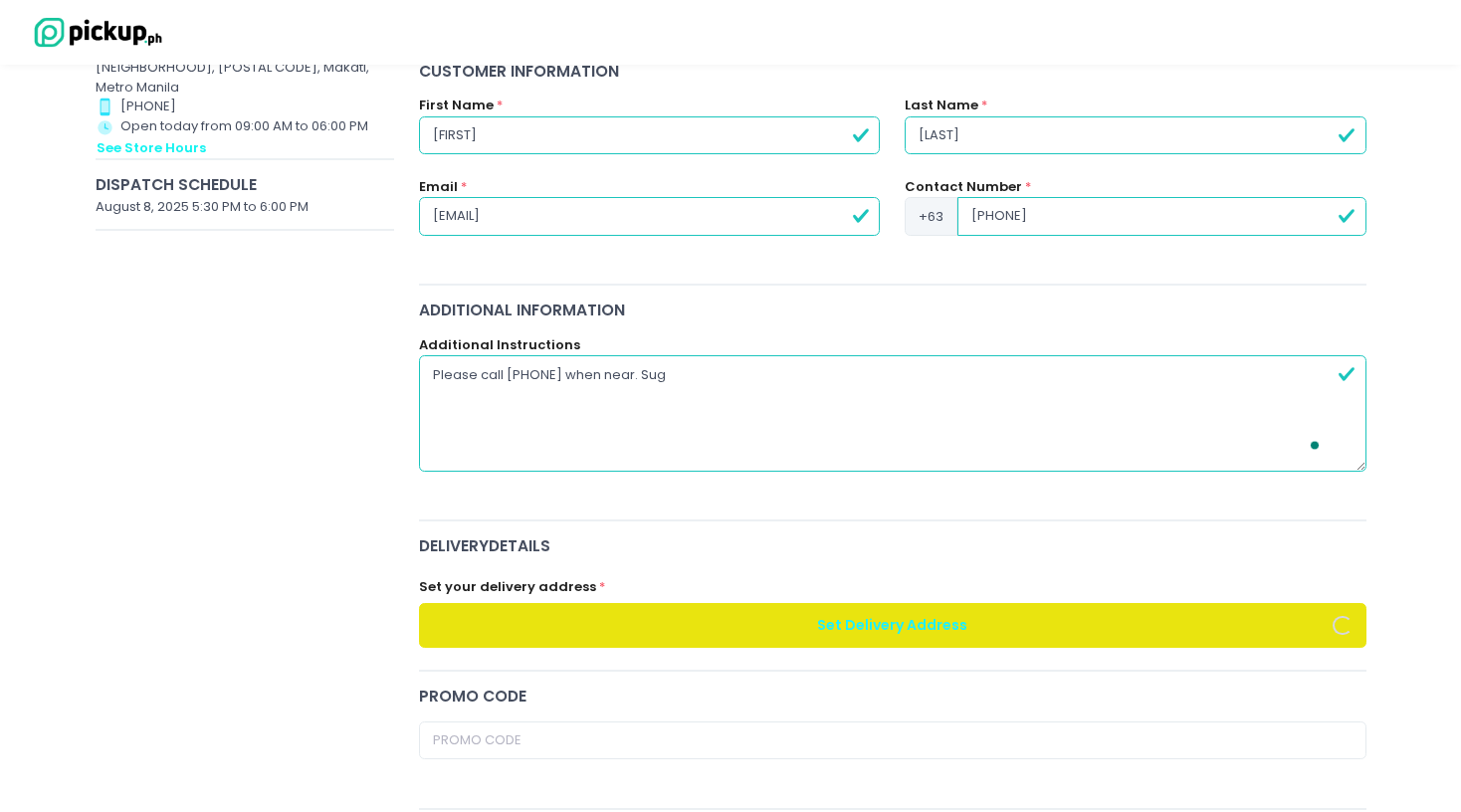 type on "Please call [PHONE] when near. Sugi" 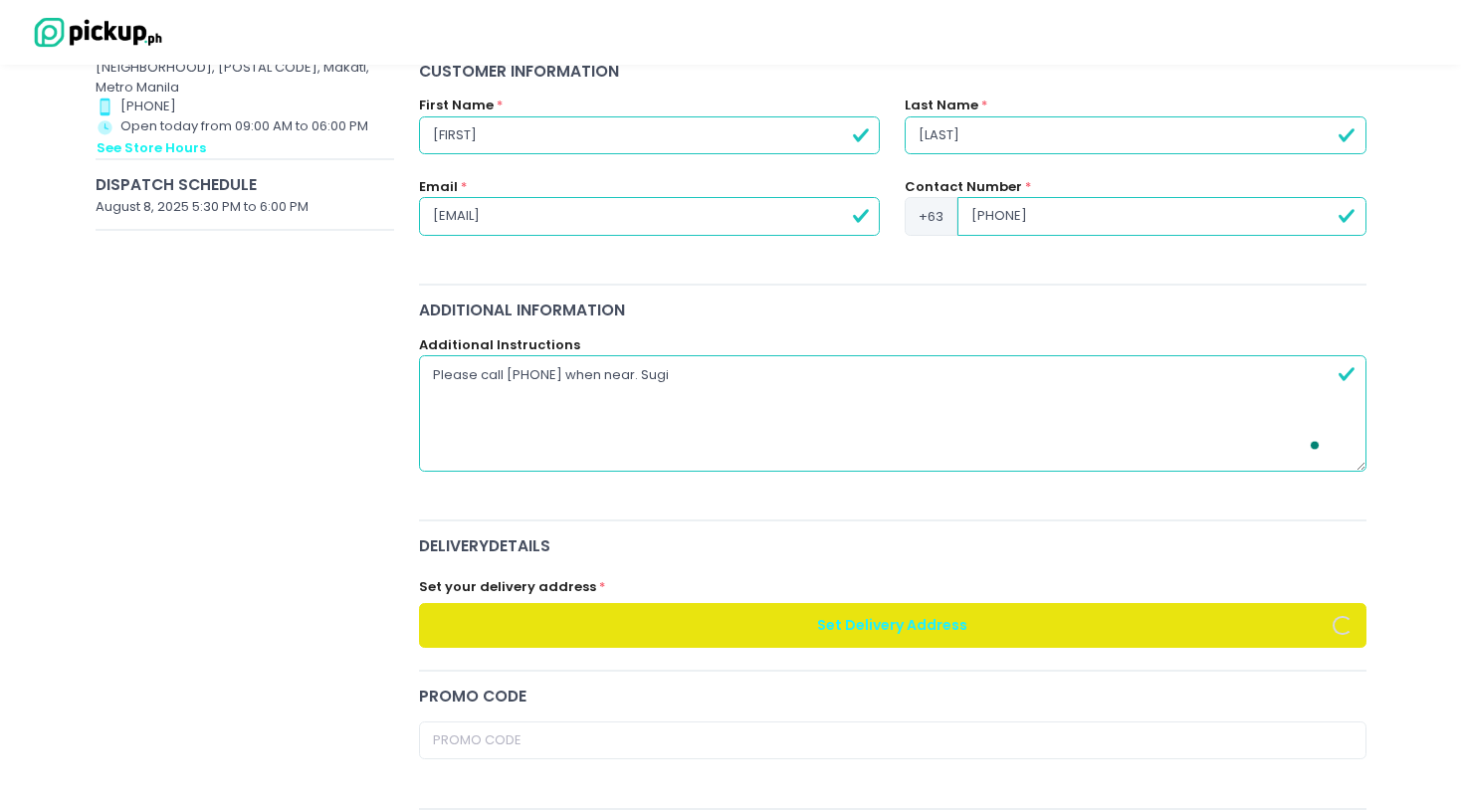 radio on "true" 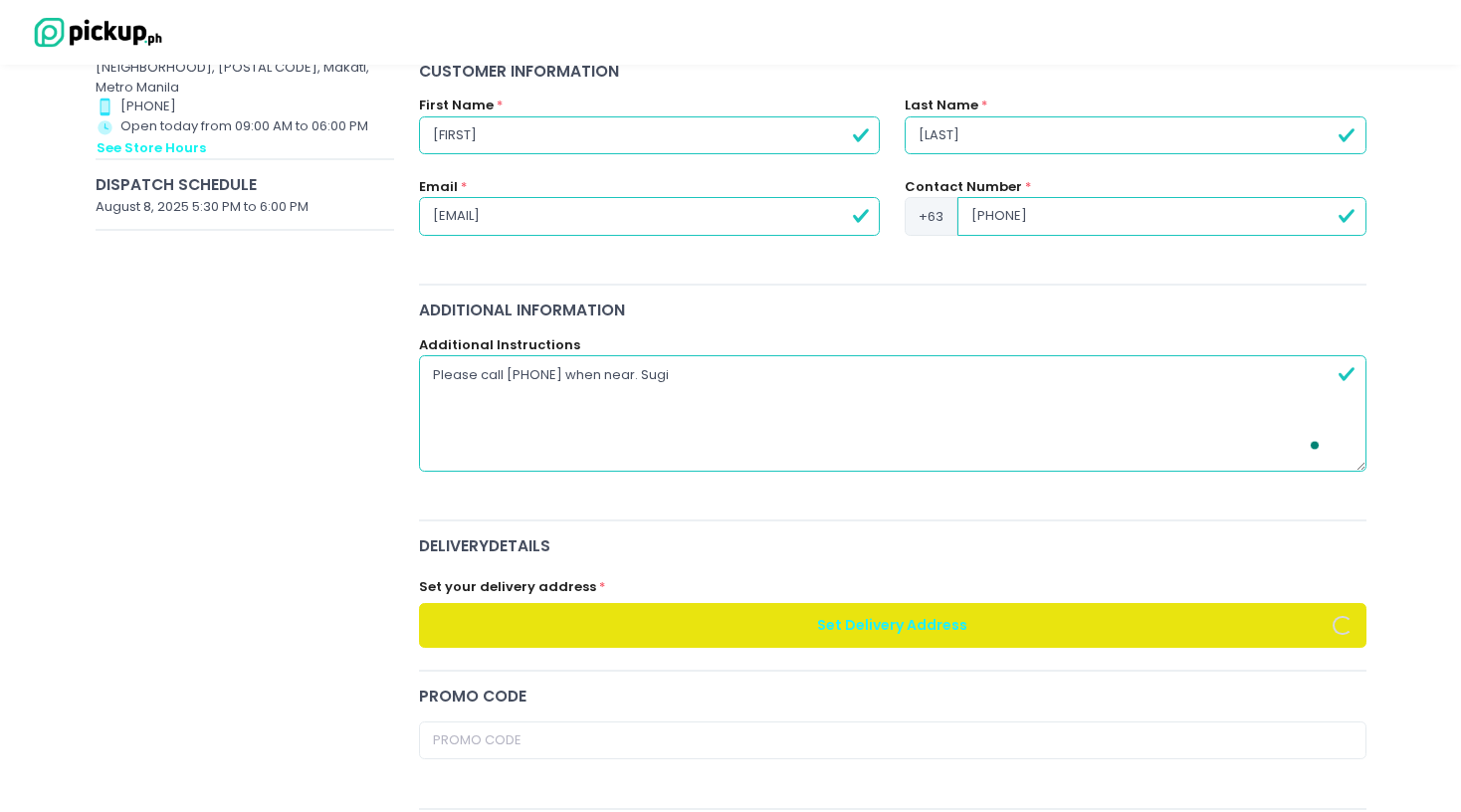 type on "Please call [PHONE] when near. Sug" 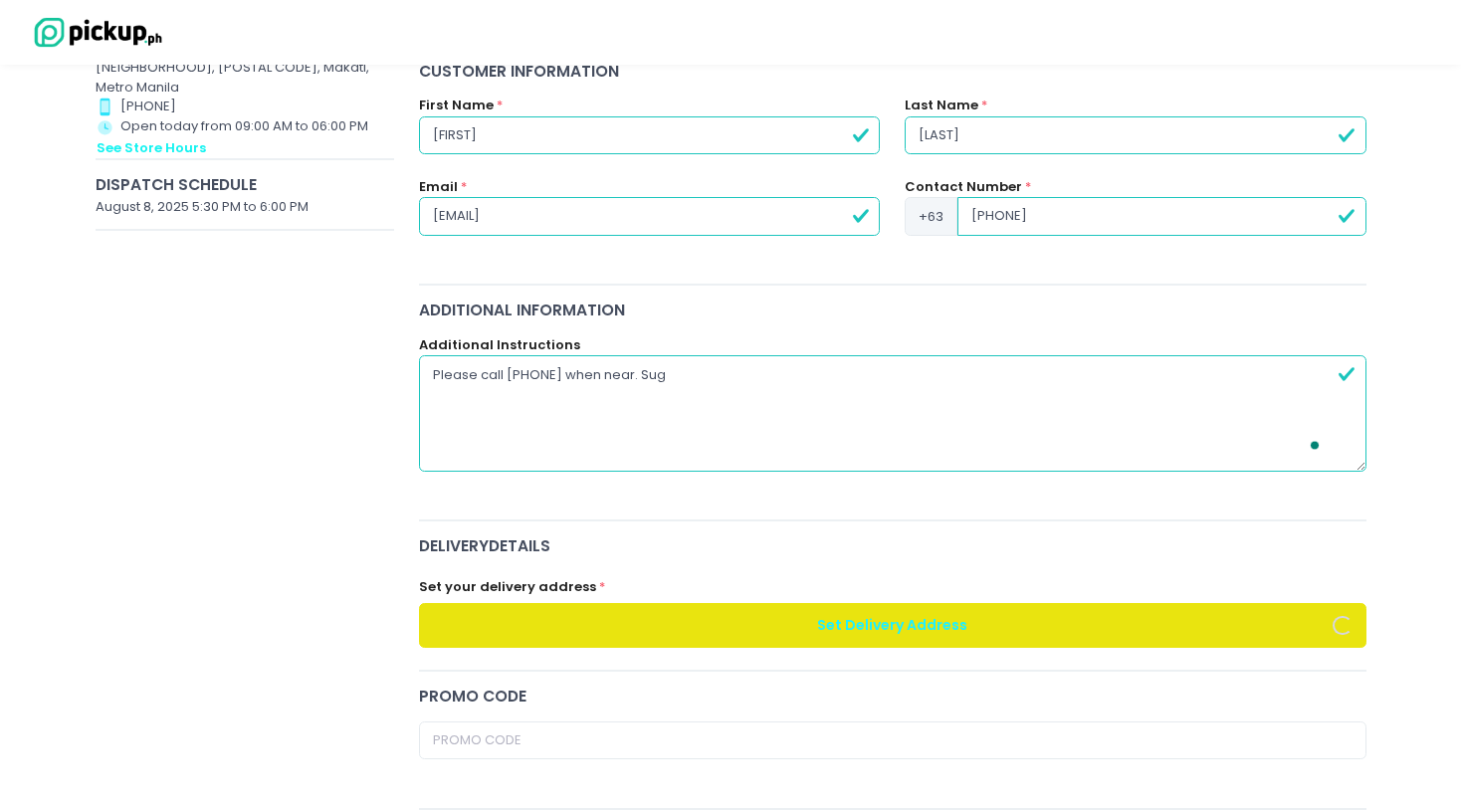 radio on "true" 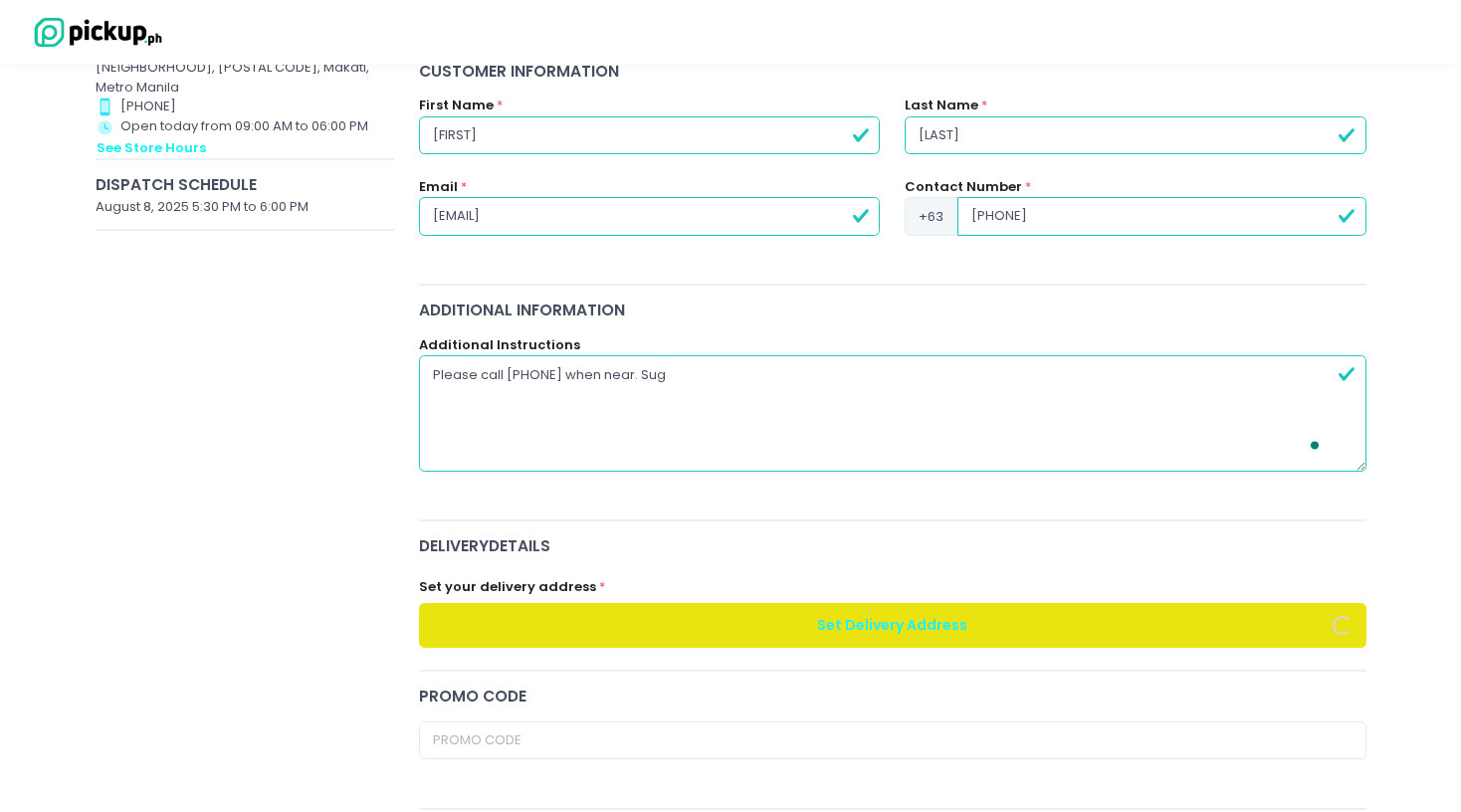 type on "Please call [PHONE] when near. Su" 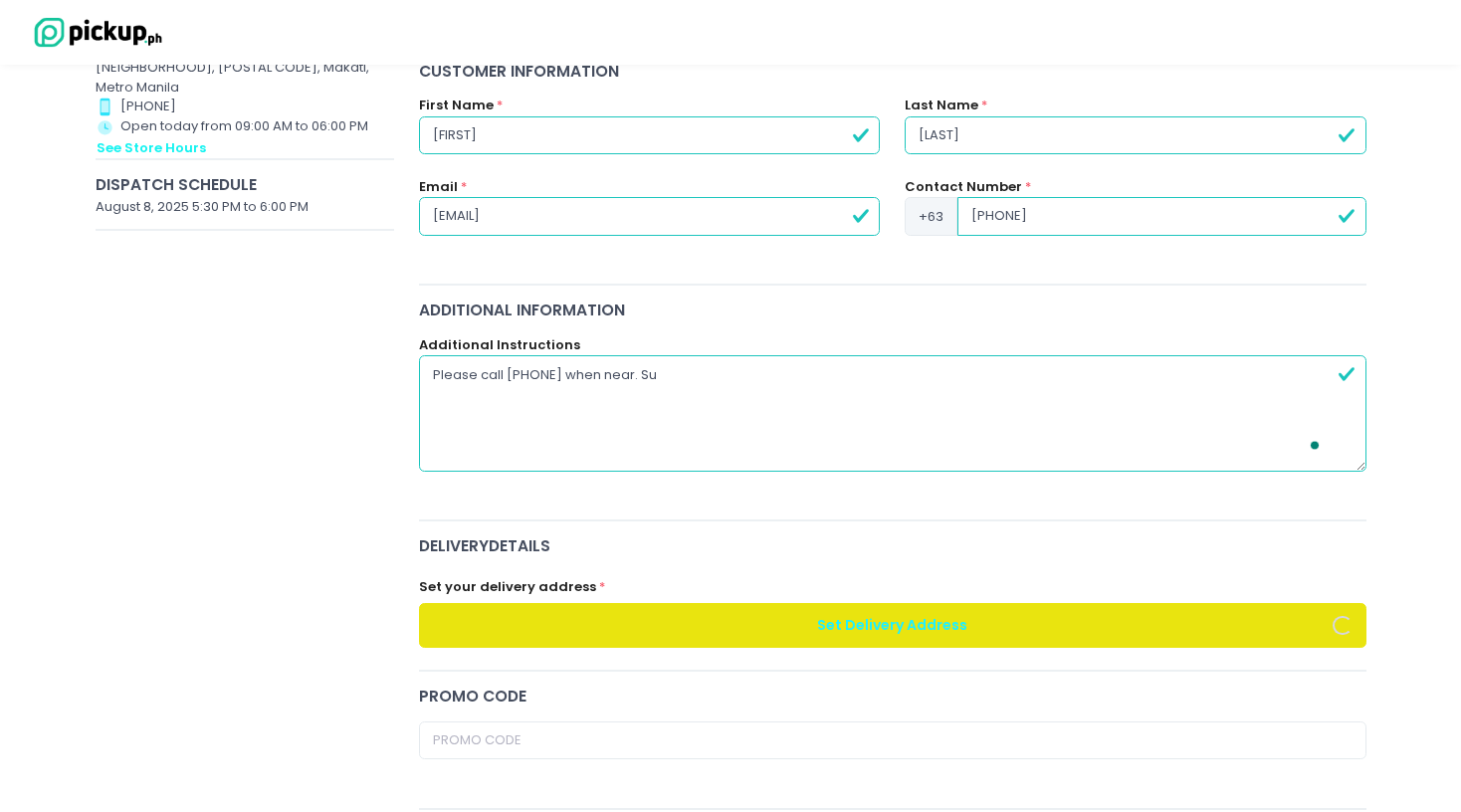 radio on "true" 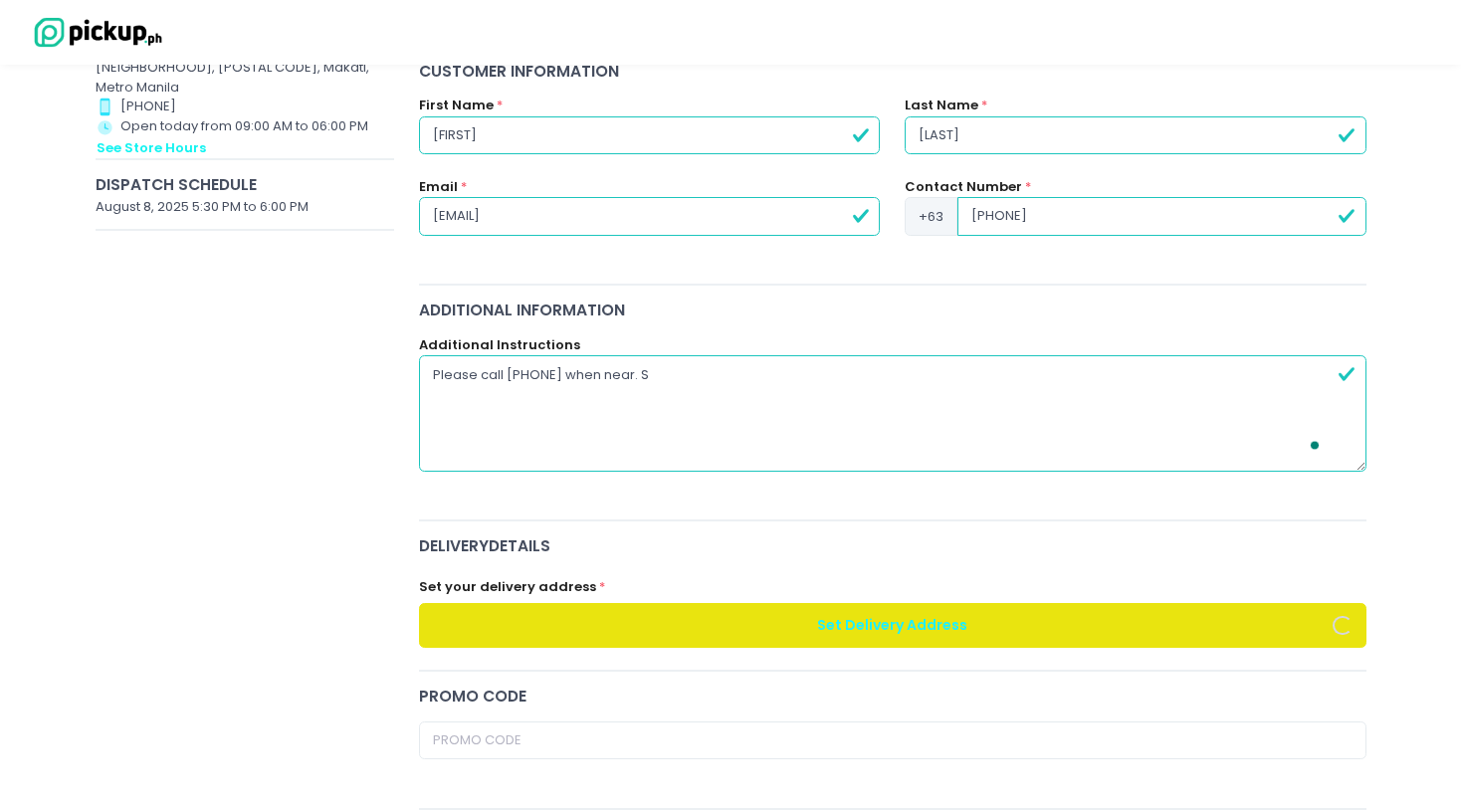 radio on "true" 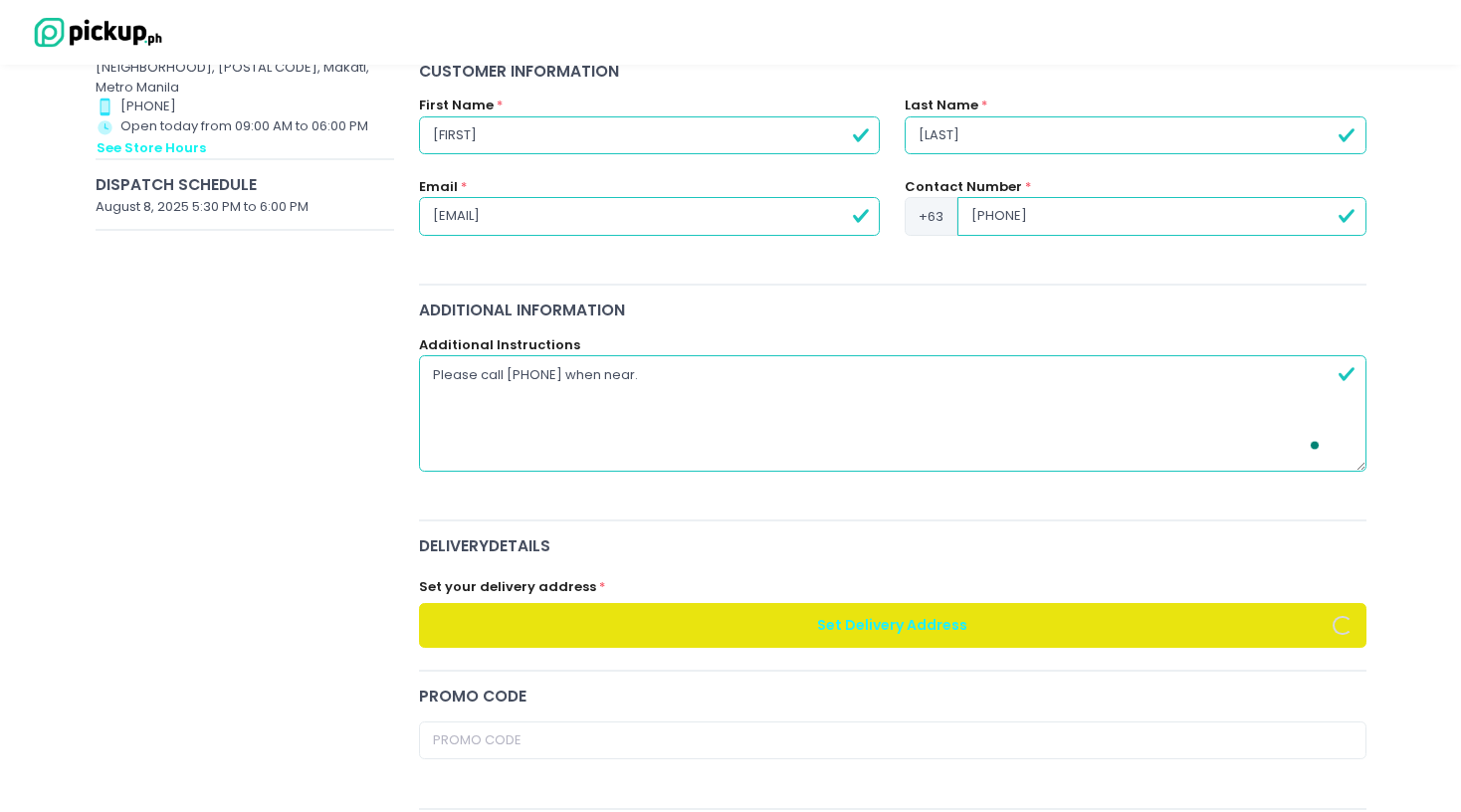 radio on "true" 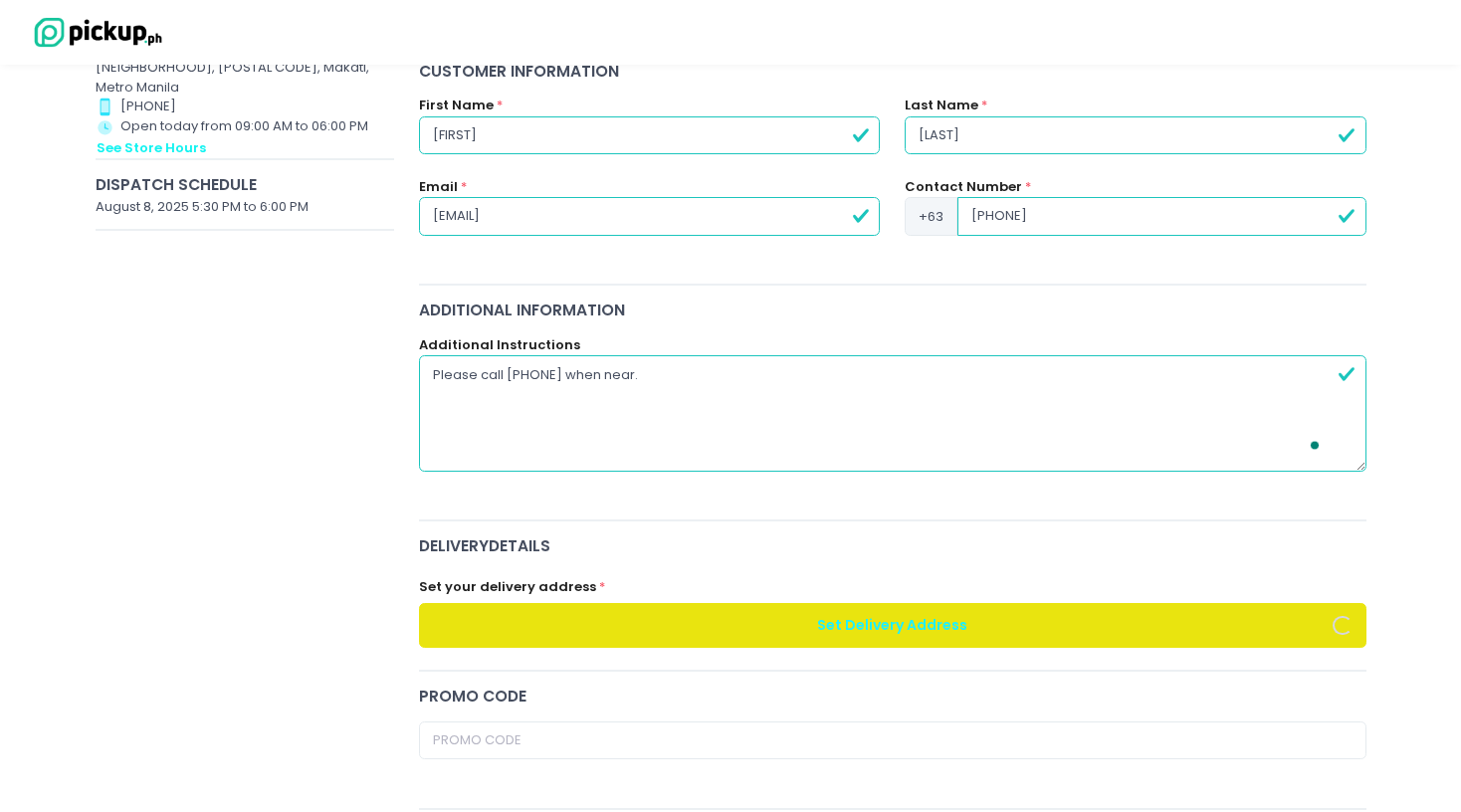 type on "Please call [PHONE] when near. U" 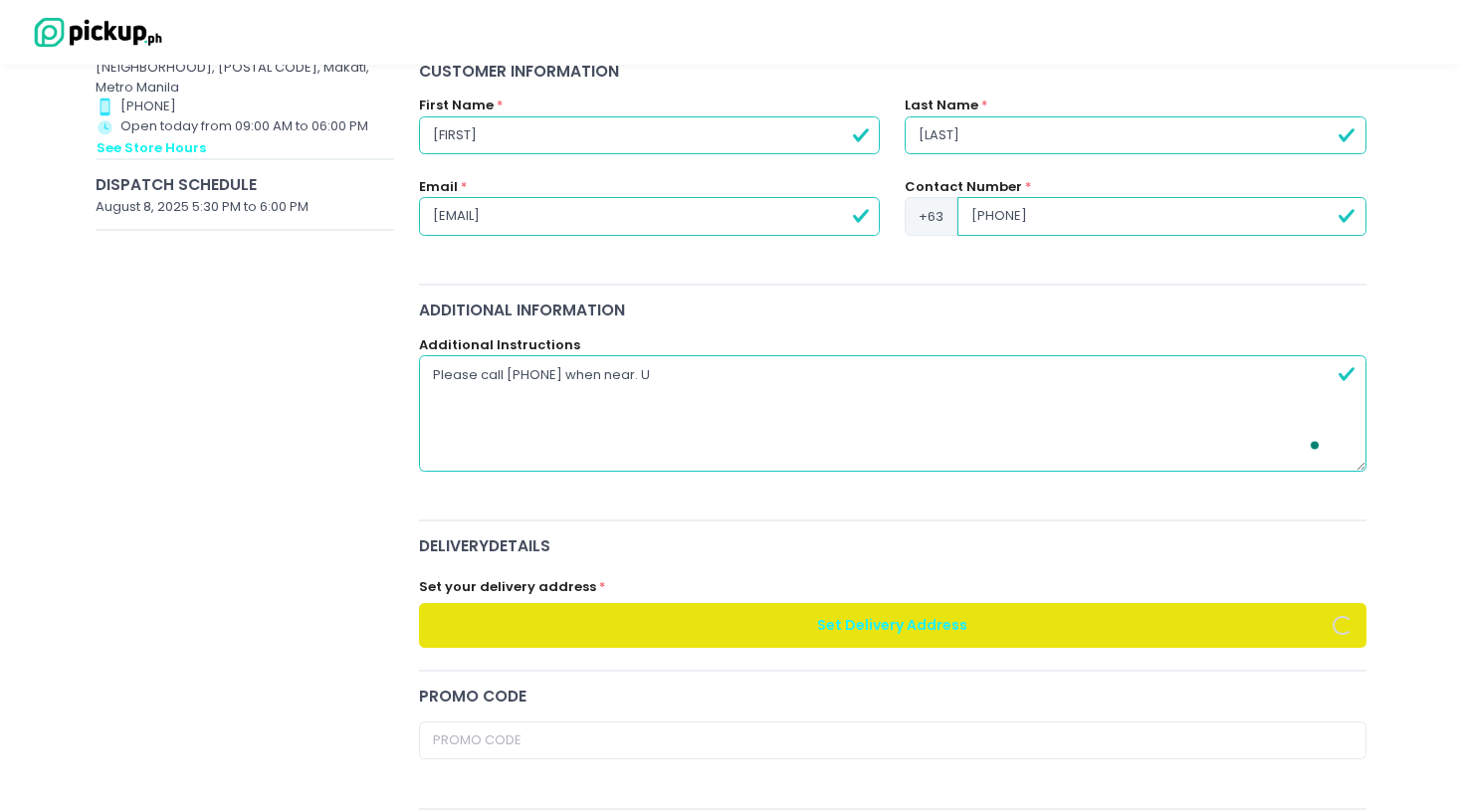 radio on "true" 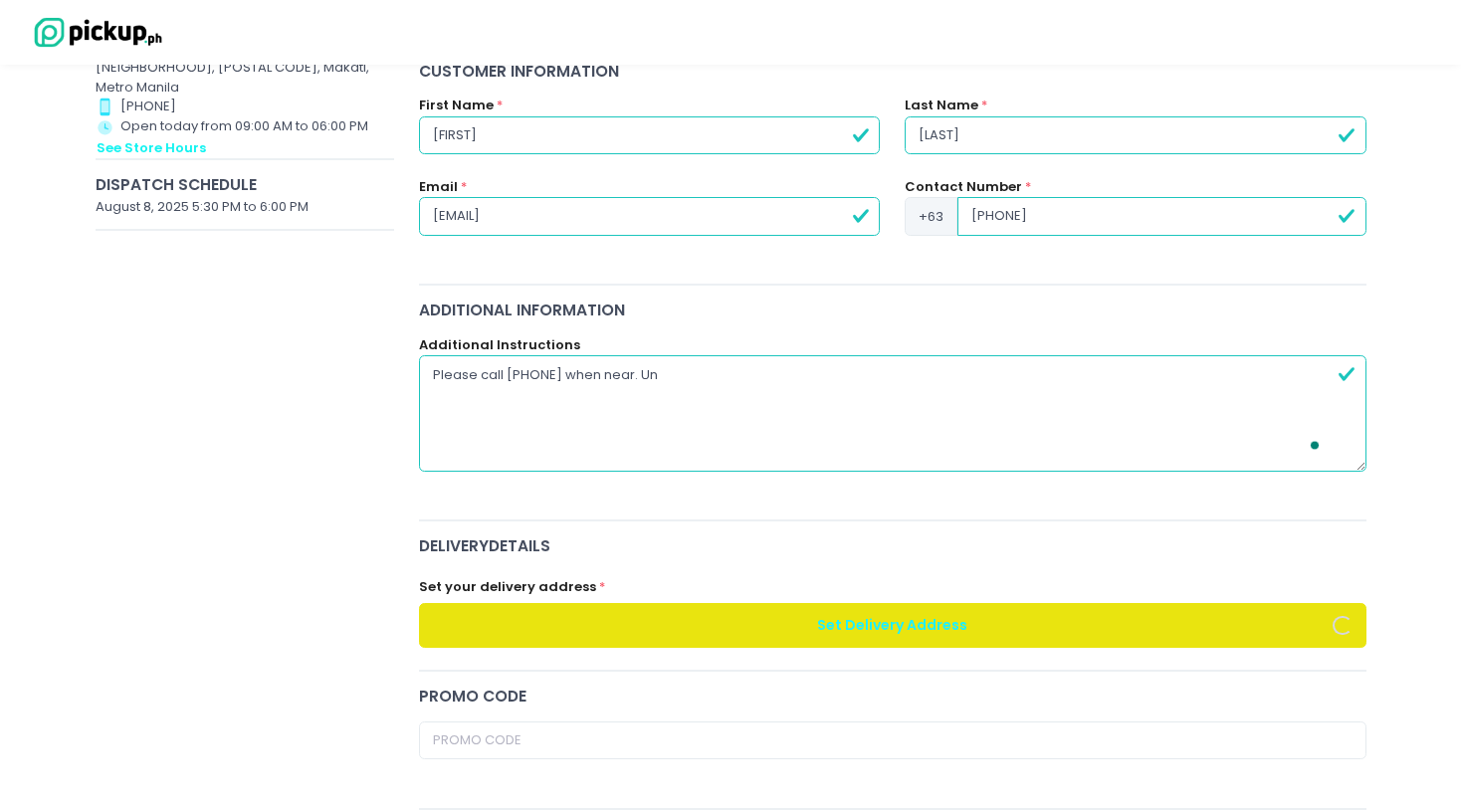 radio on "true" 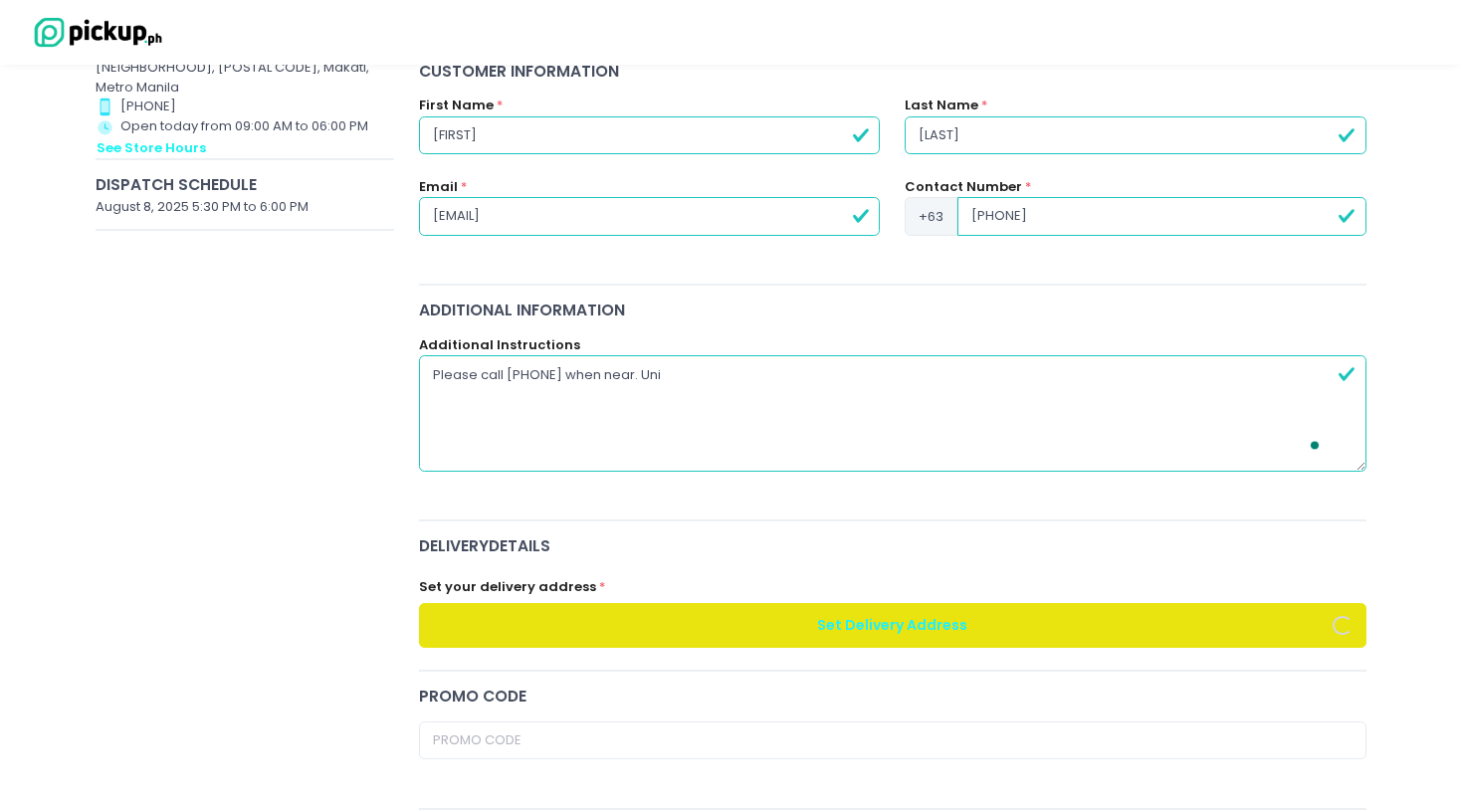 type on "Please call [PHONE] when near. Unit" 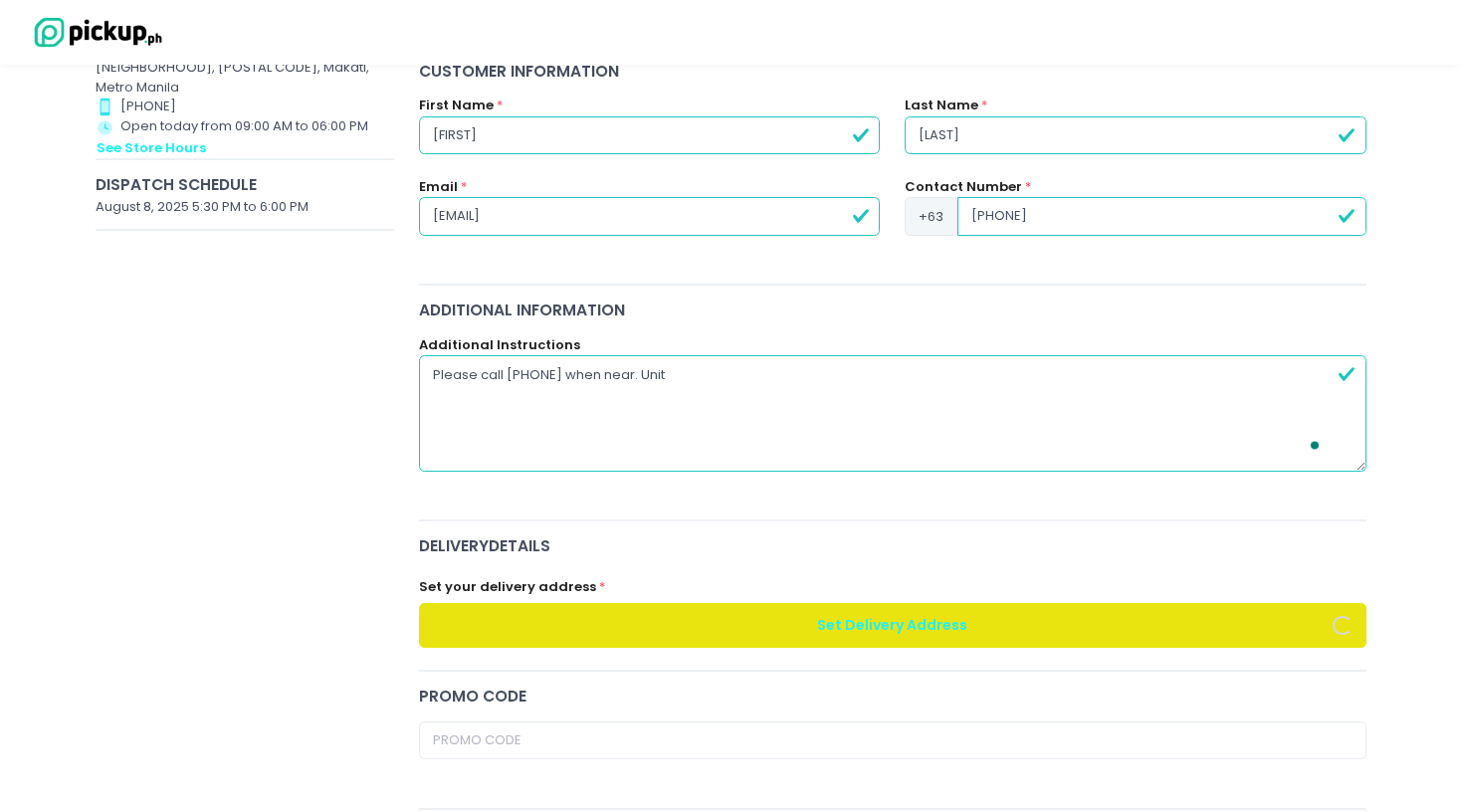 radio on "true" 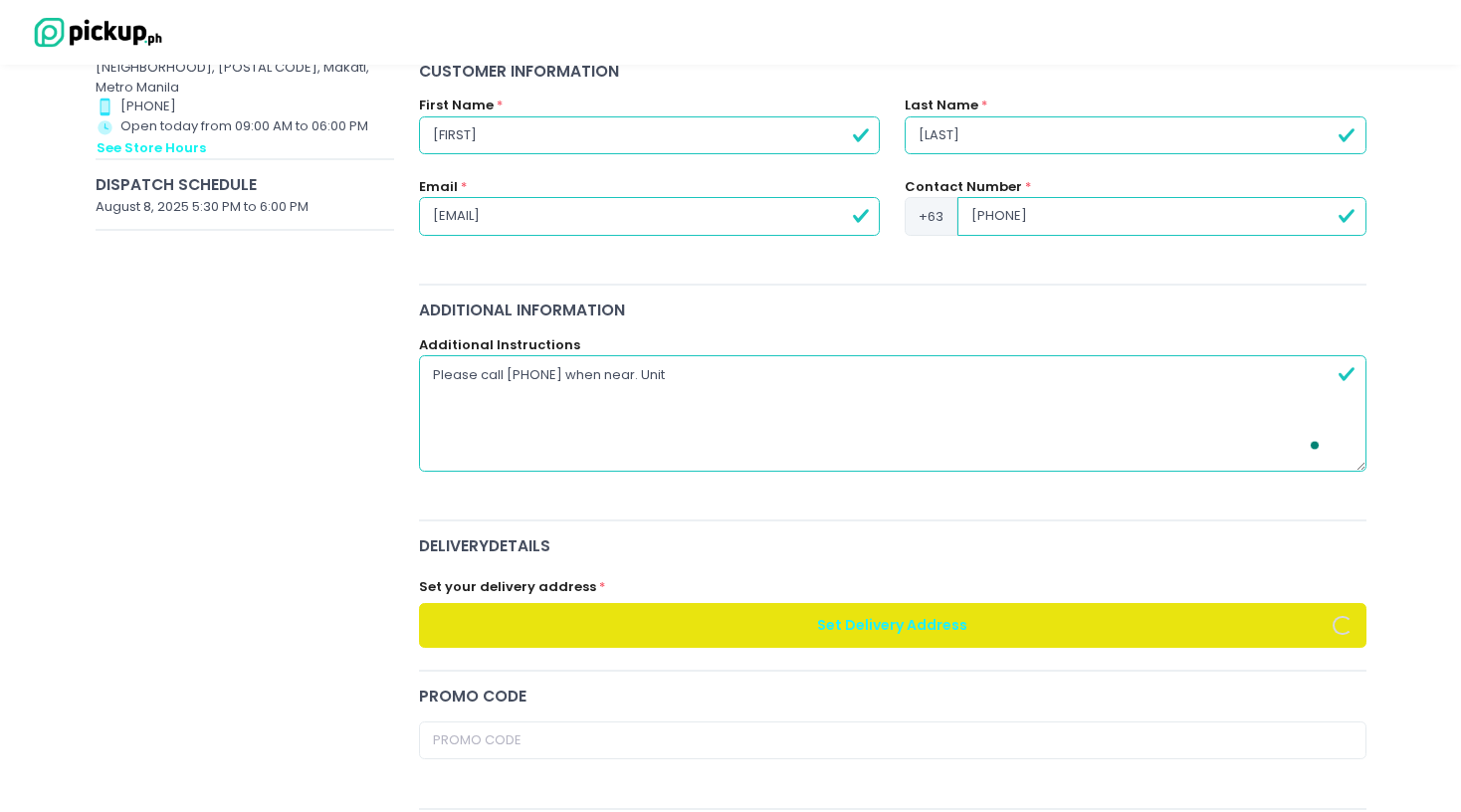 type on "Please call [PHONE] when near. Unit" 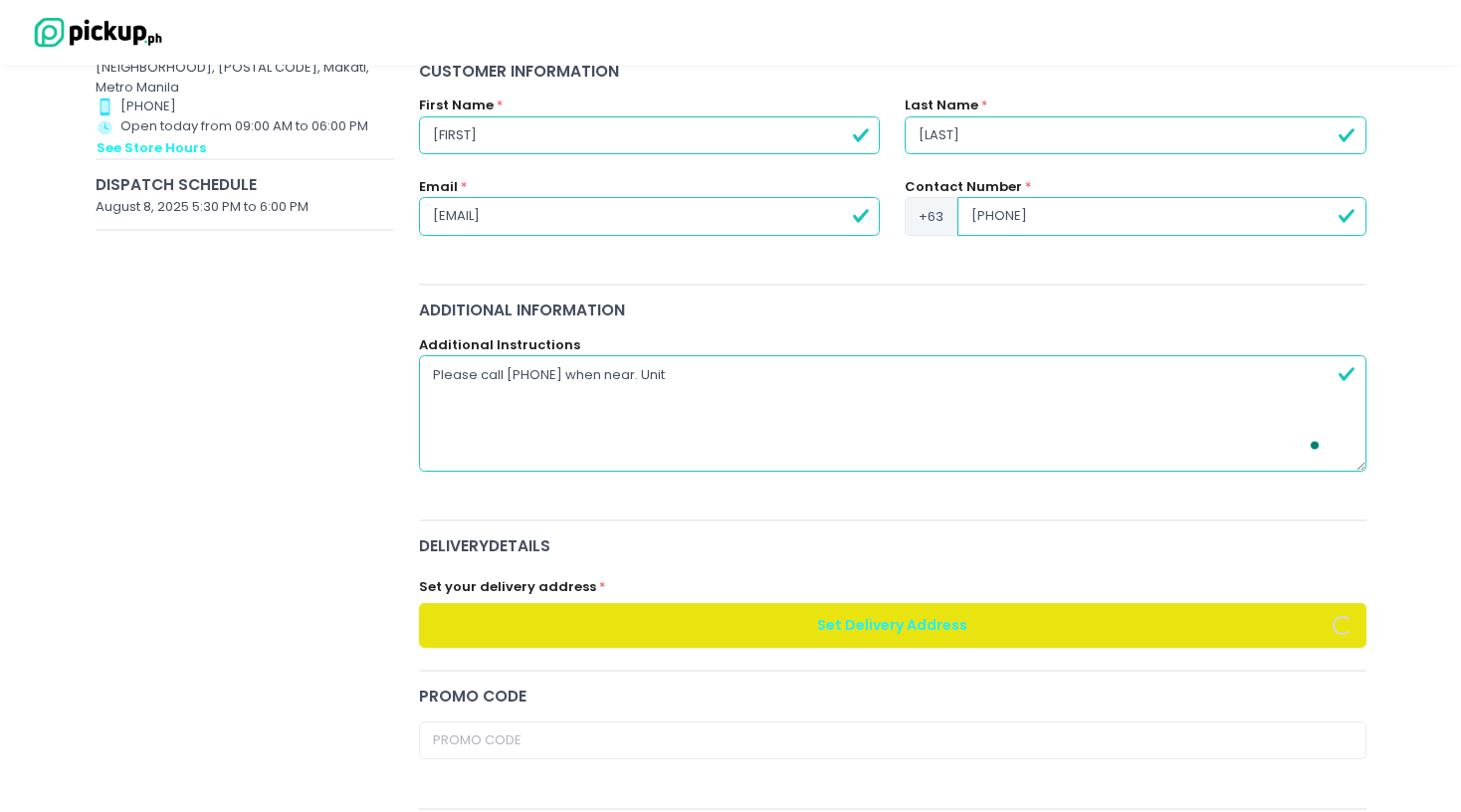 radio on "true" 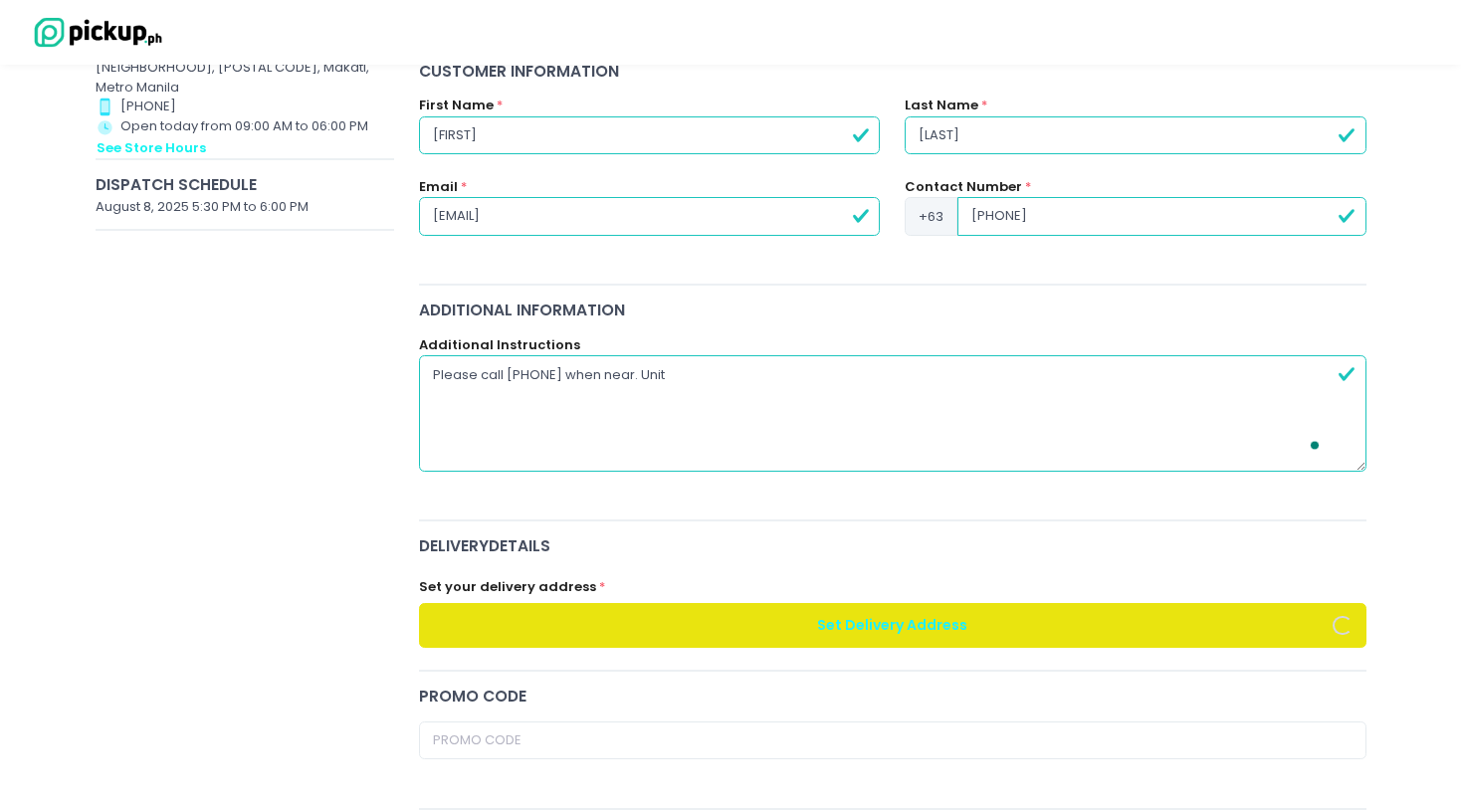 type on "Please call [PHONE] when near. Unit 1" 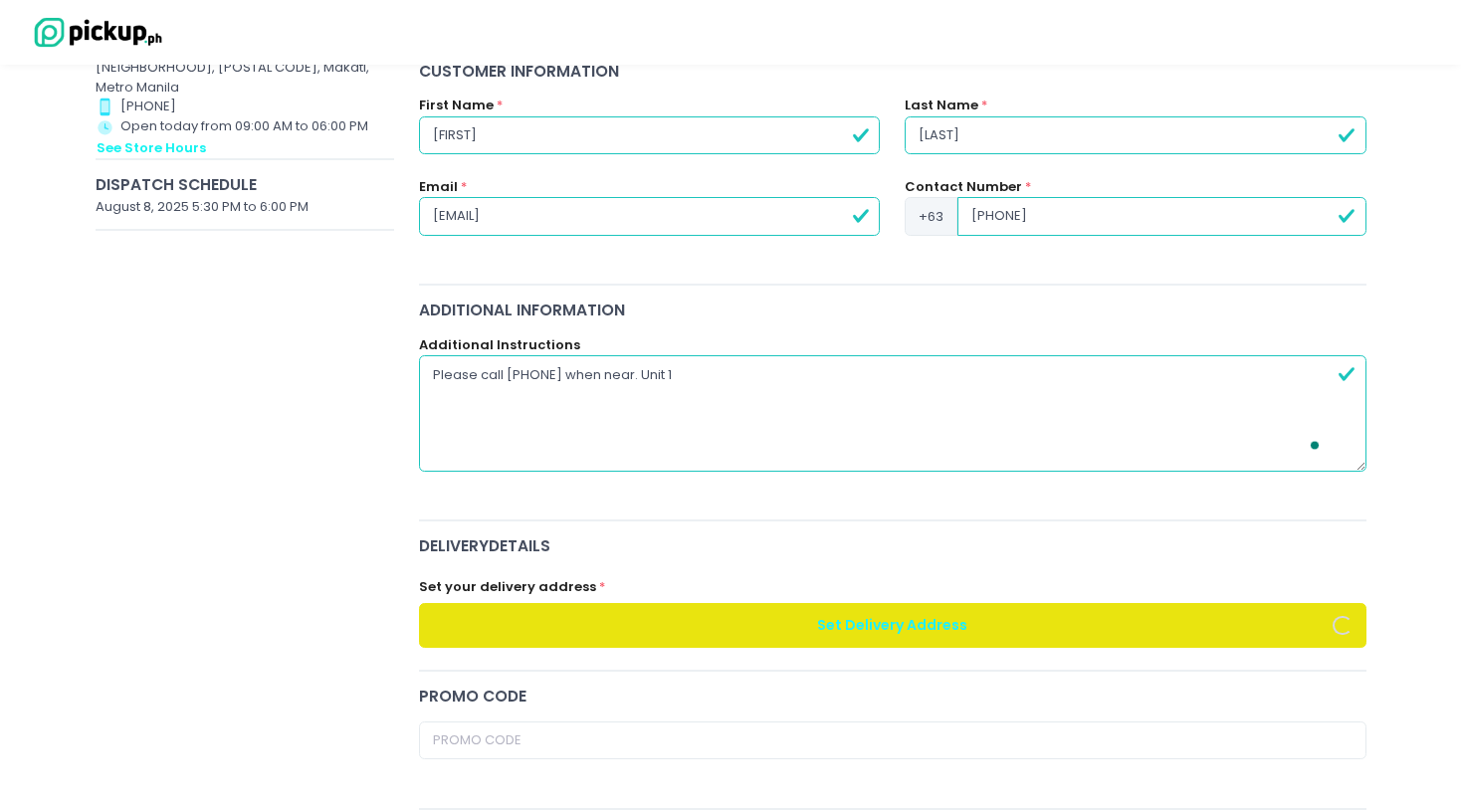 radio on "true" 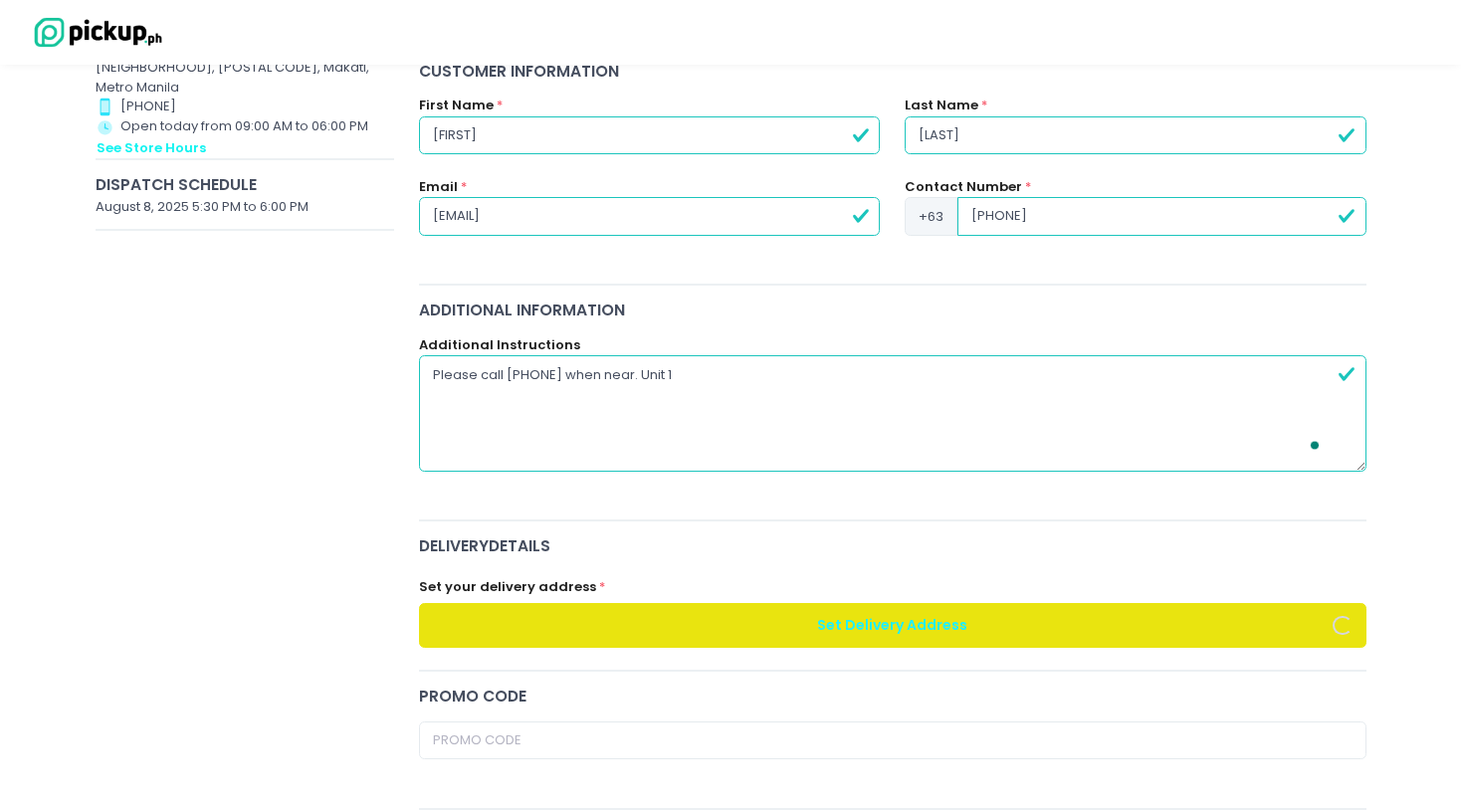 type on "Please call [PHONE] when near. Unit 14" 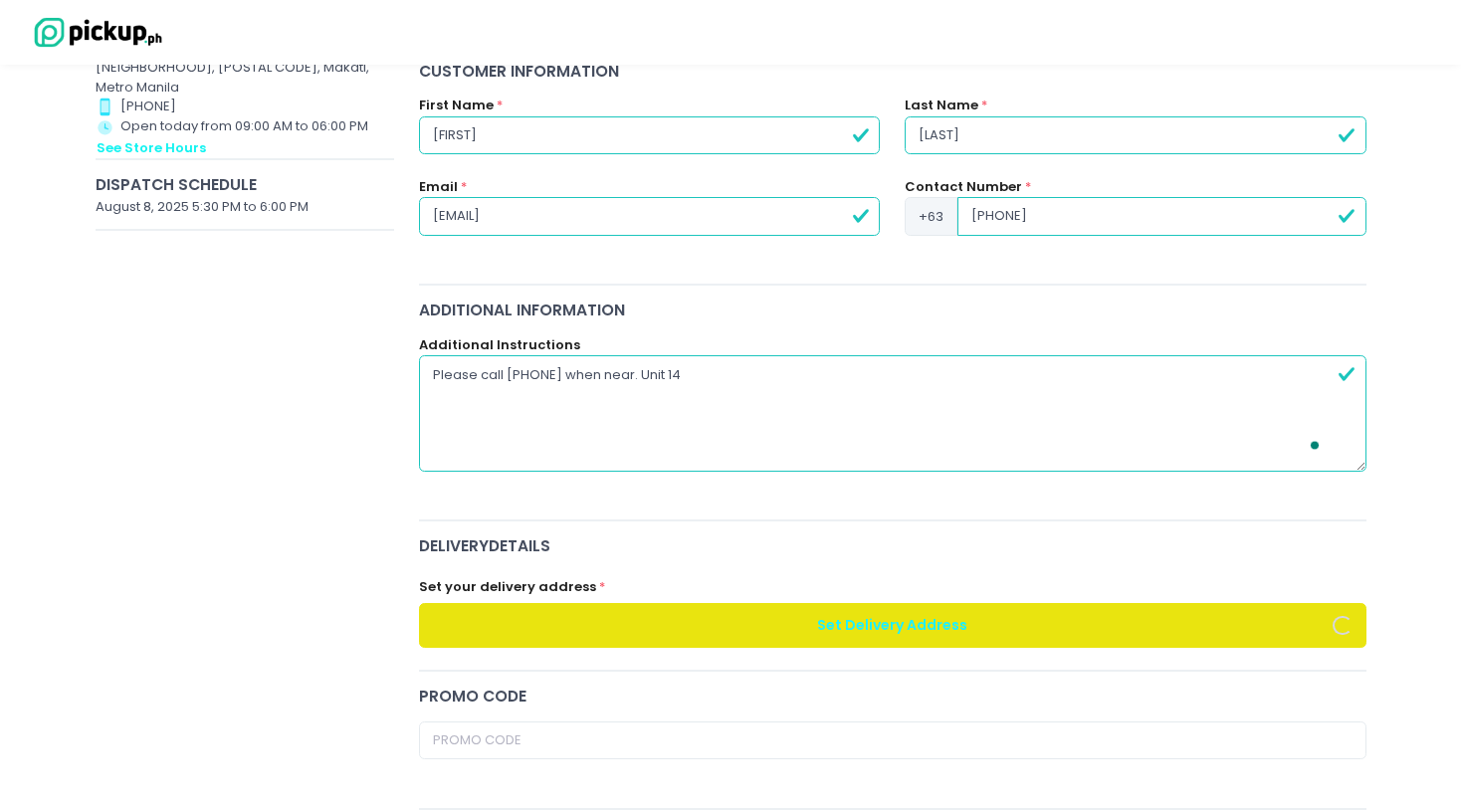 radio on "true" 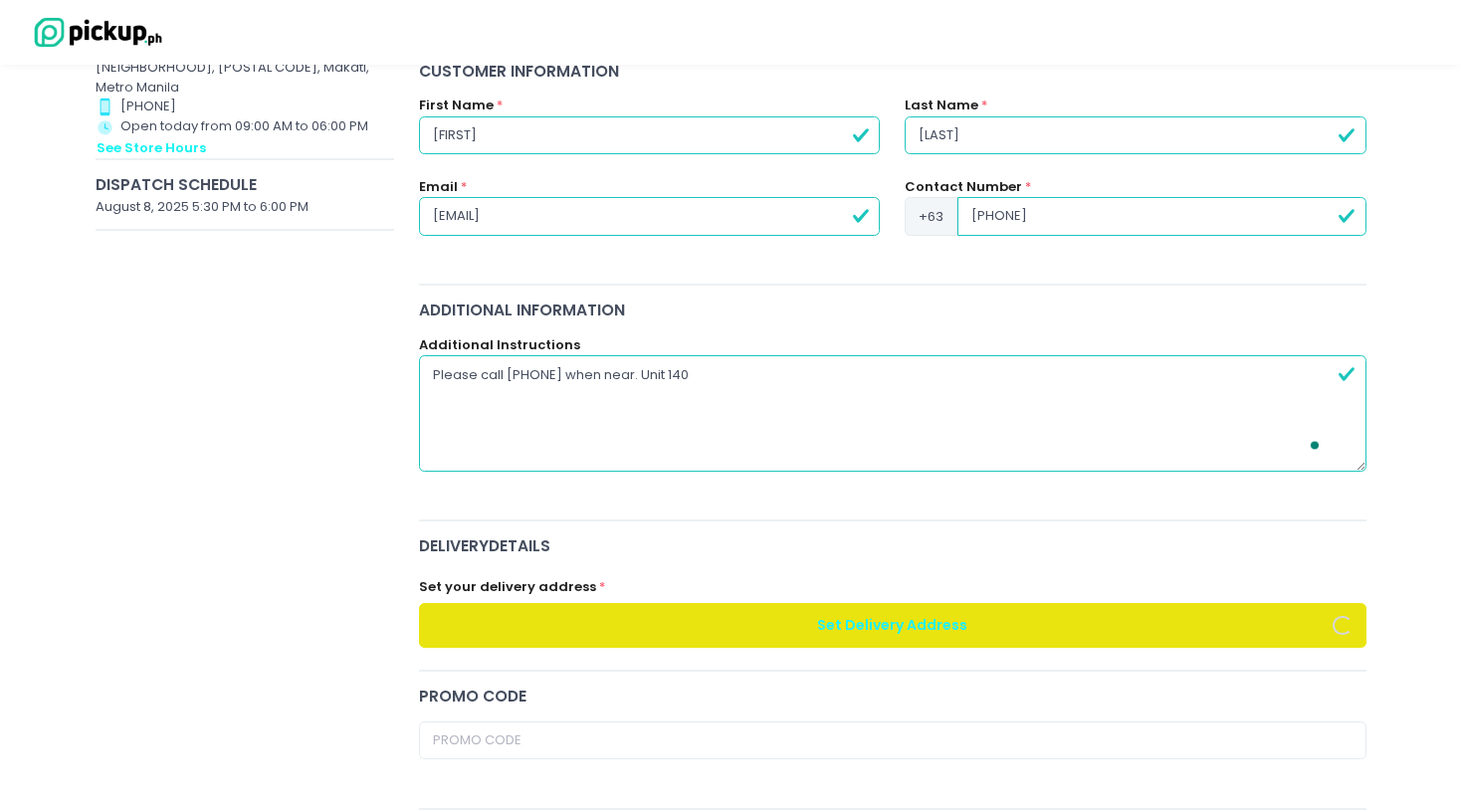radio on "true" 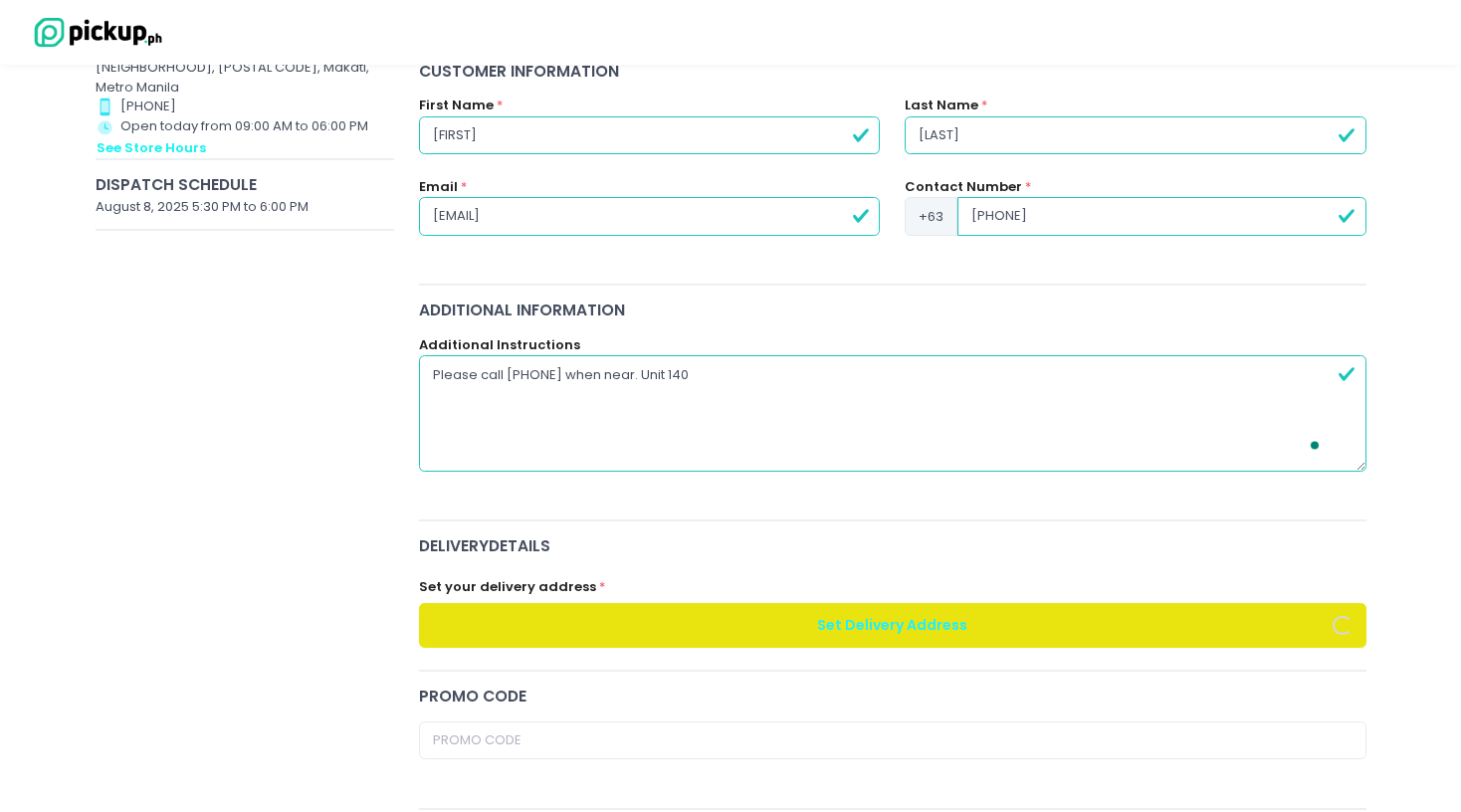 type on "Please call [PHONE] when near. Unit 1406 Sugi" 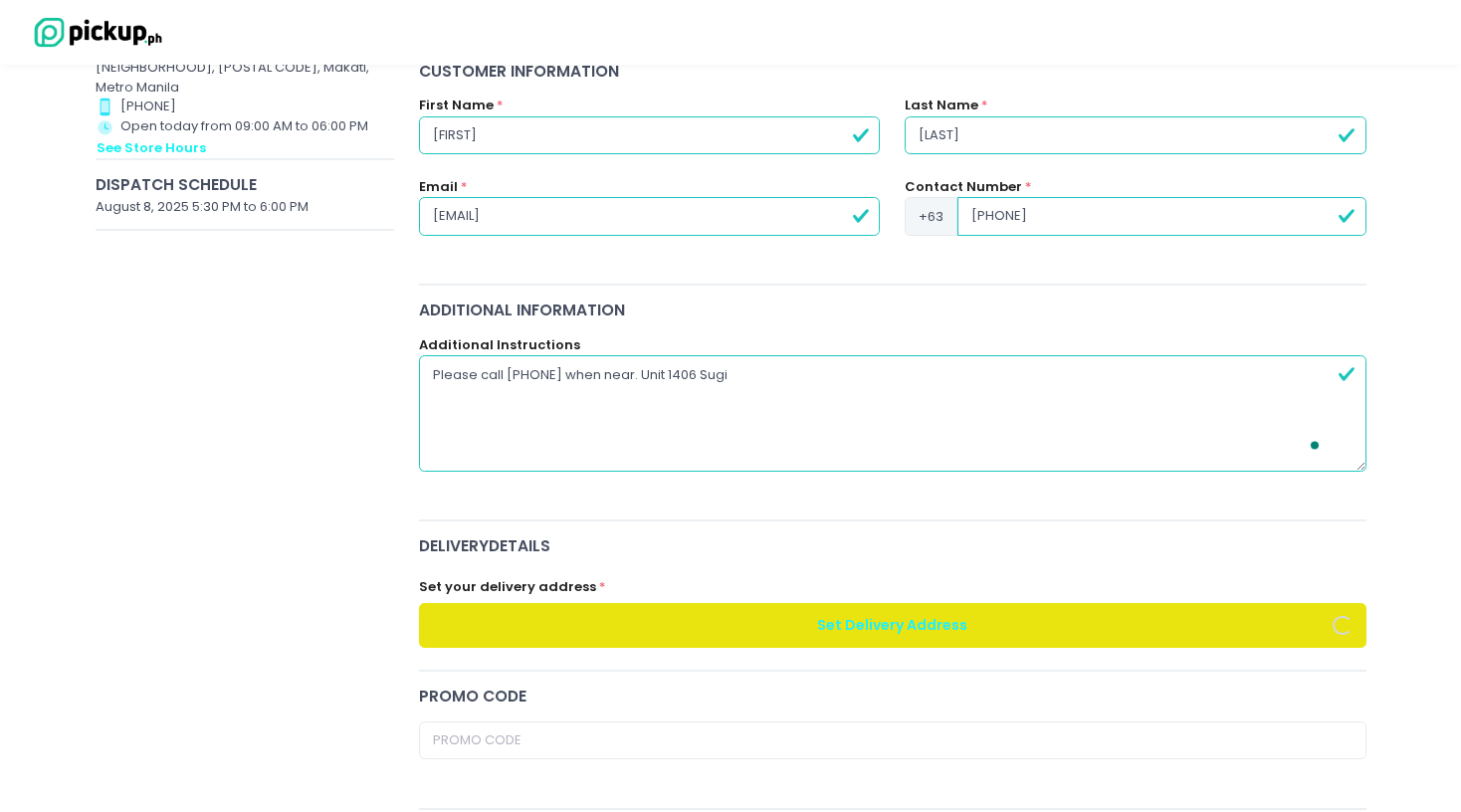 radio on "true" 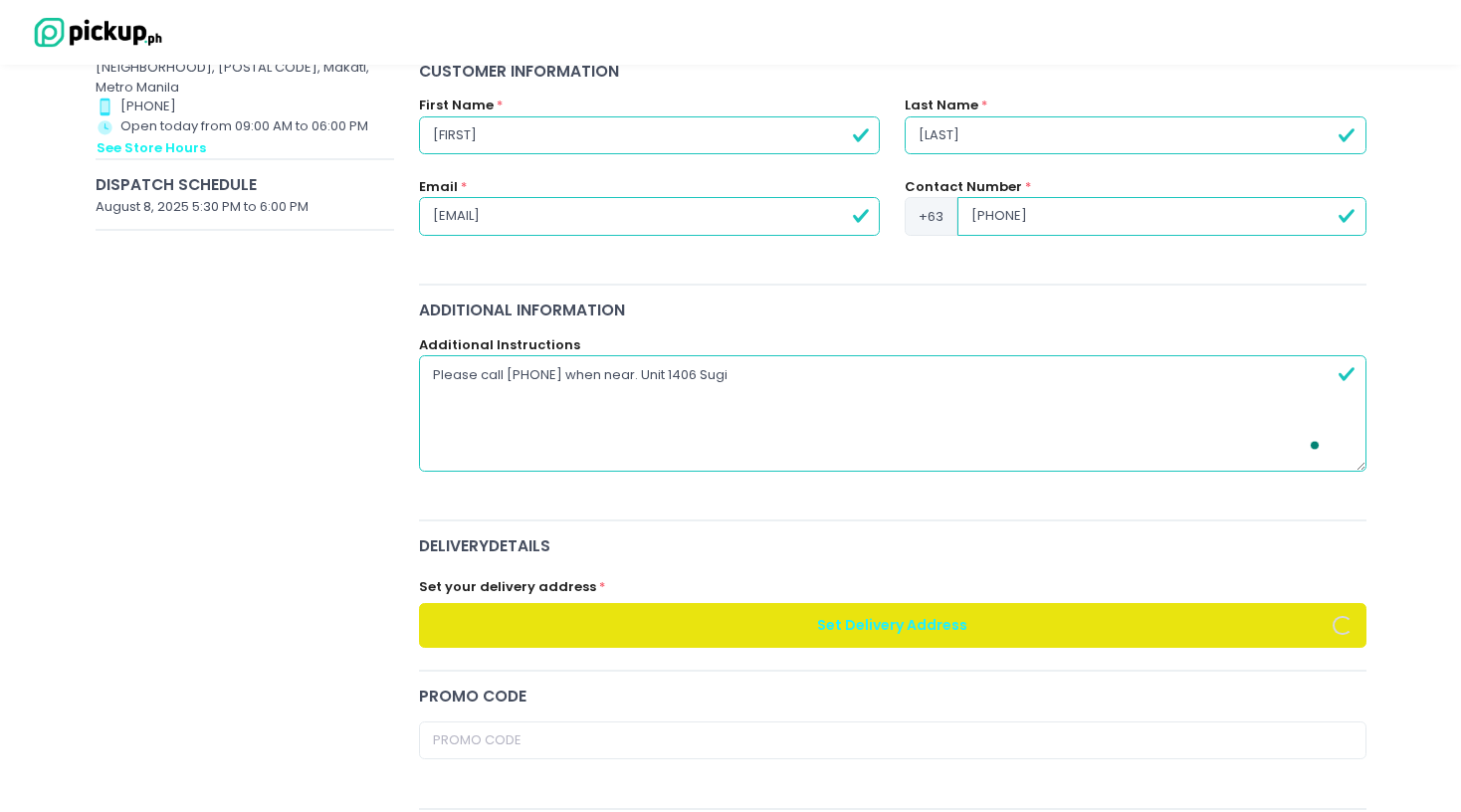 type on "Please call [PHONE] when near. Unit 1406 Sugi" 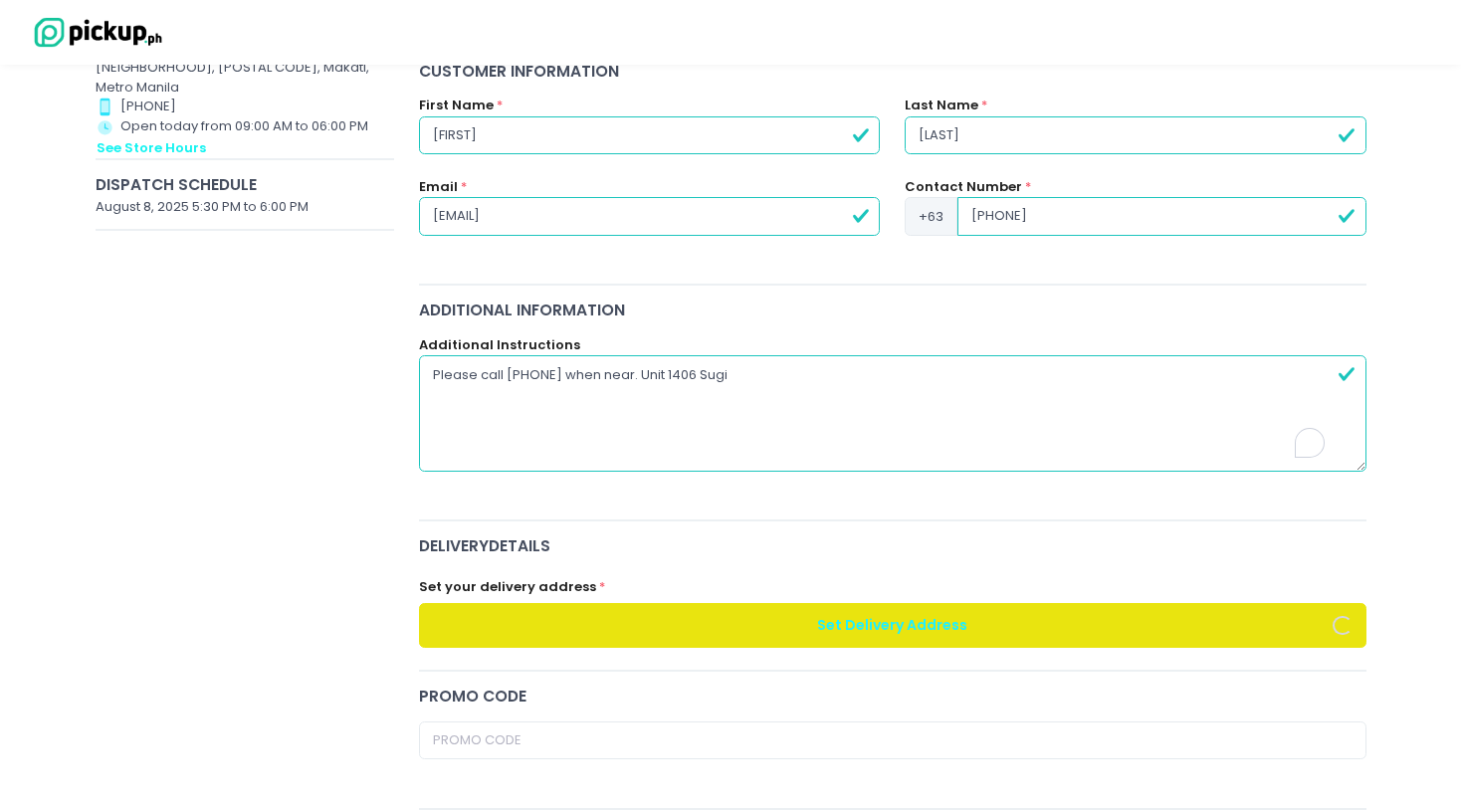 radio on "true" 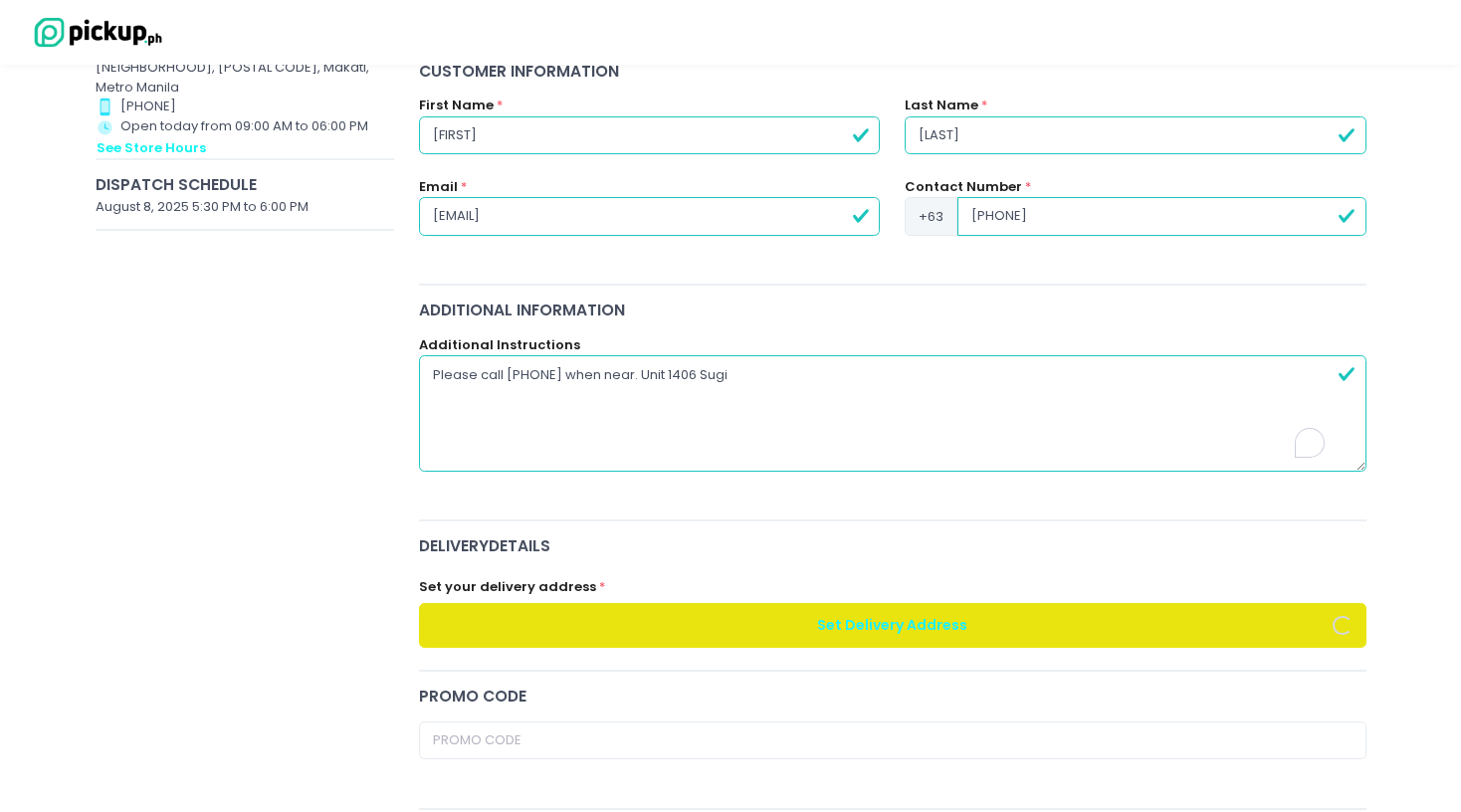 type on "Please call [PHONE] when near. Unit [NUMBER] S" 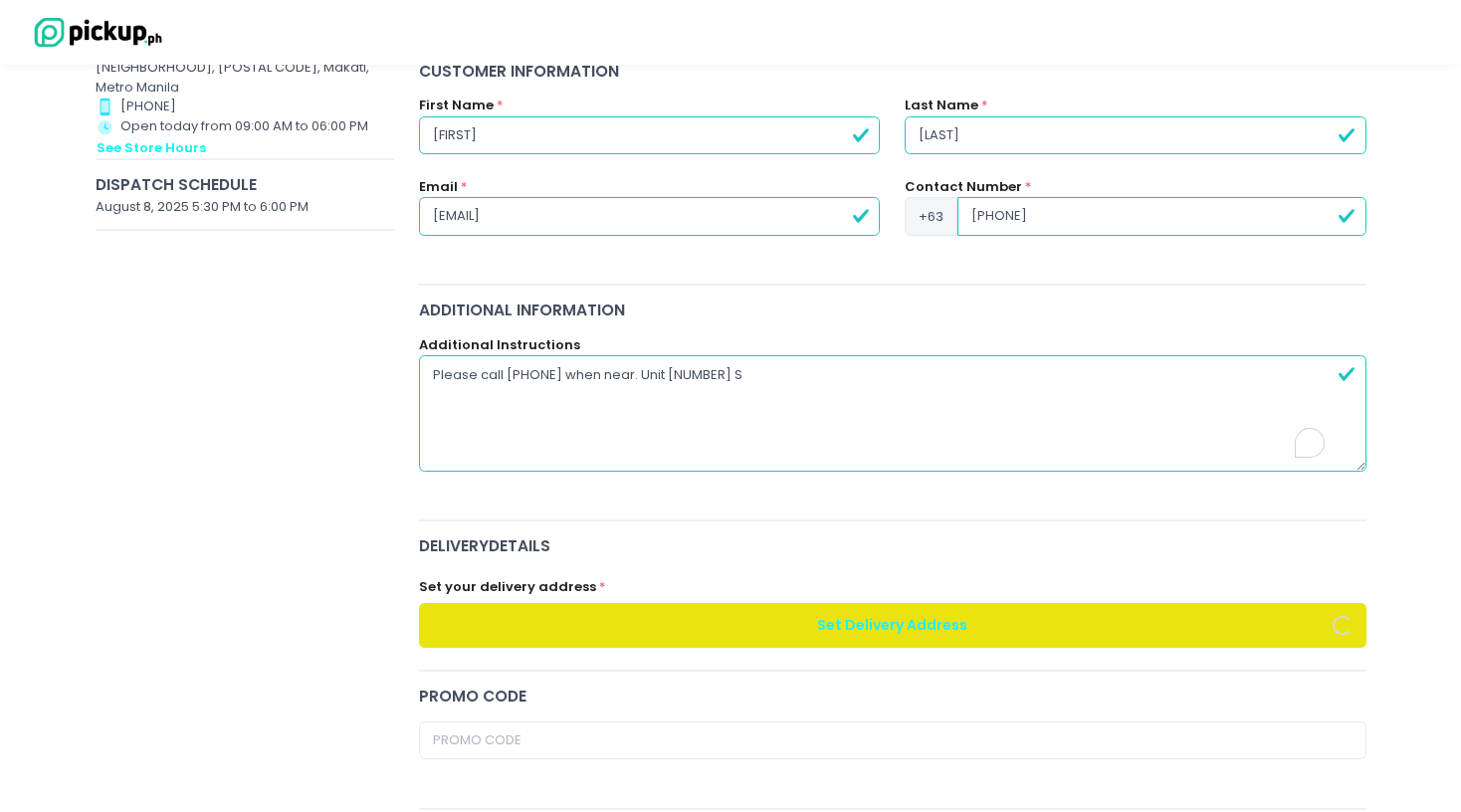 radio on "true" 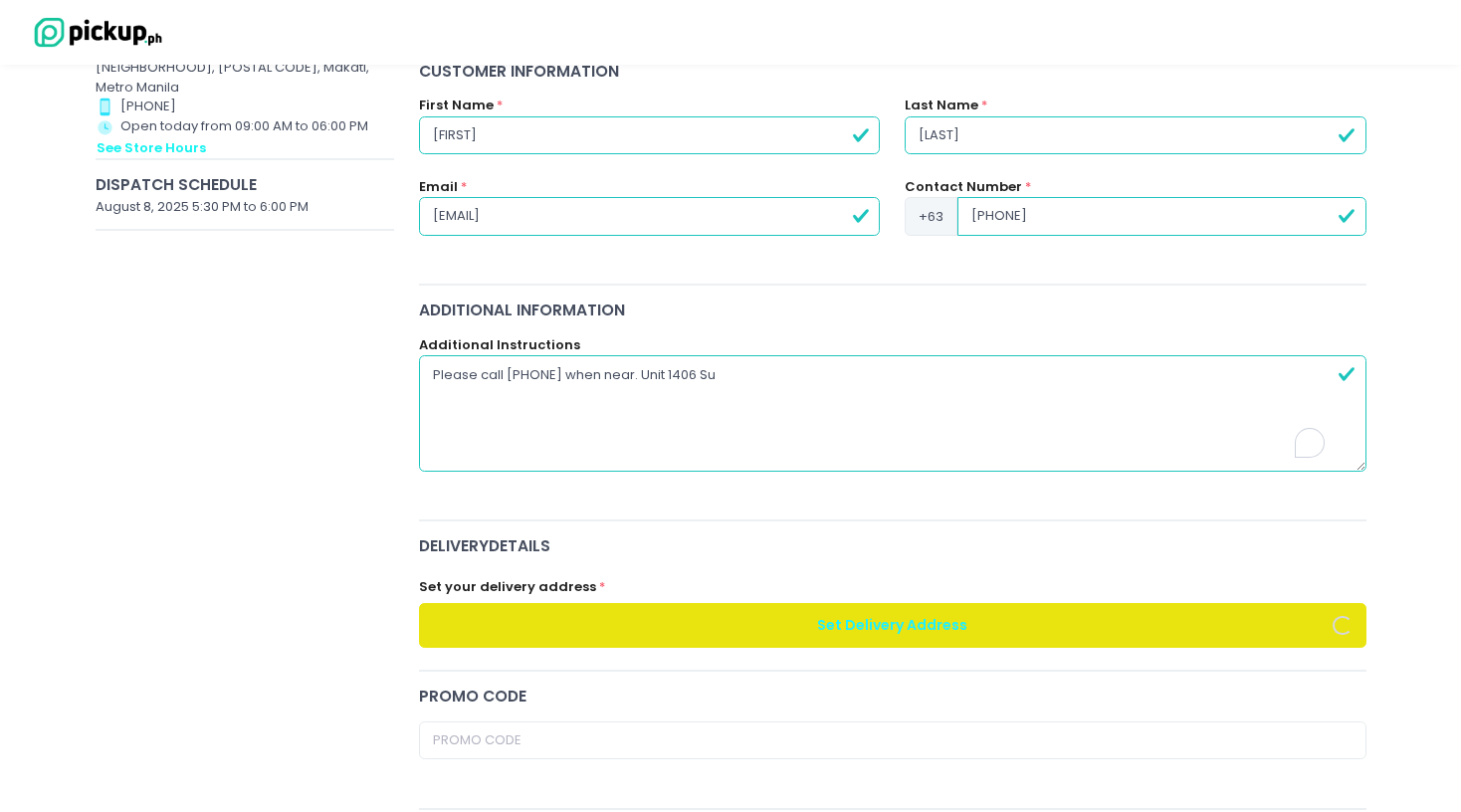 radio on "true" 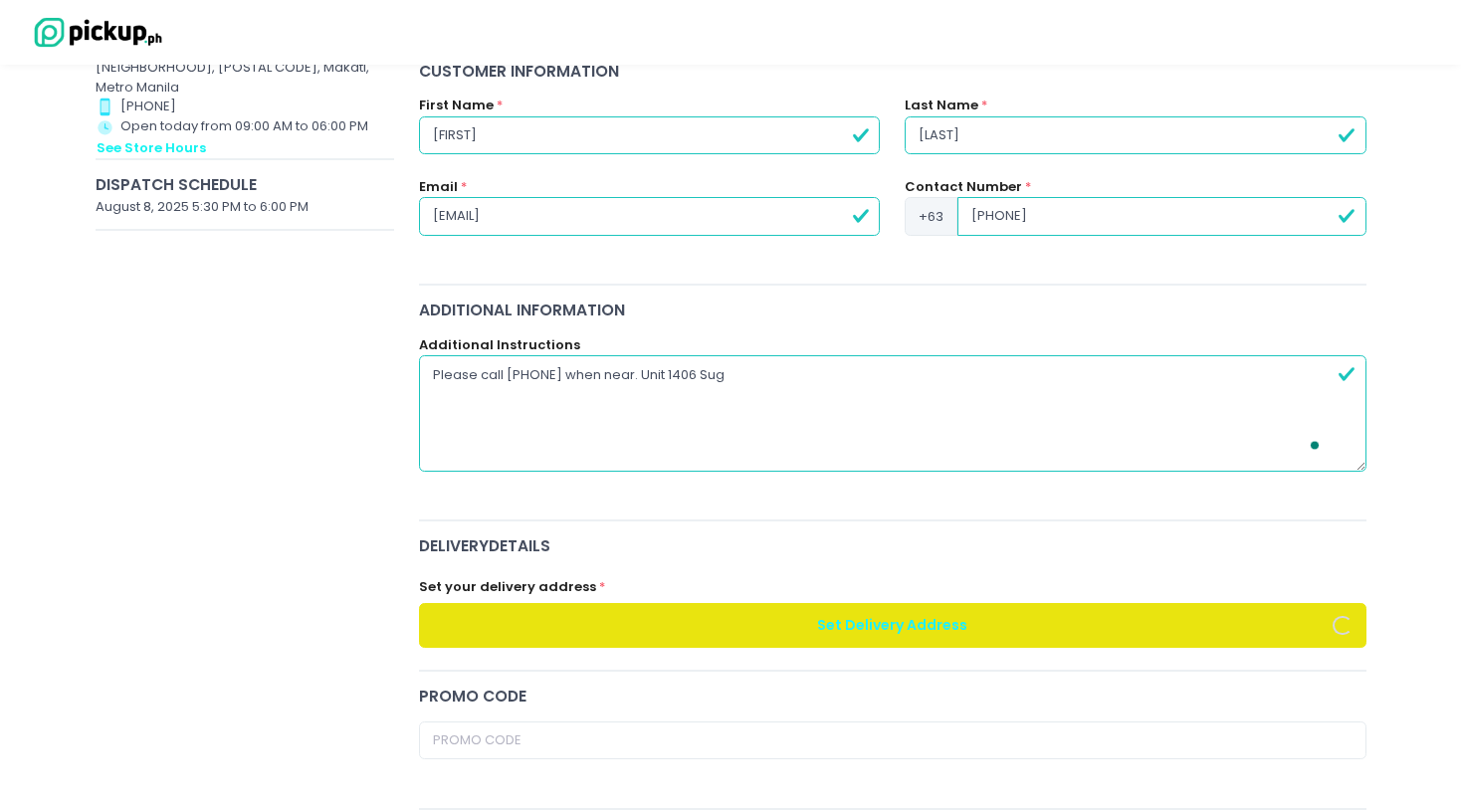radio on "true" 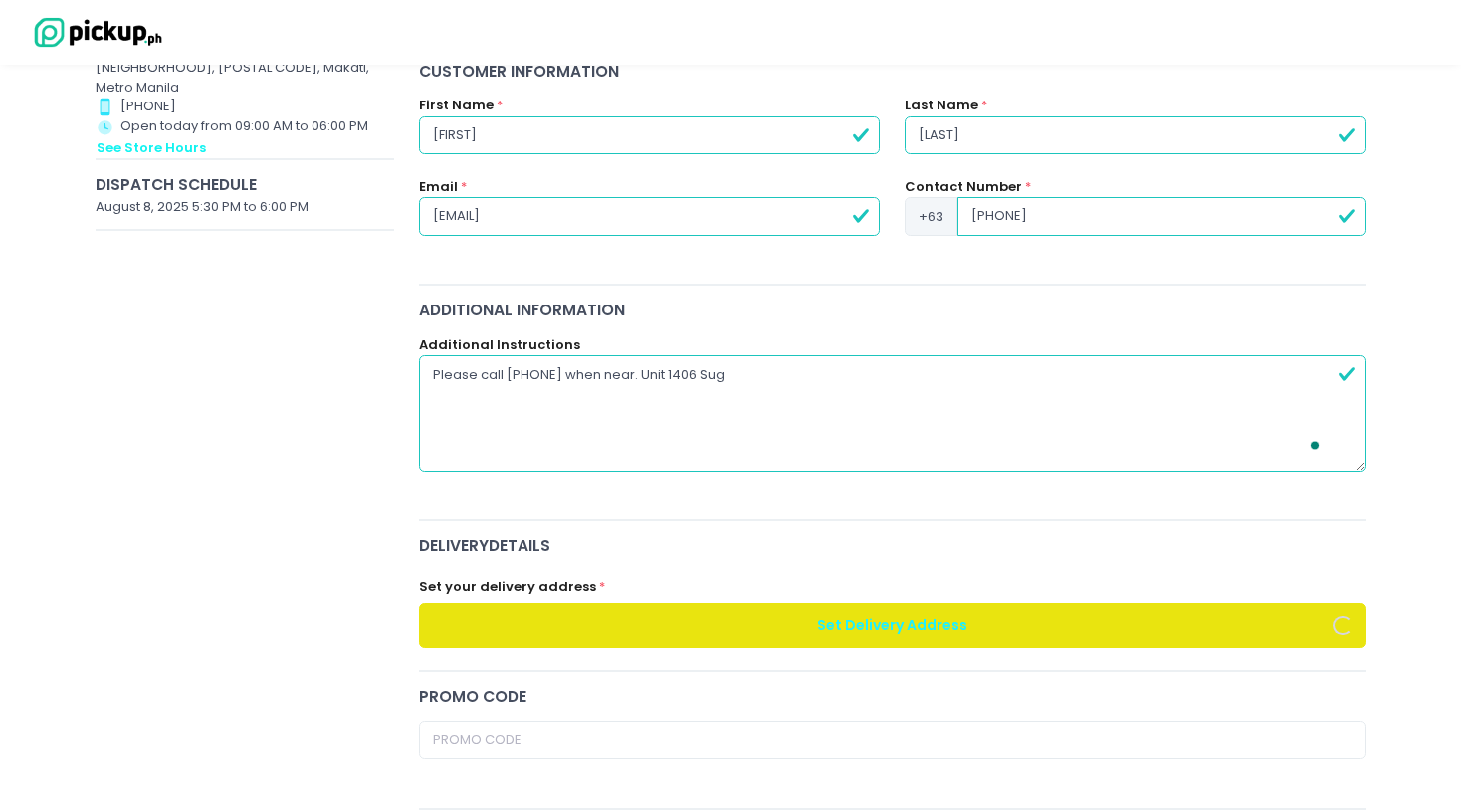 type on "Please call [PHONE] when near. Unit 1406 Sugi" 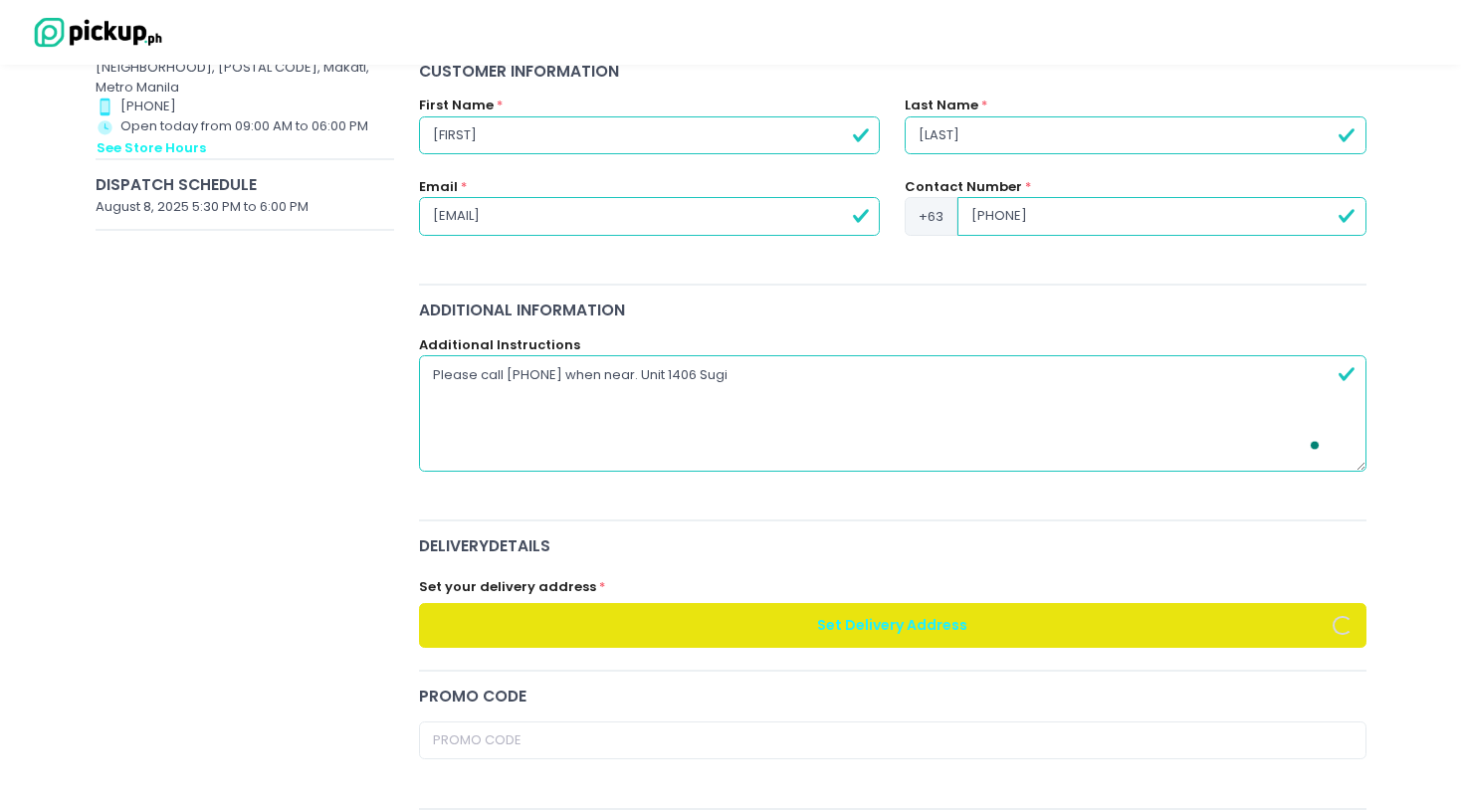 radio on "true" 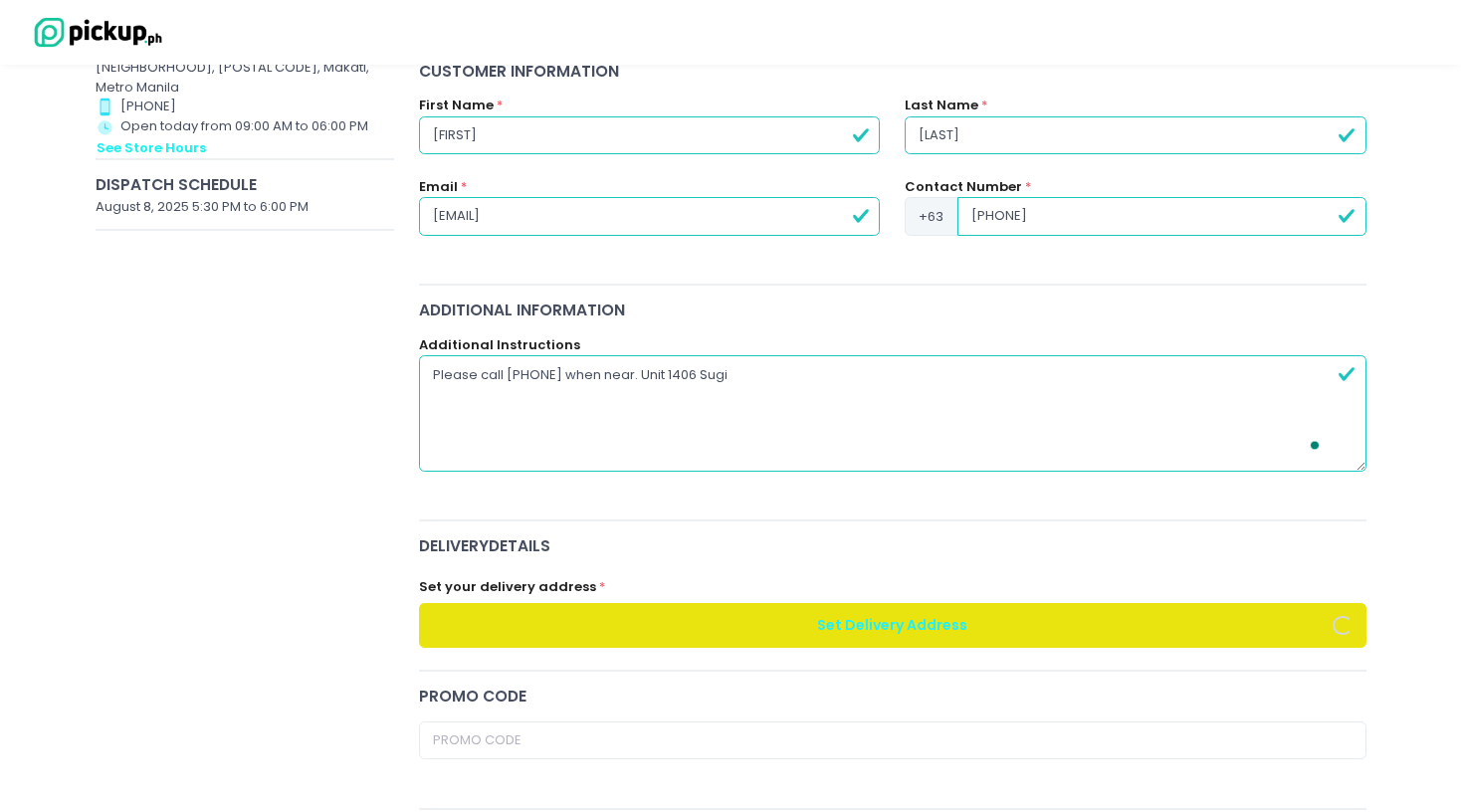 type on "Please call [PHONE] when near. Unit 1406 Sugi" 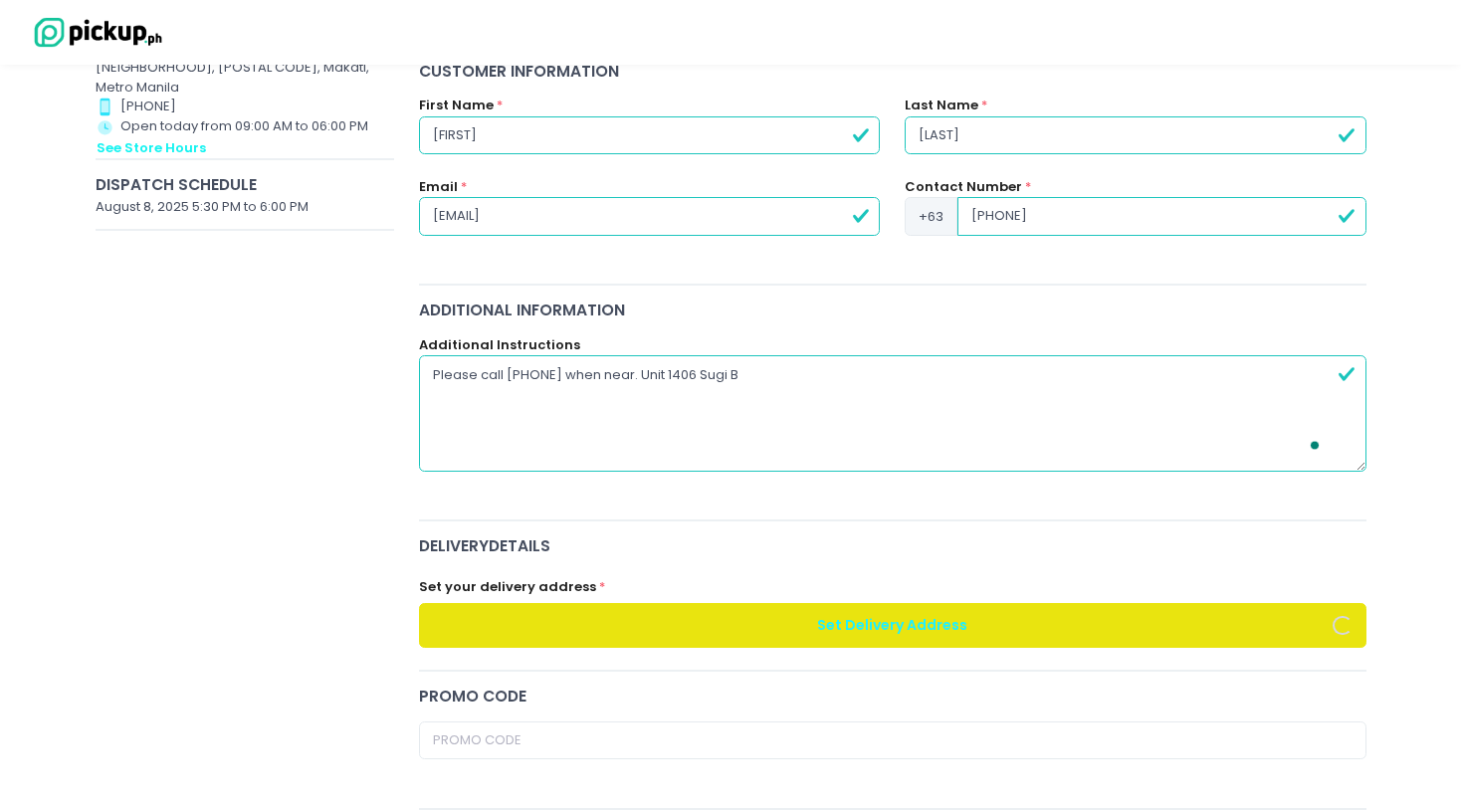 radio on "true" 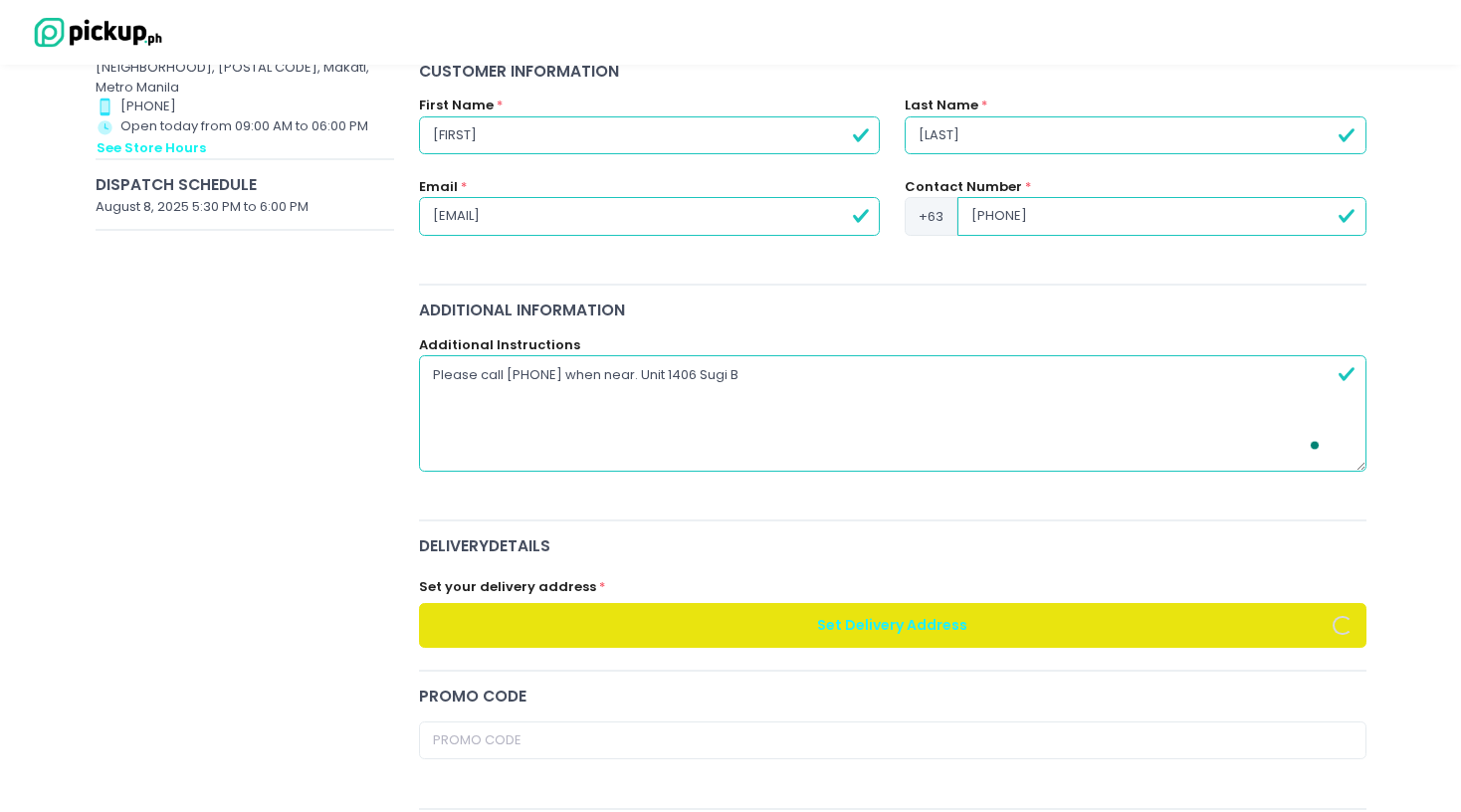 type on "Please call [PHONE] when near. Unit 1406 Sugi Bu" 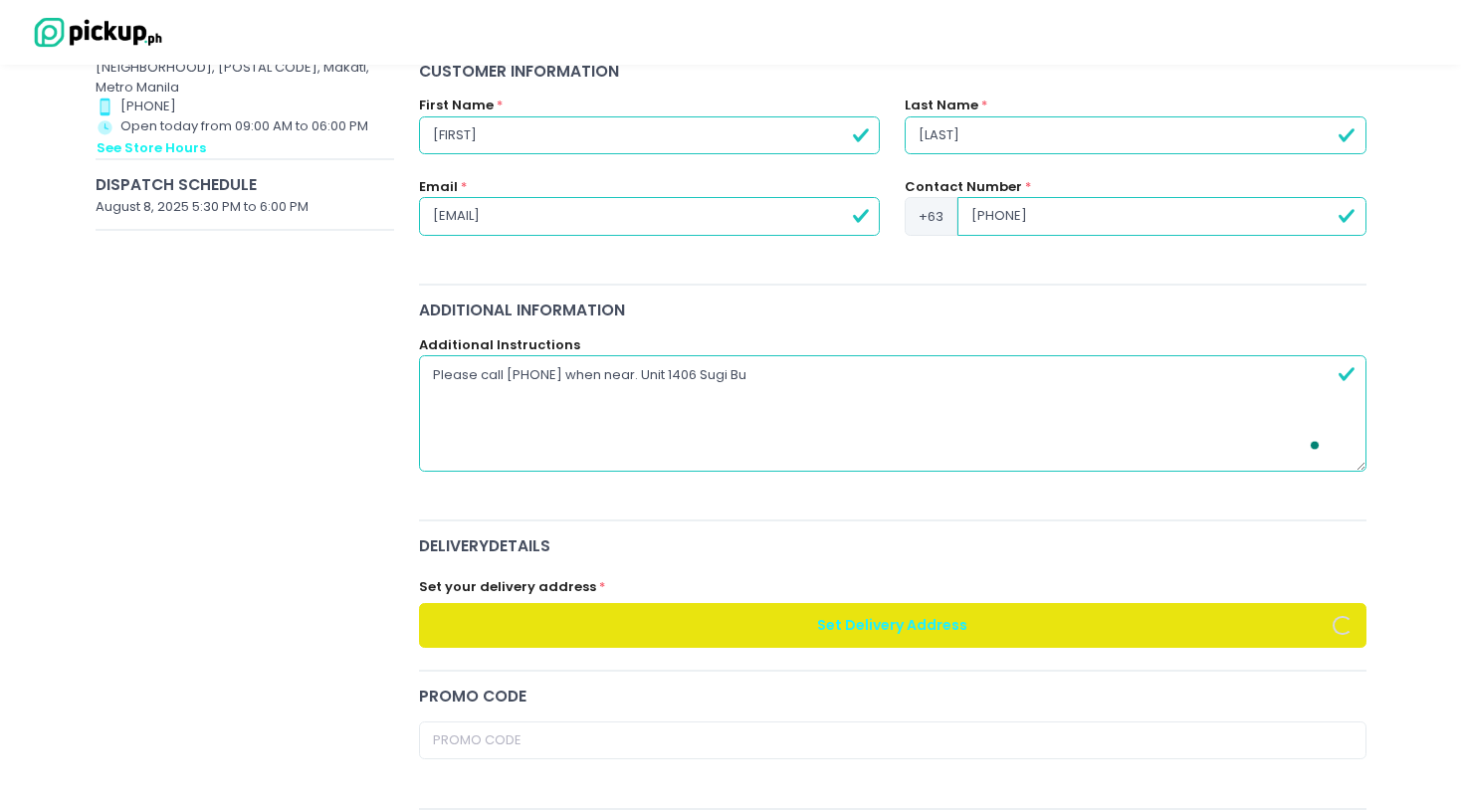 radio on "true" 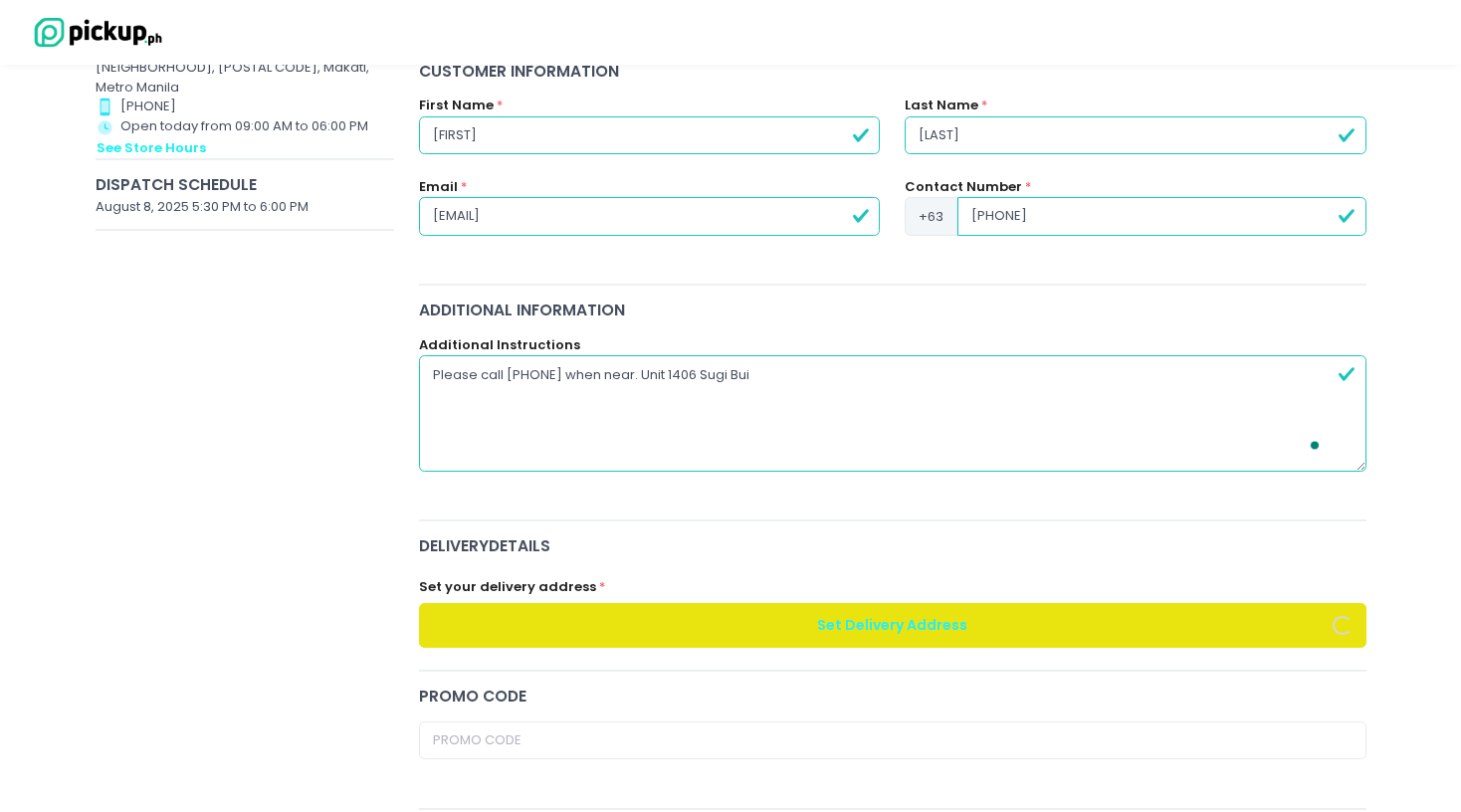radio on "true" 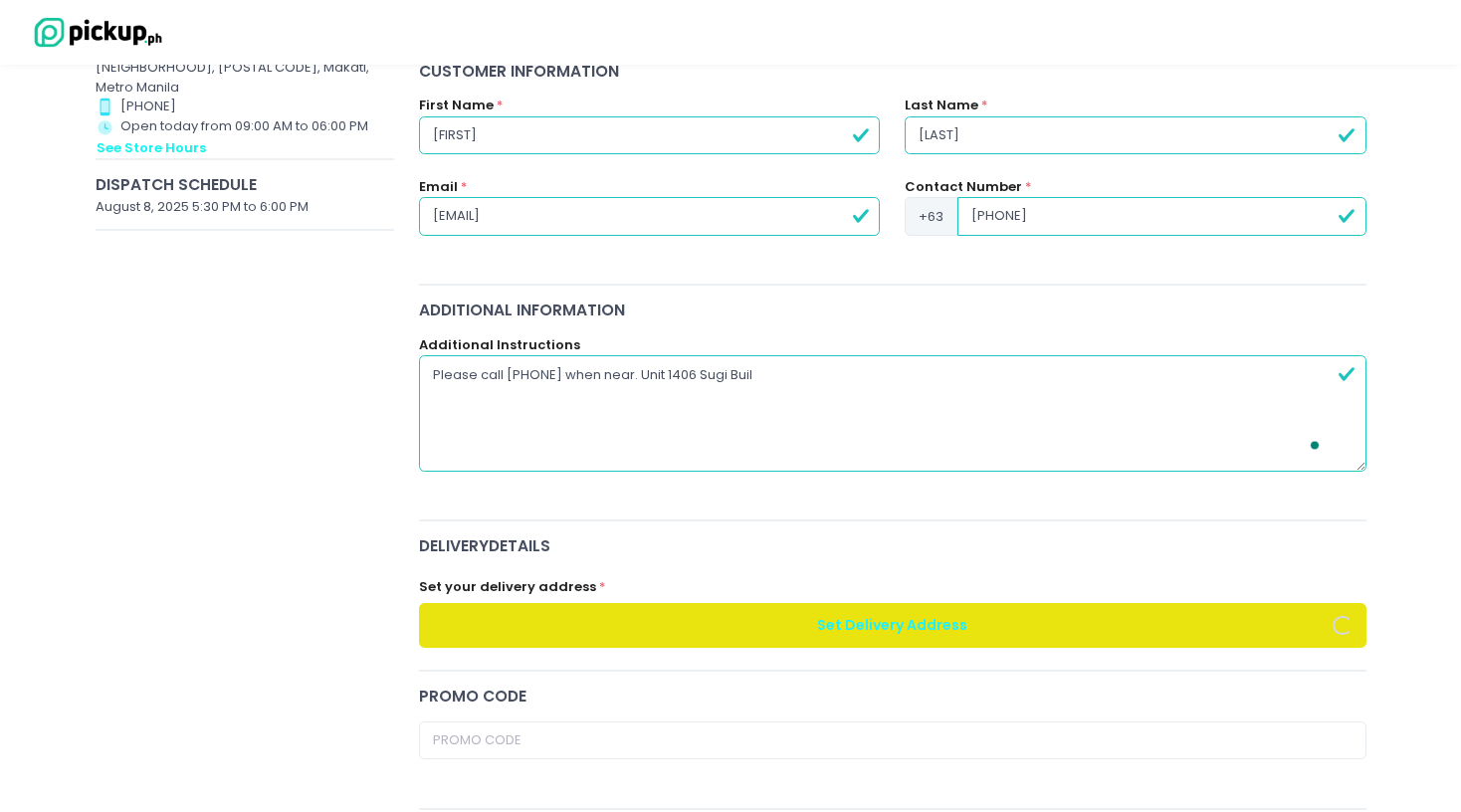 radio on "true" 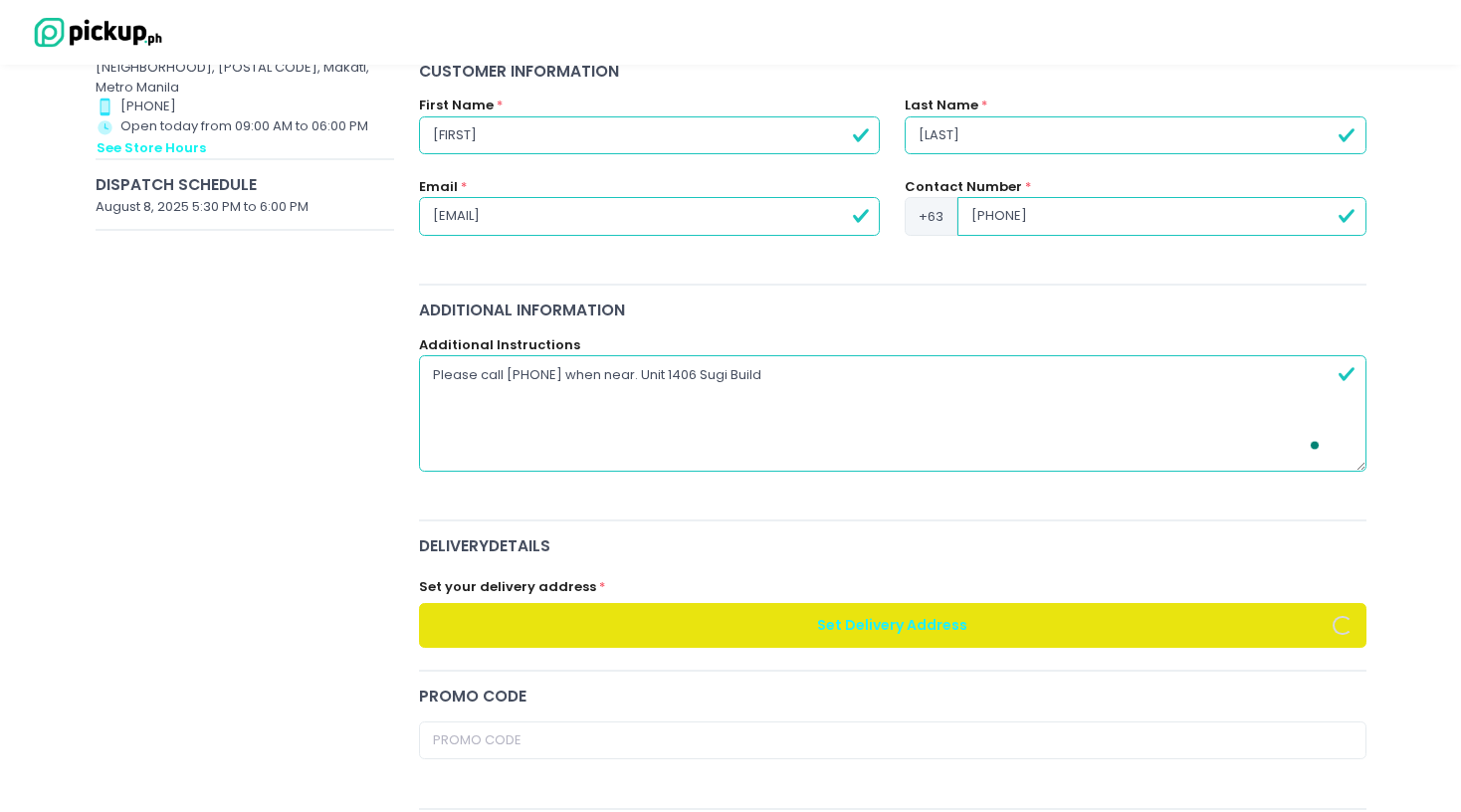 type on "Please call [PHONE] when near. Unit 1406 Sugi Buildi" 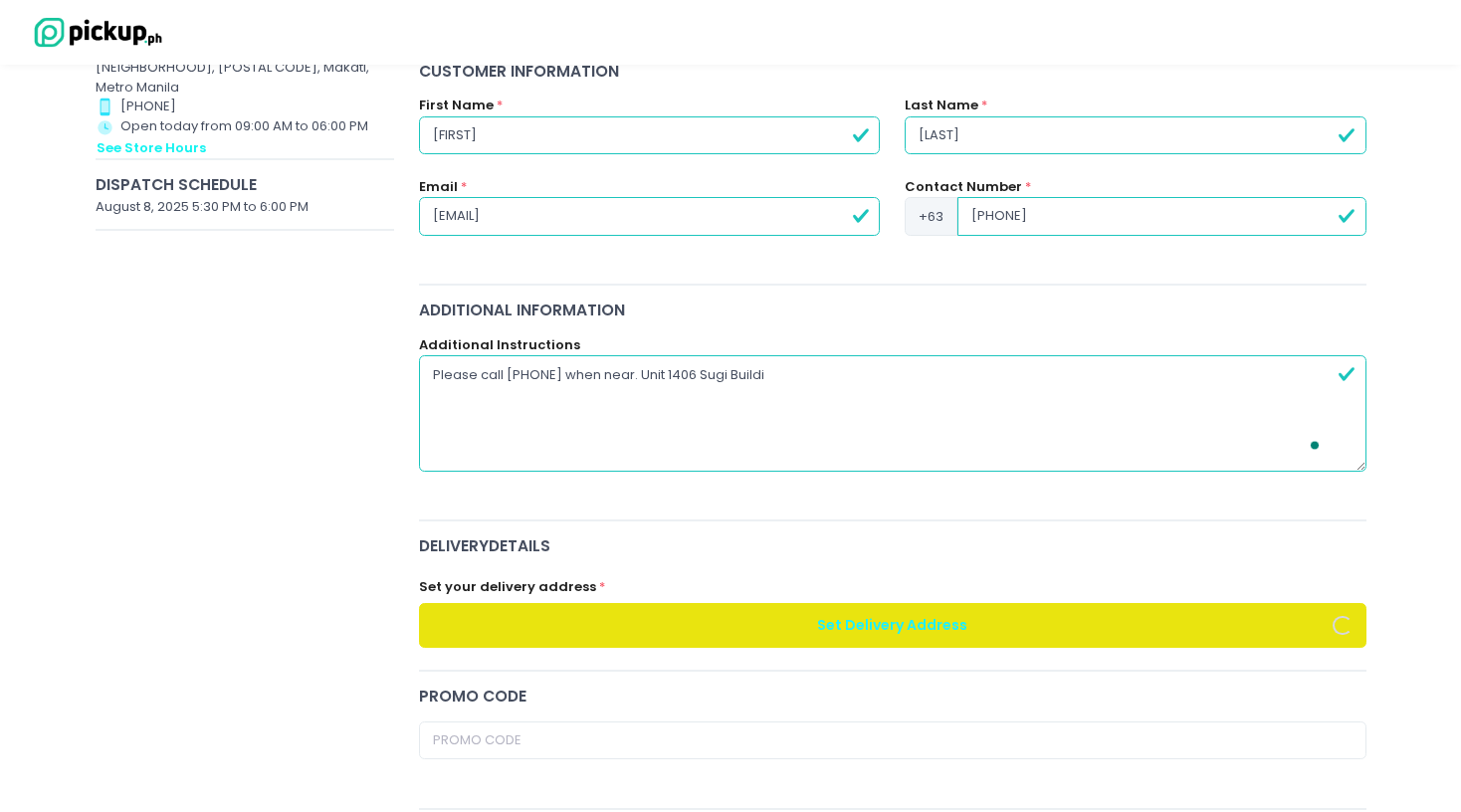 radio on "true" 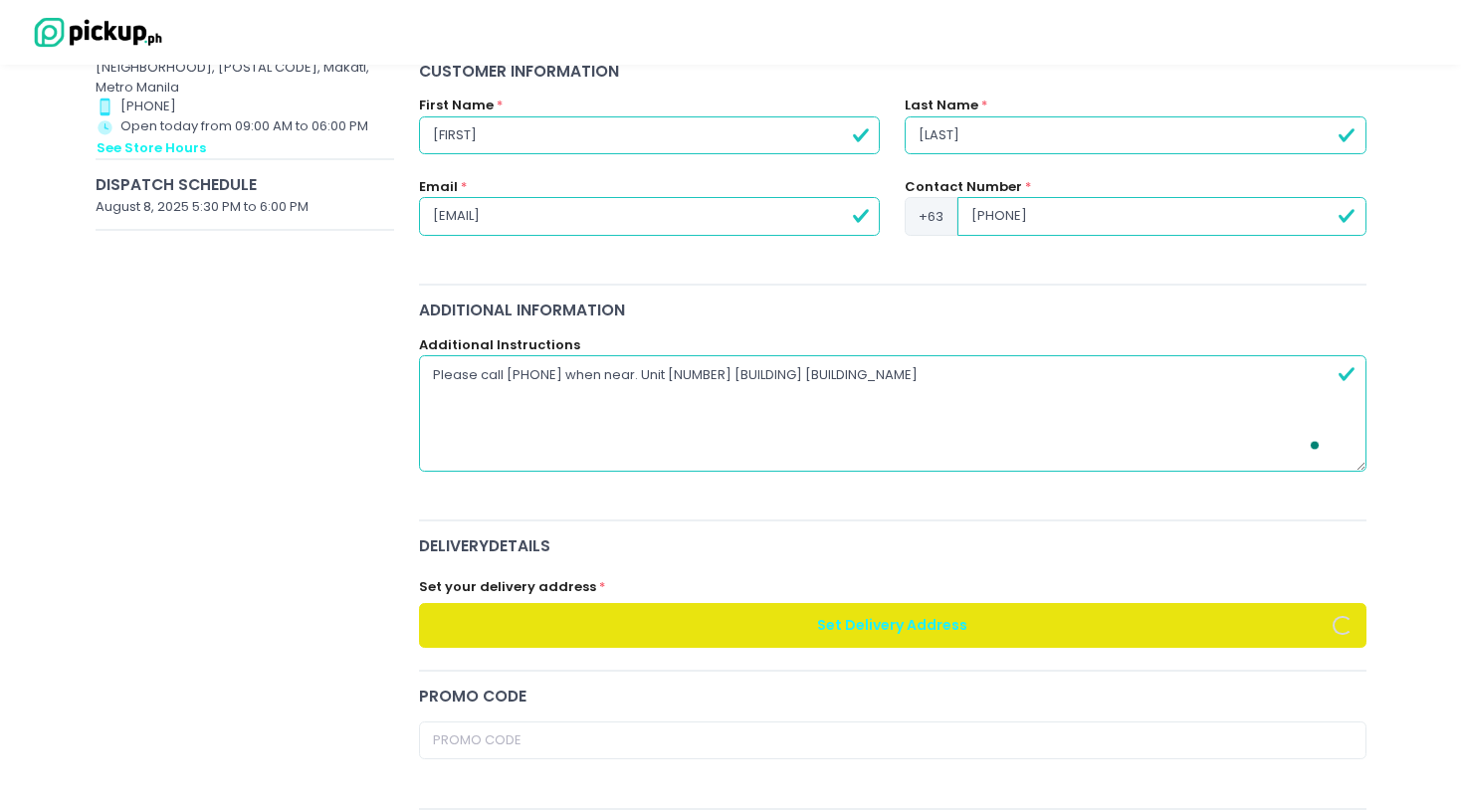 radio on "true" 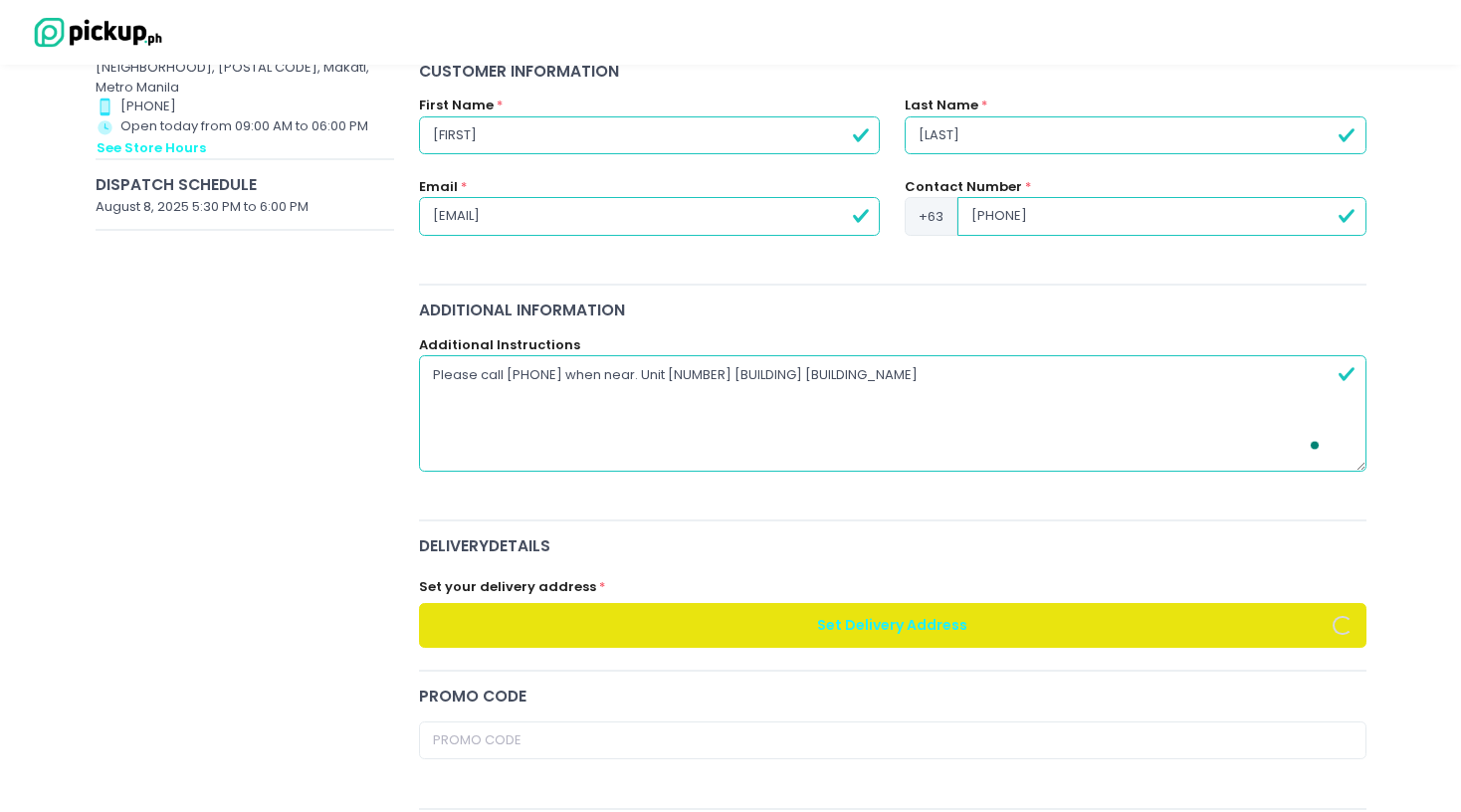 type on "Please call [PHONE] when near. Unit 1406 Sugi Building" 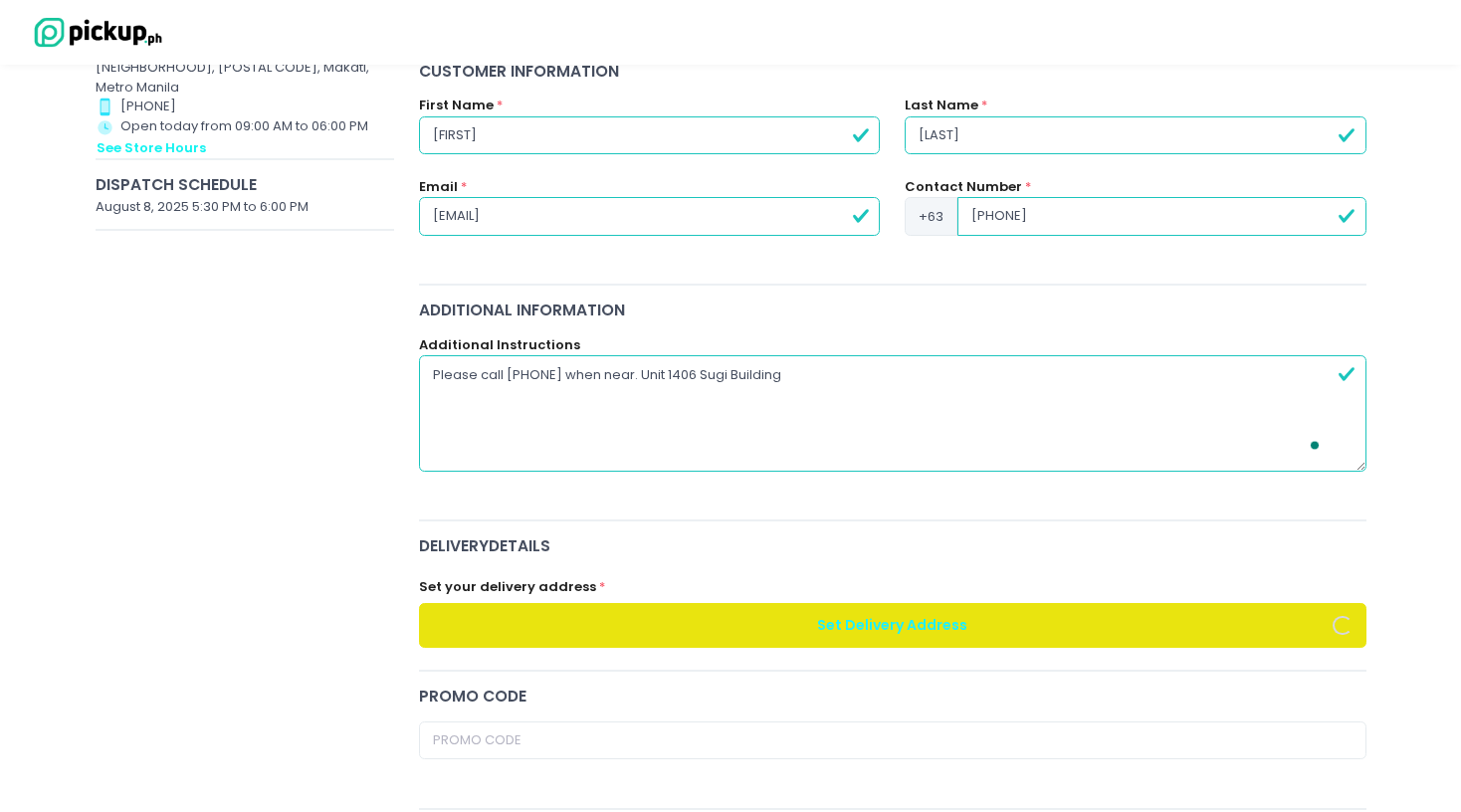 radio on "true" 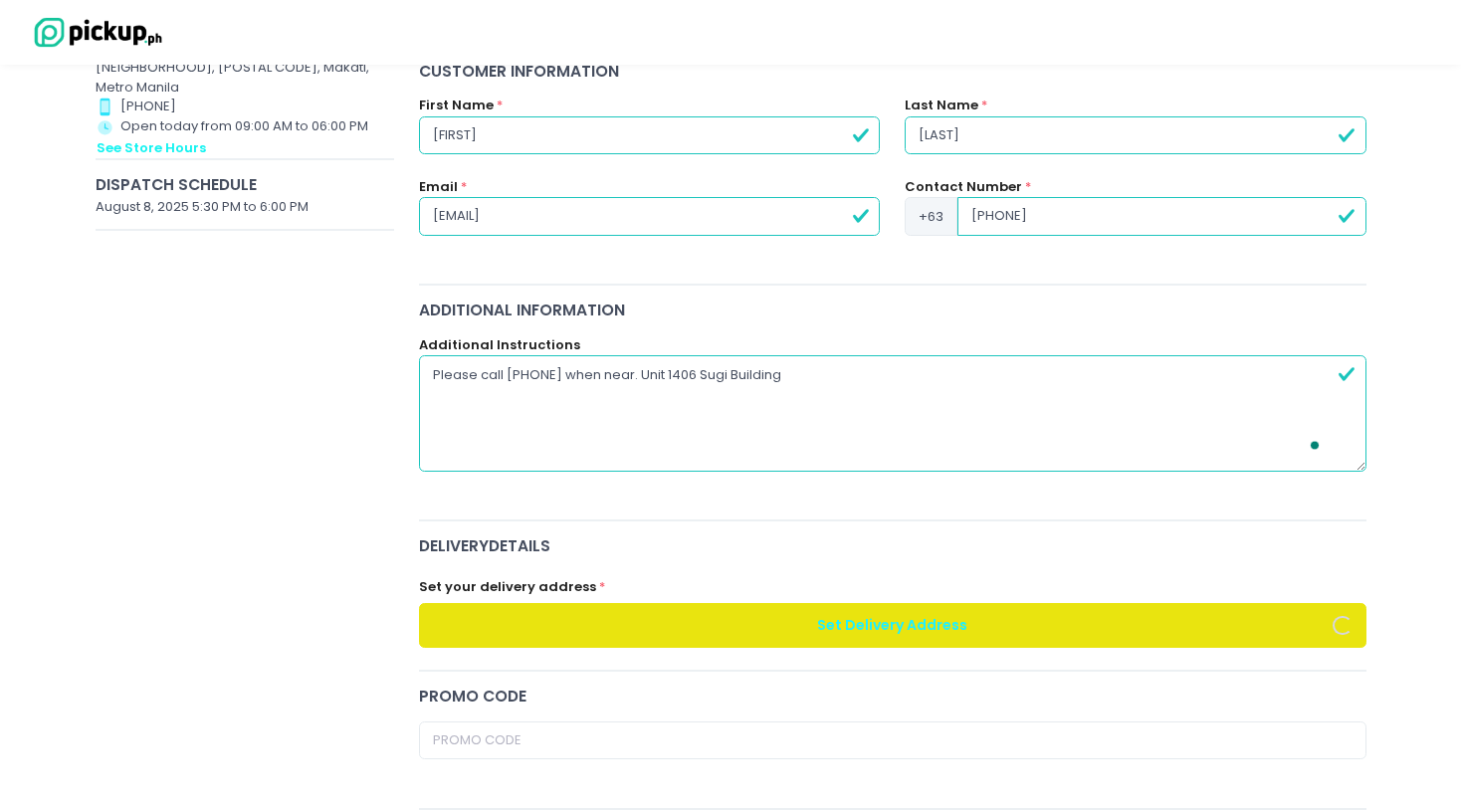 type on "Please call [PHONE] when near. Unit 1406 Sugi Building," 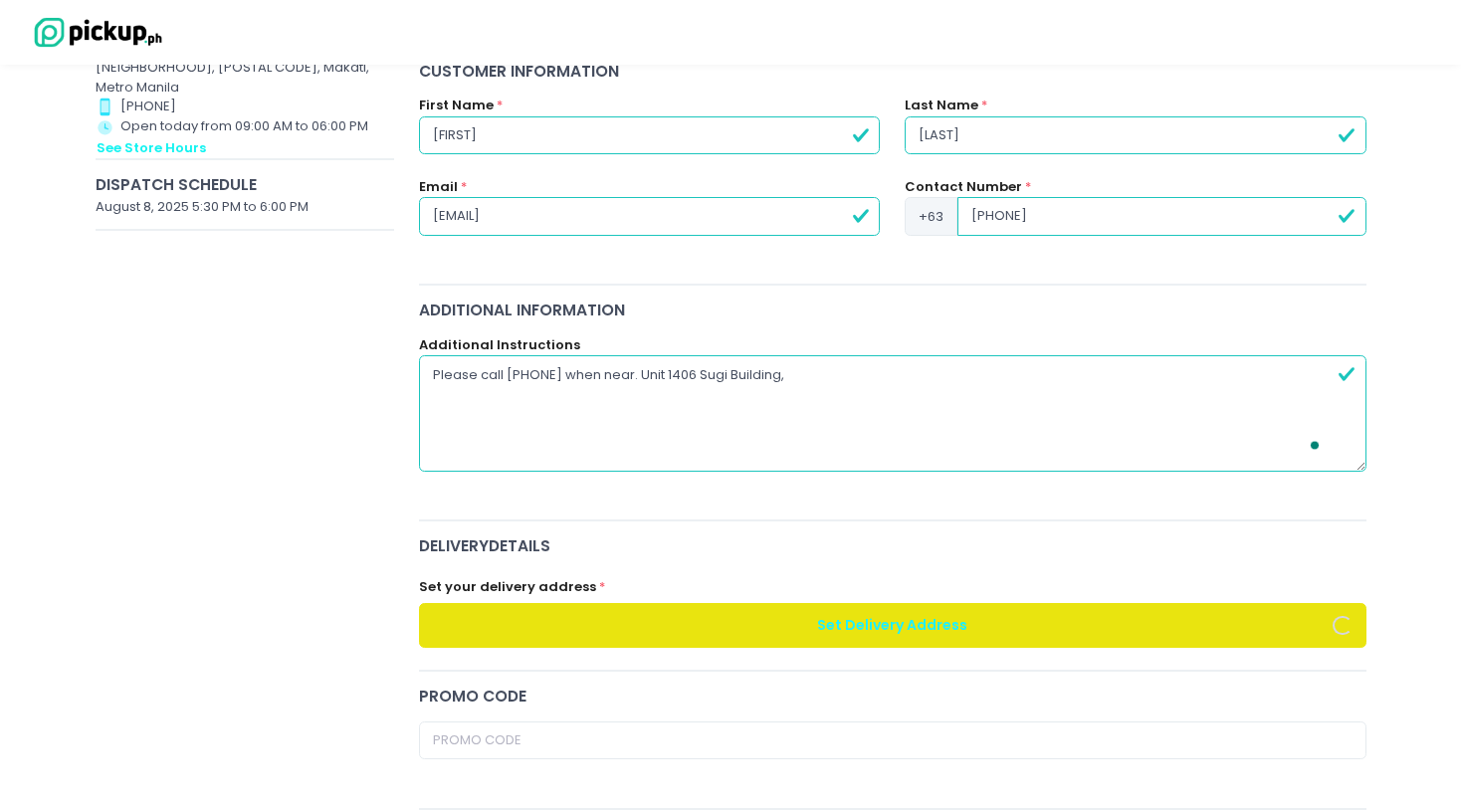 radio on "true" 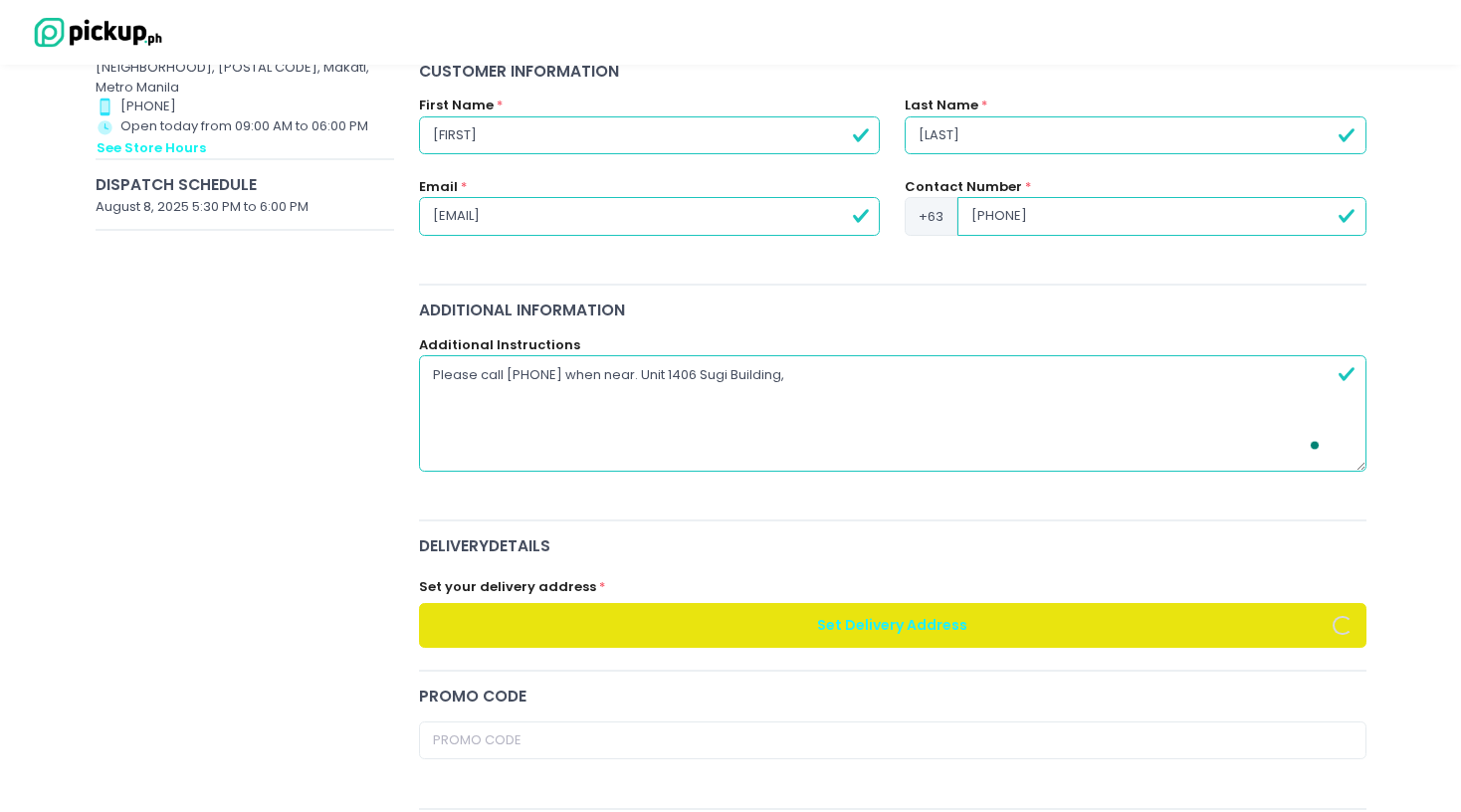 radio on "true" 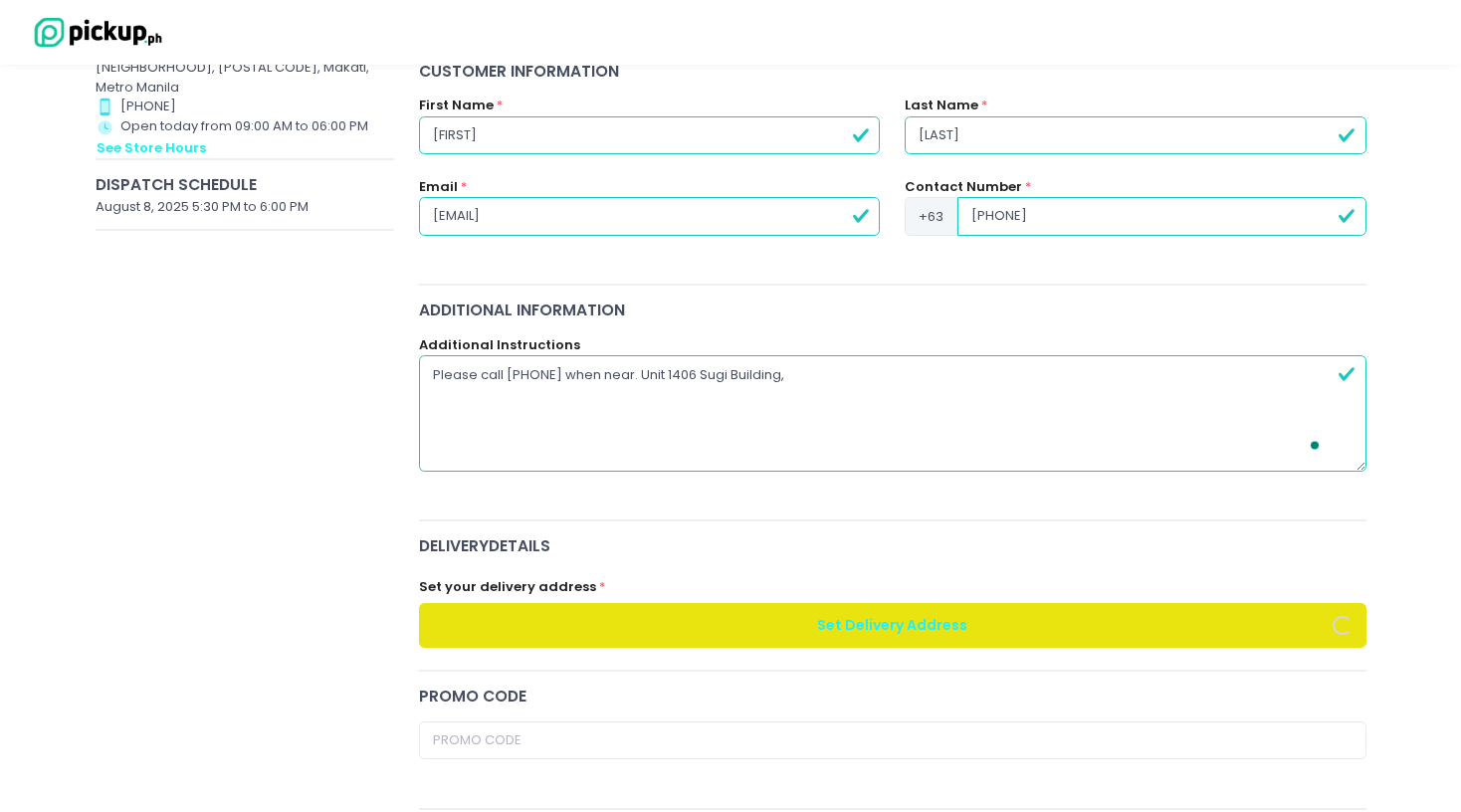 type on "Please call [PHONE] when near. Unit 1406 Sugi Building, K" 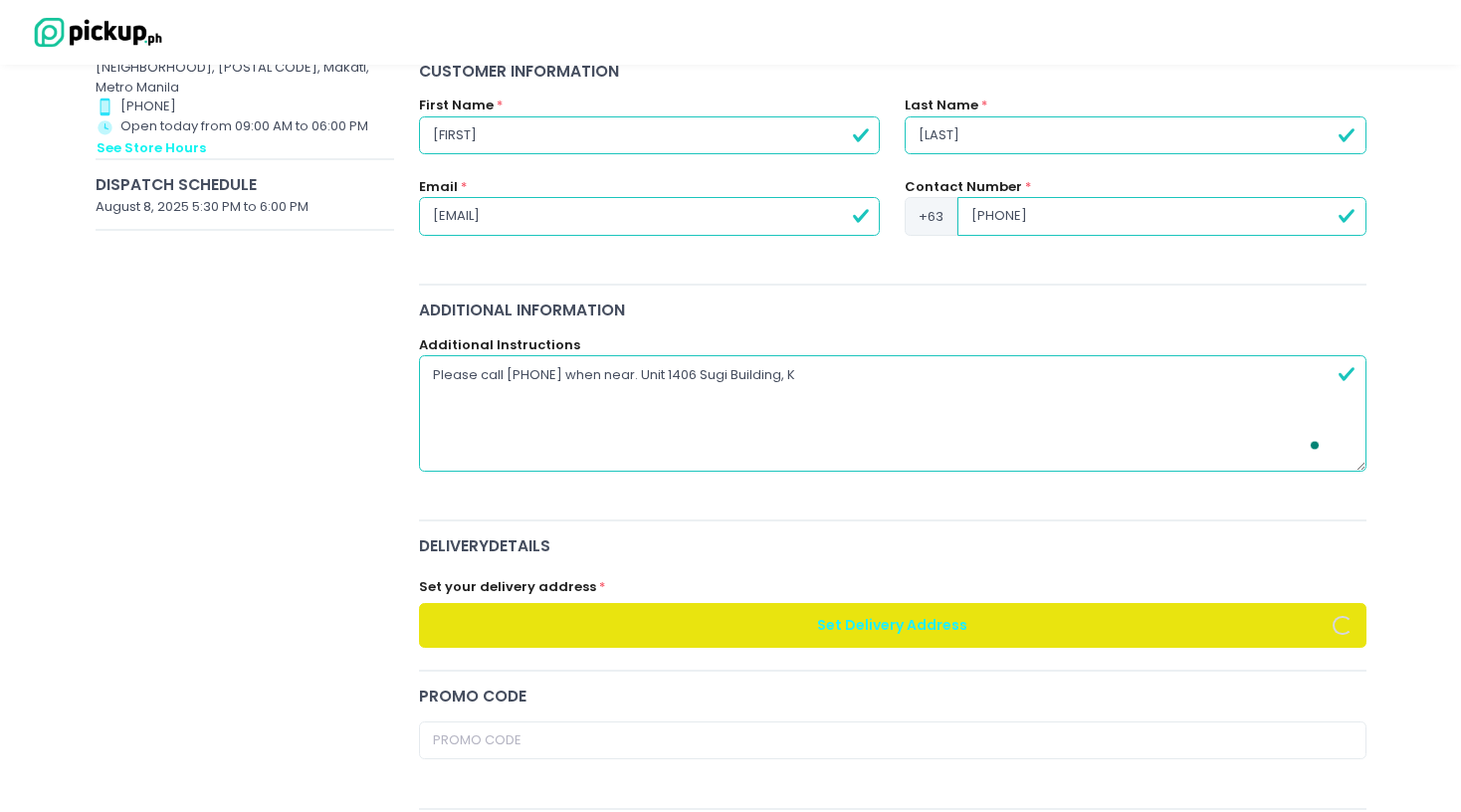 radio on "true" 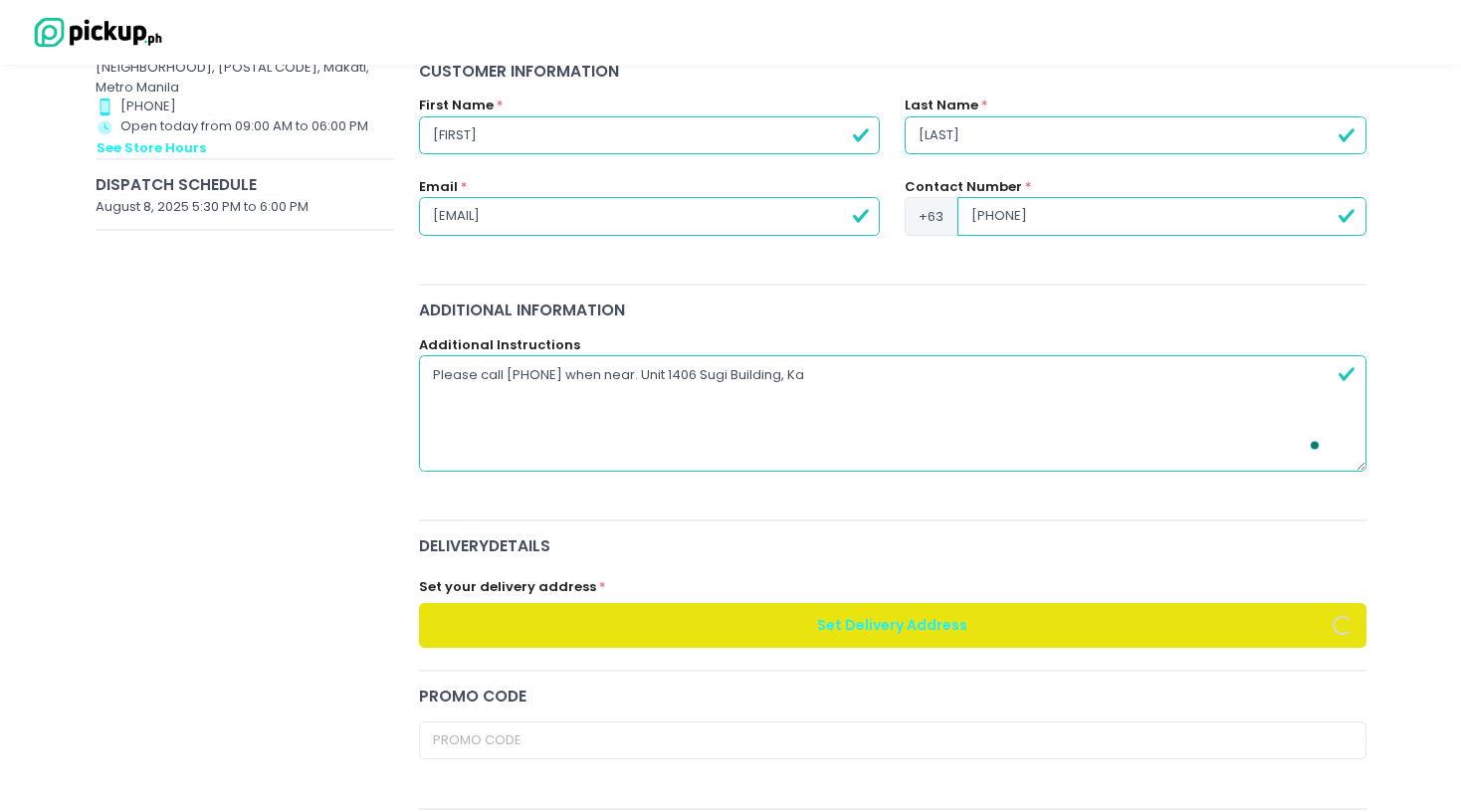 type on "Please call [PHONE] when near. Unit 1406 Sugi Building, Kai" 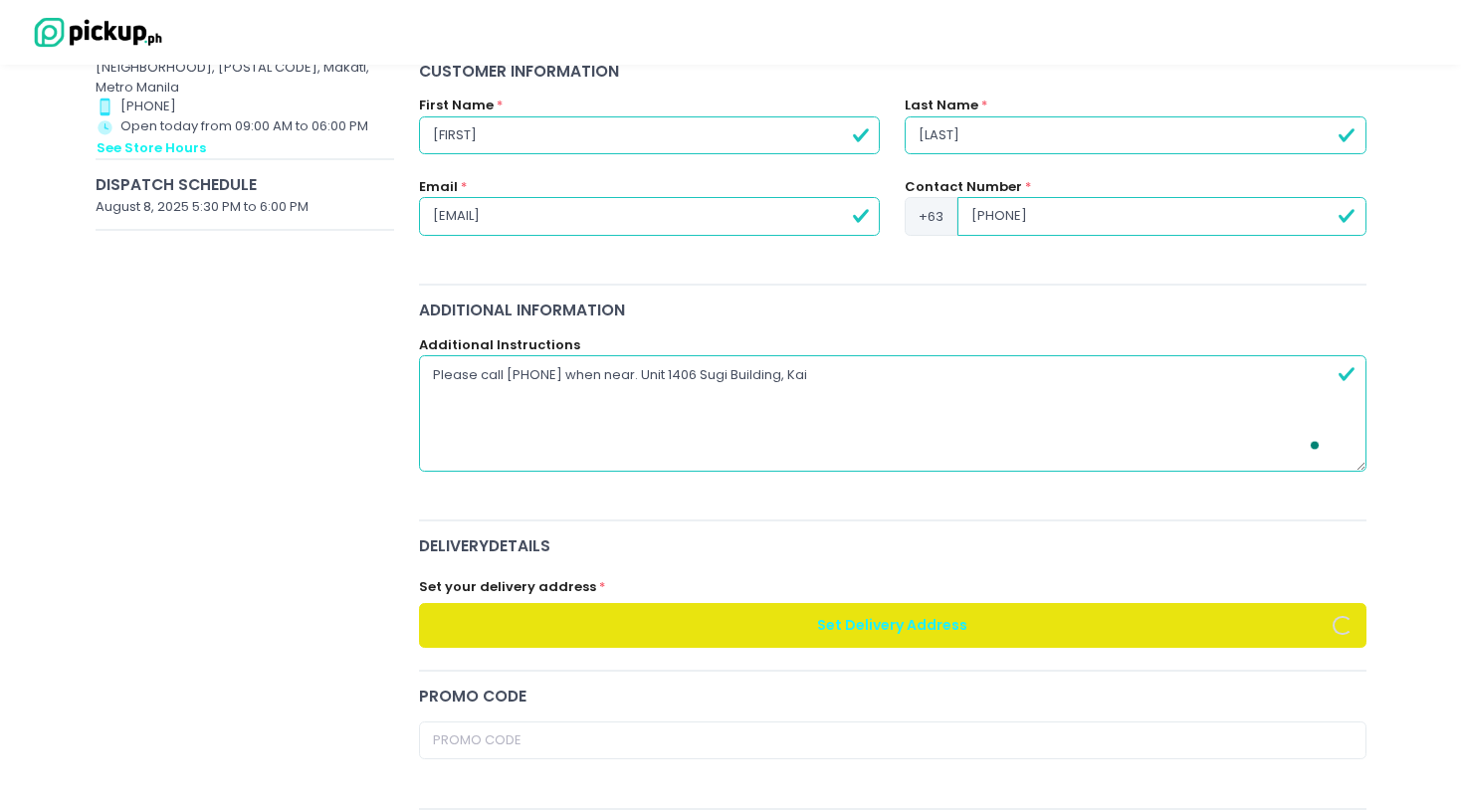 radio on "true" 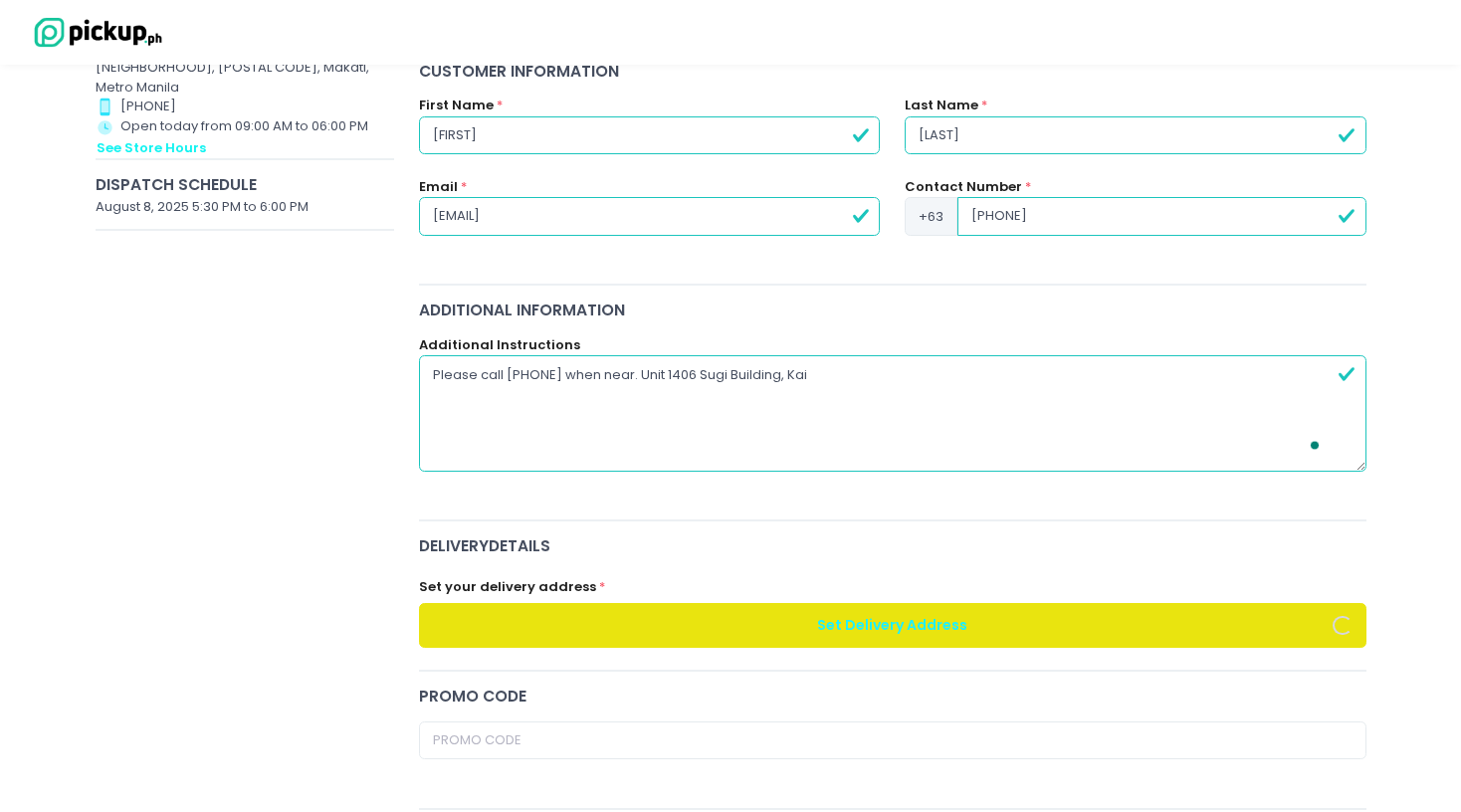 radio on "true" 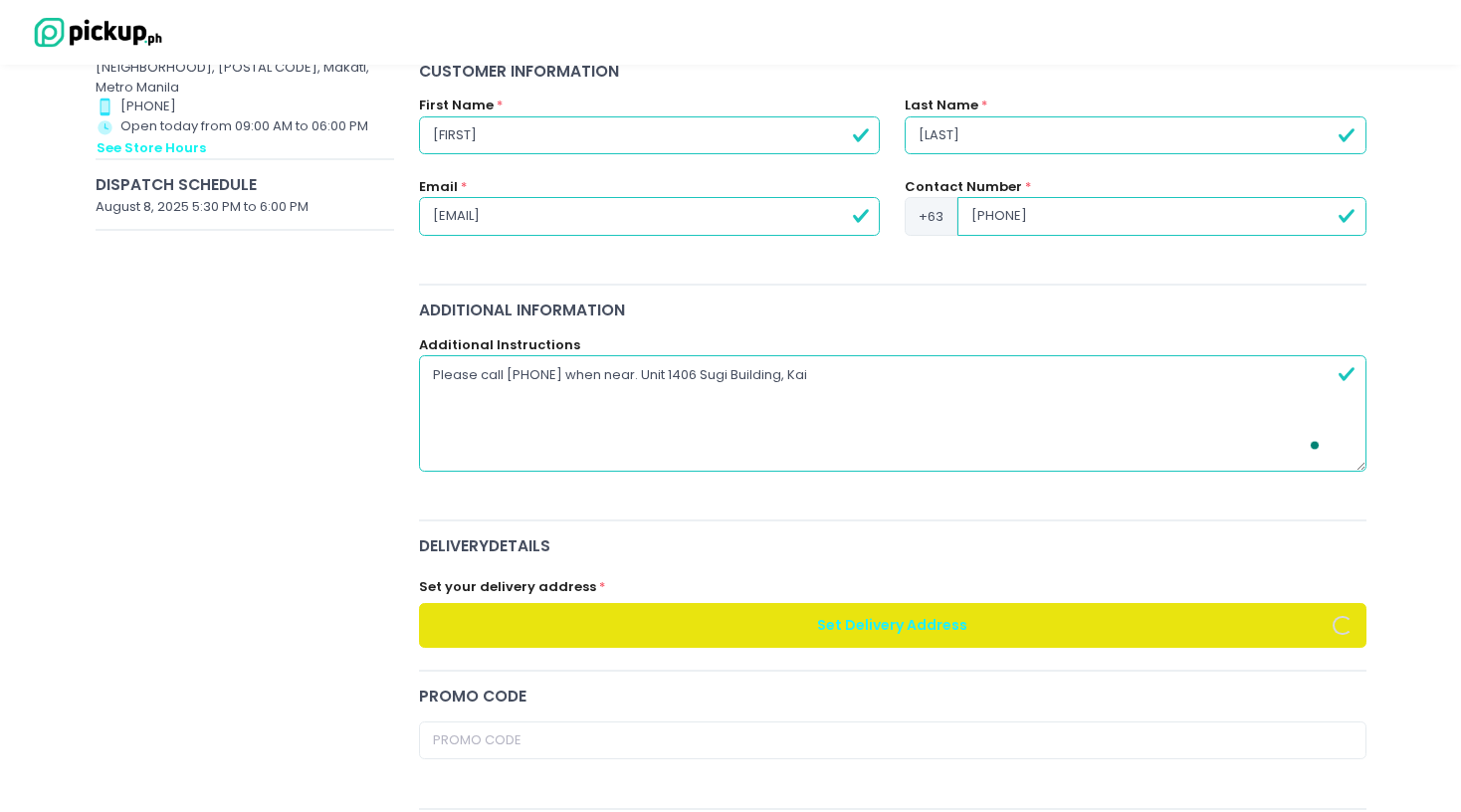 type on "Please call [PHONE] when near. Unit 1406 Sugi Building, Kai R" 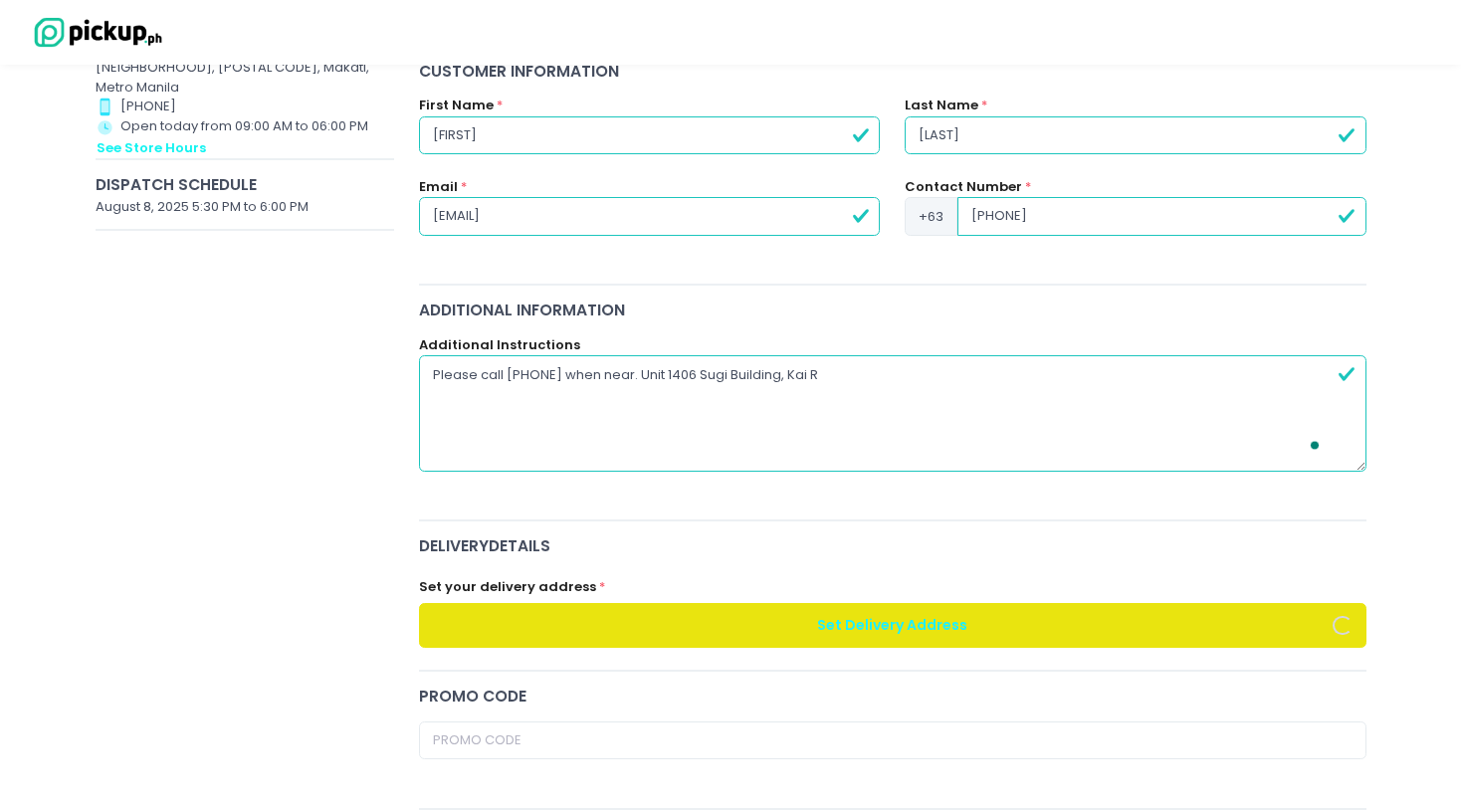 radio on "true" 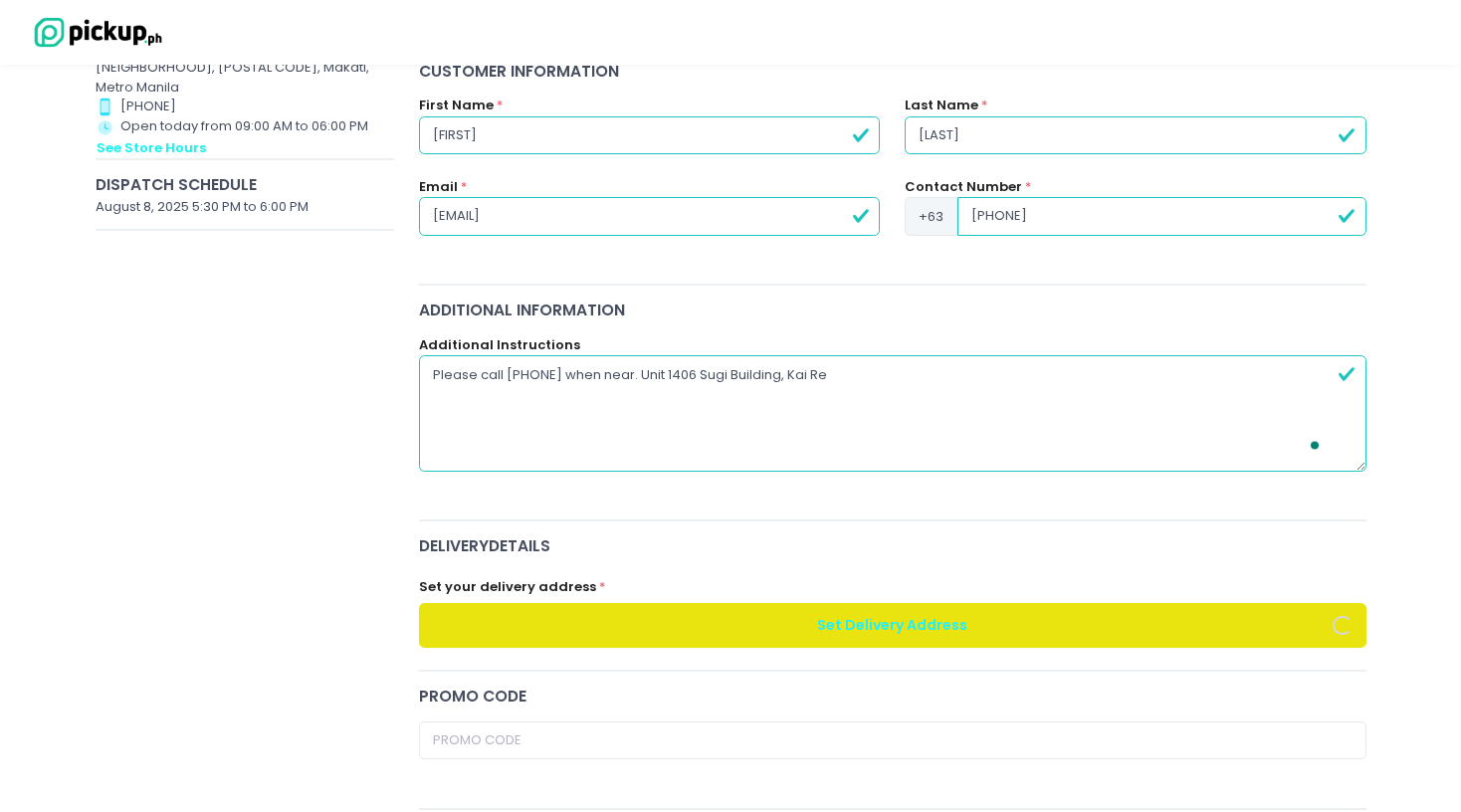 radio on "true" 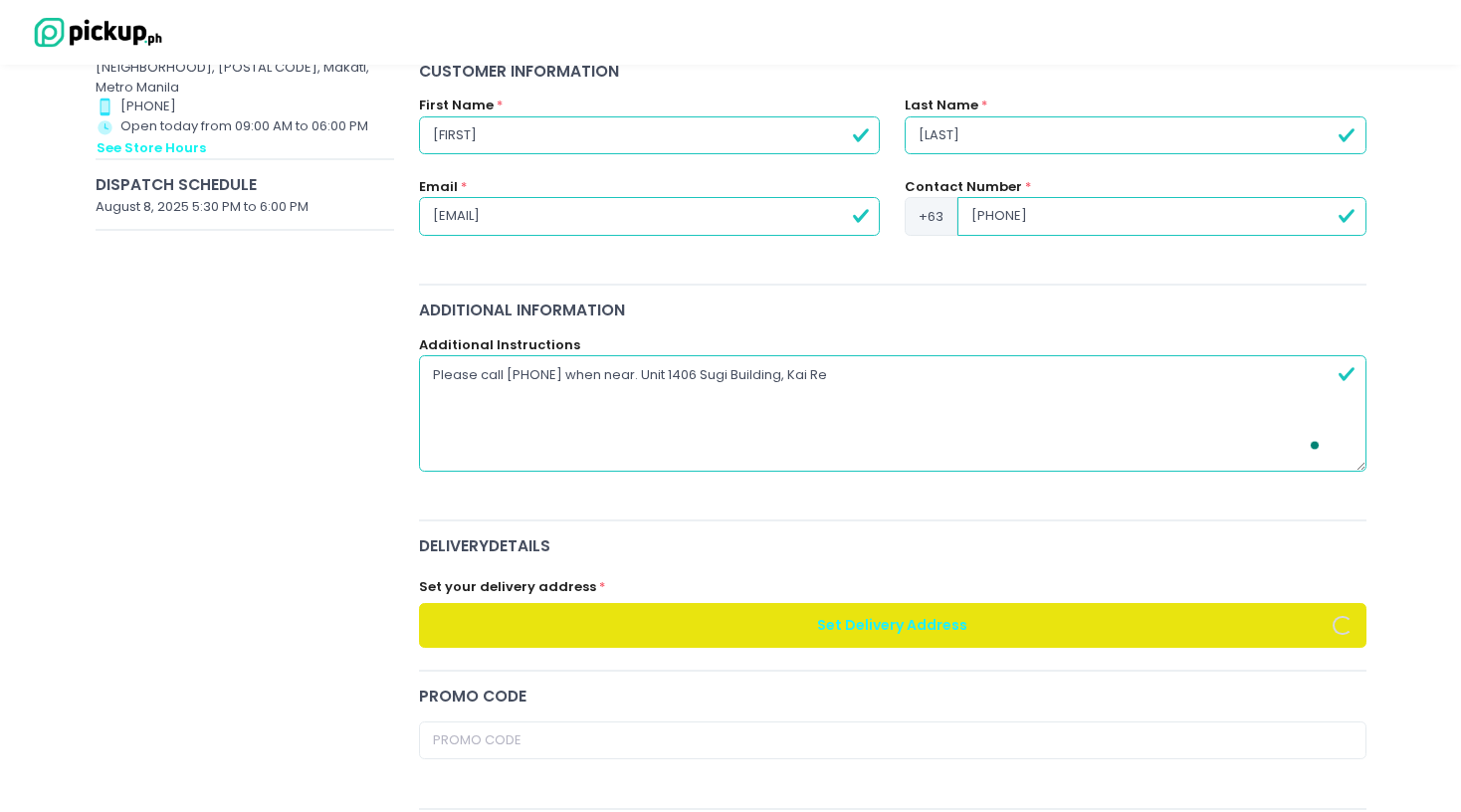 type on "Please call [PHONE] when near. Unit 1406 Sugi Building, Kai Res" 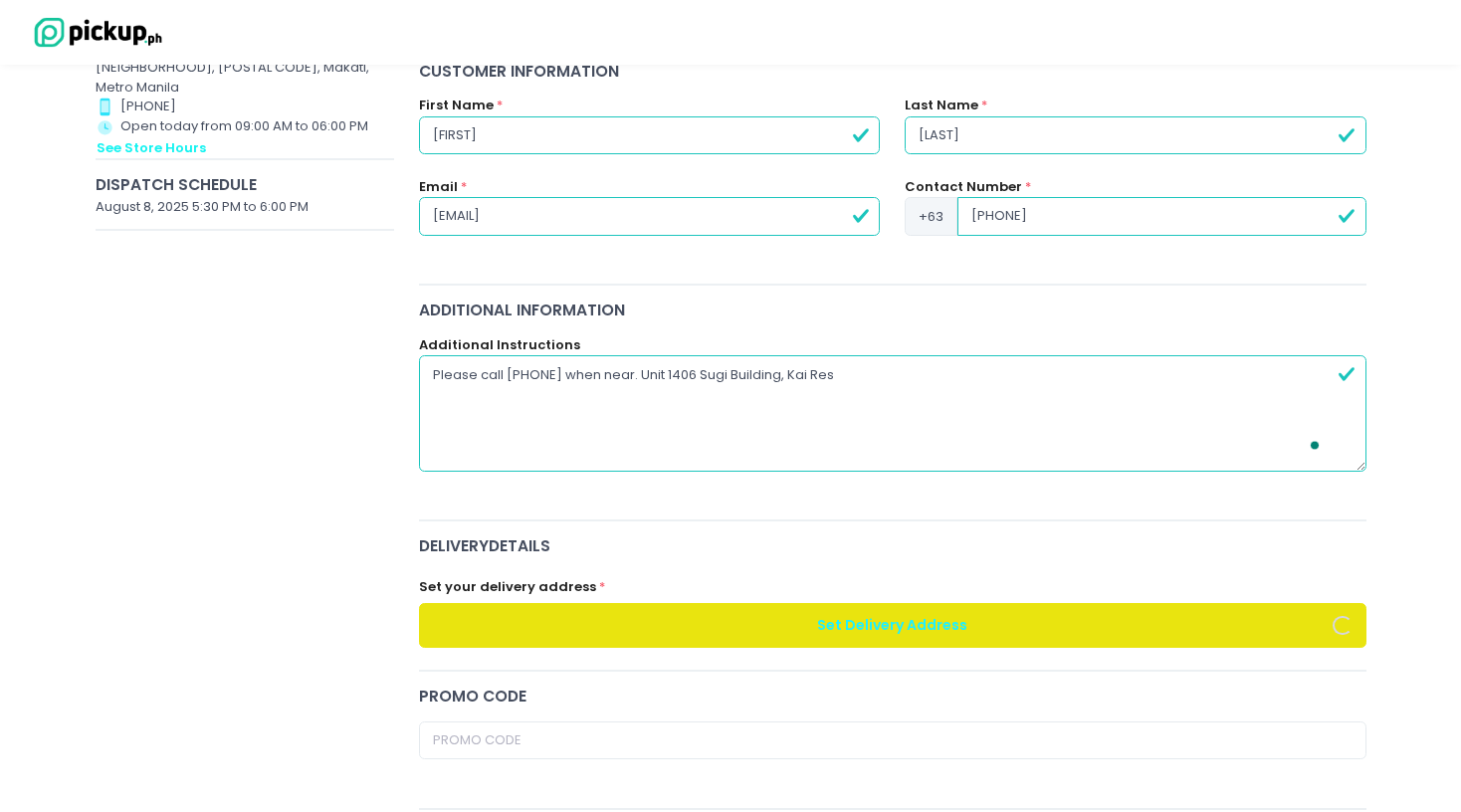 radio on "true" 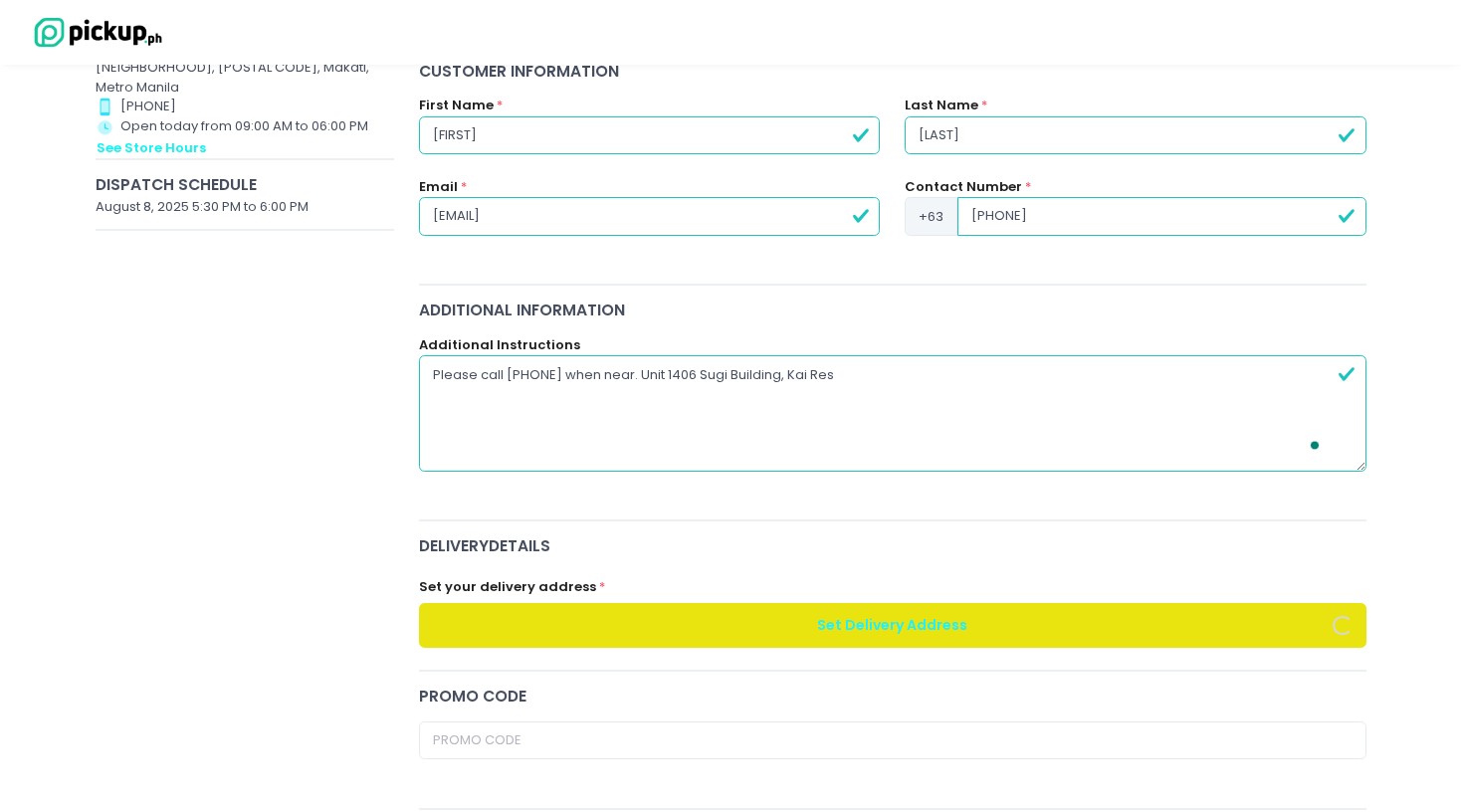type on "Please call [PHONE] when near. Unit 1406 Sugi Building, Kai Resi" 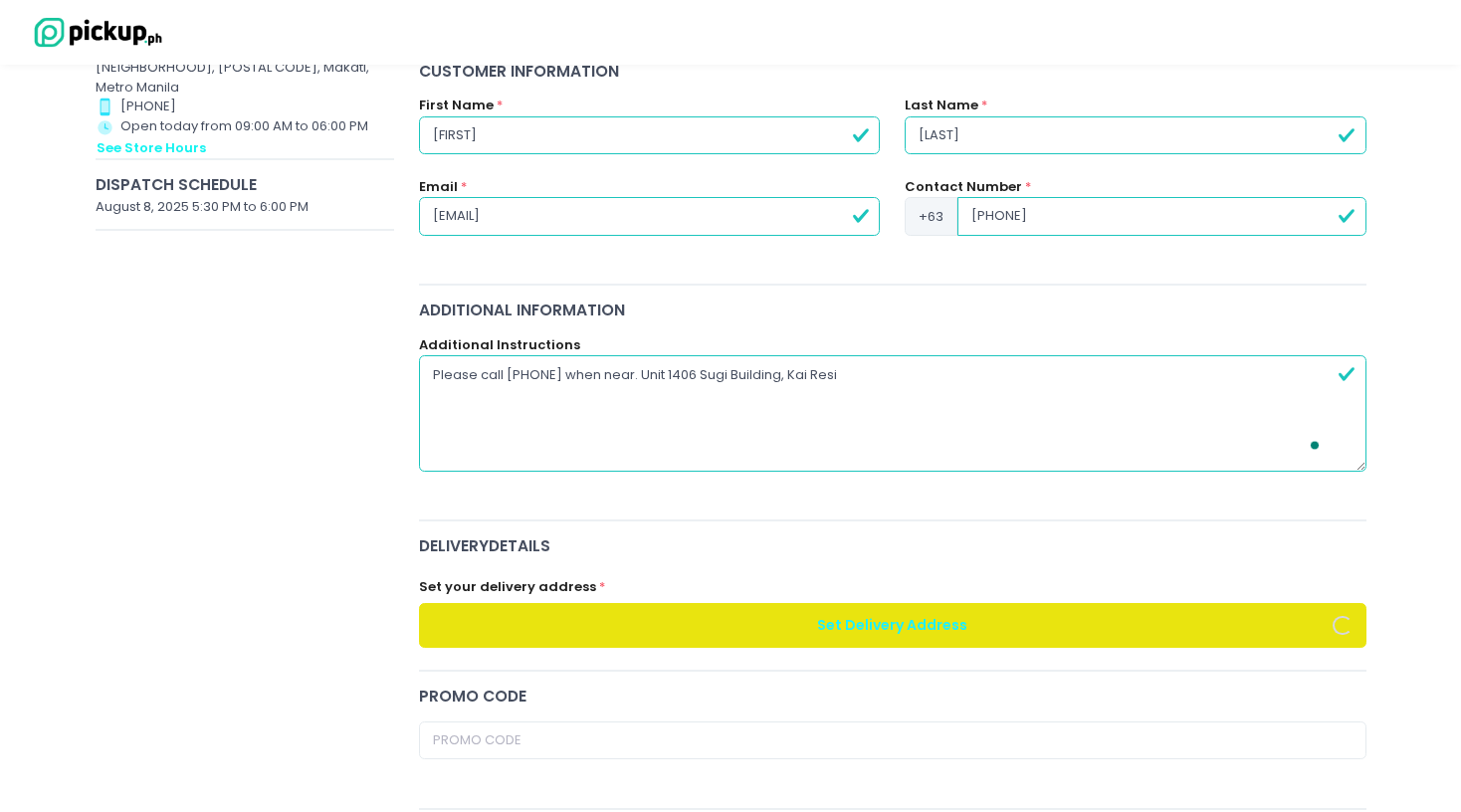 radio on "true" 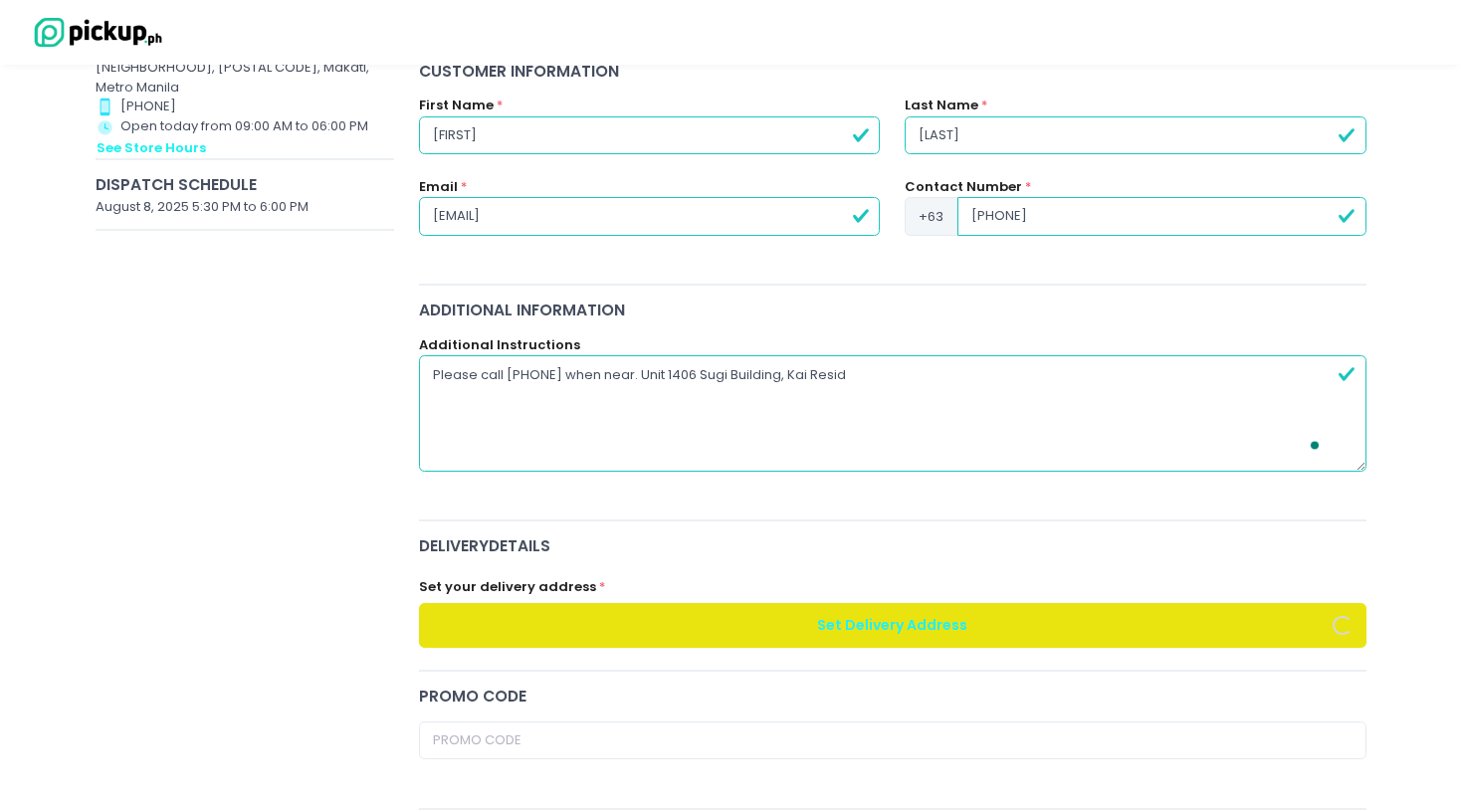 radio on "true" 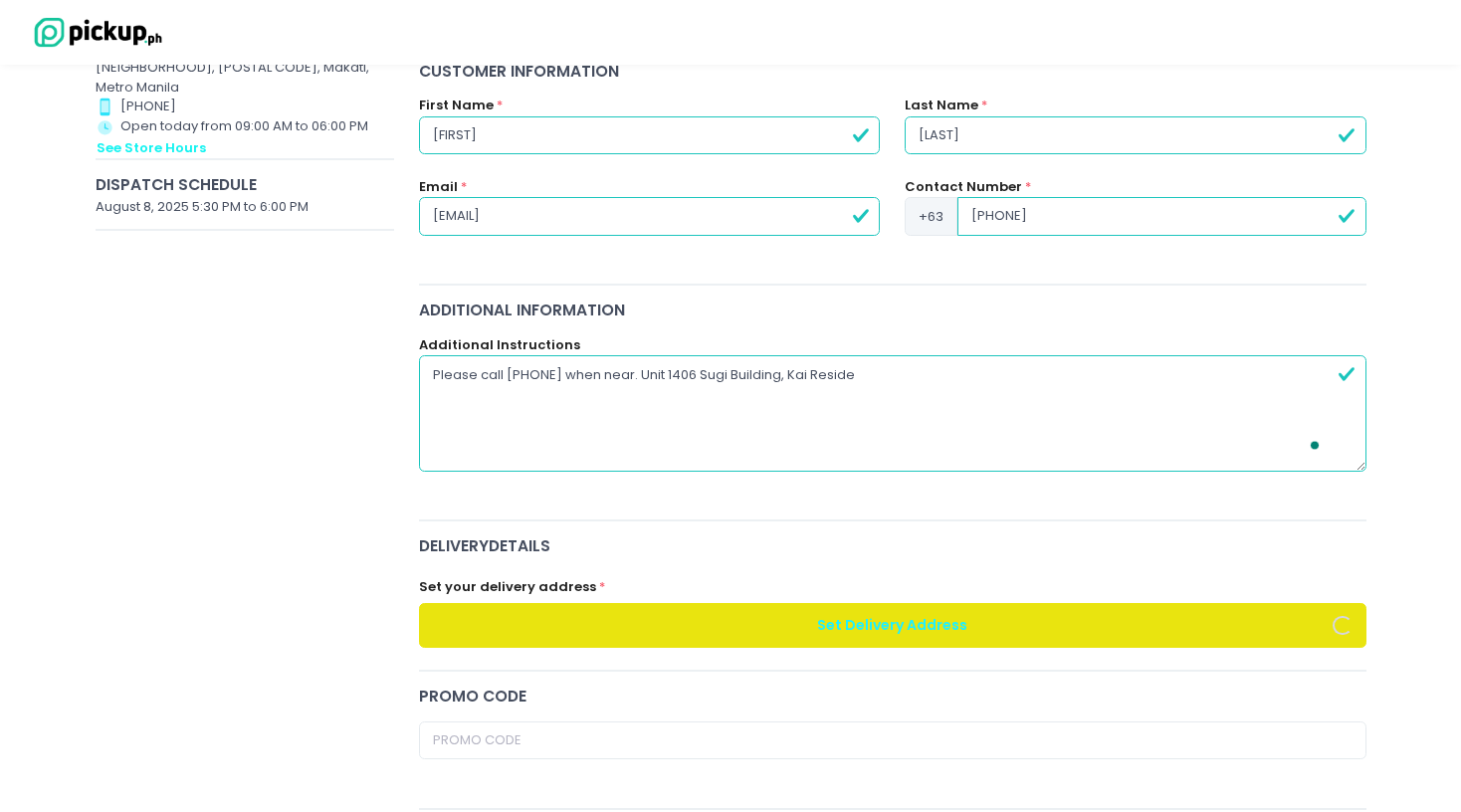 radio on "true" 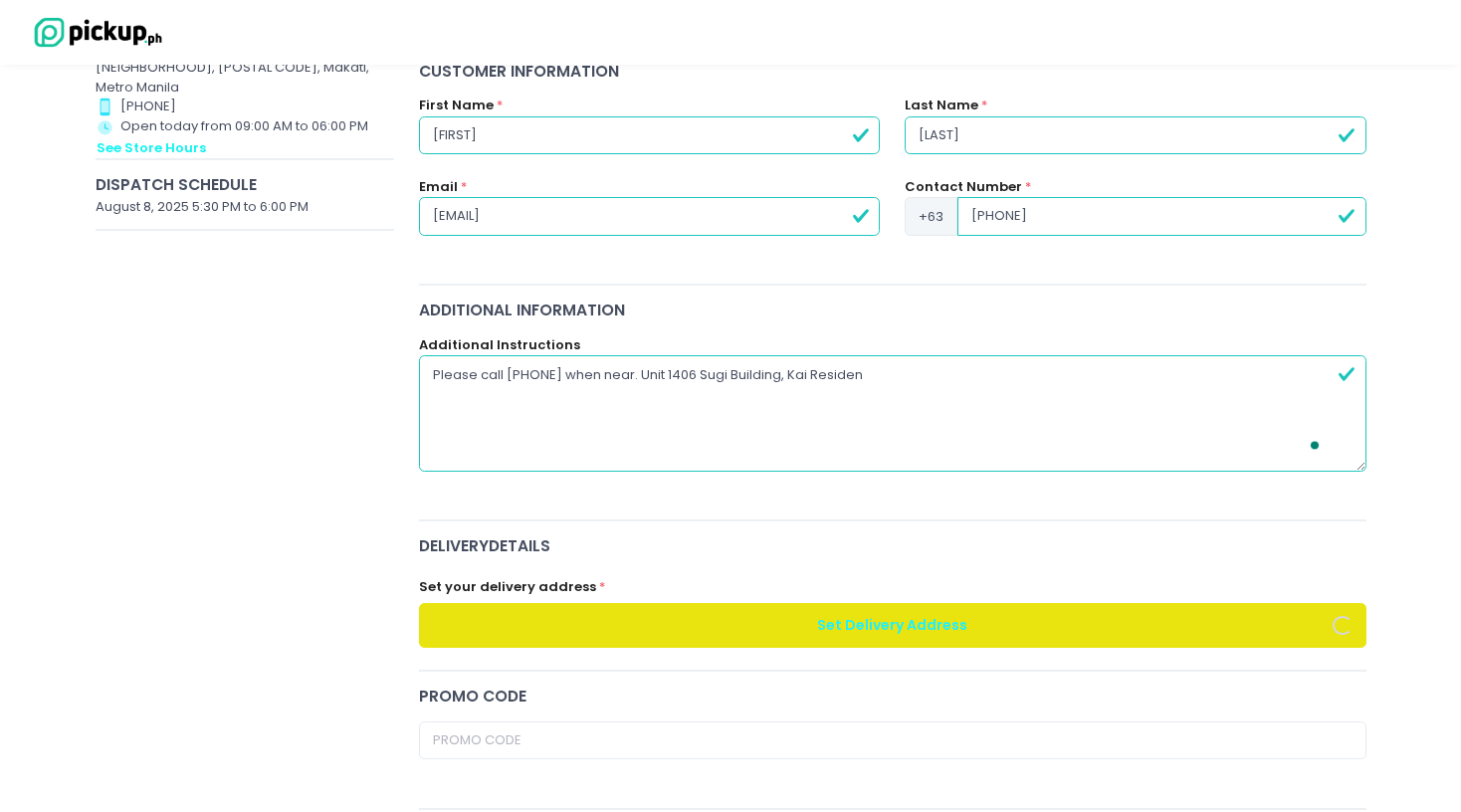 type on "Please call [PHONE] when near. Unit 1406 Sugi Building, Kai Residenc" 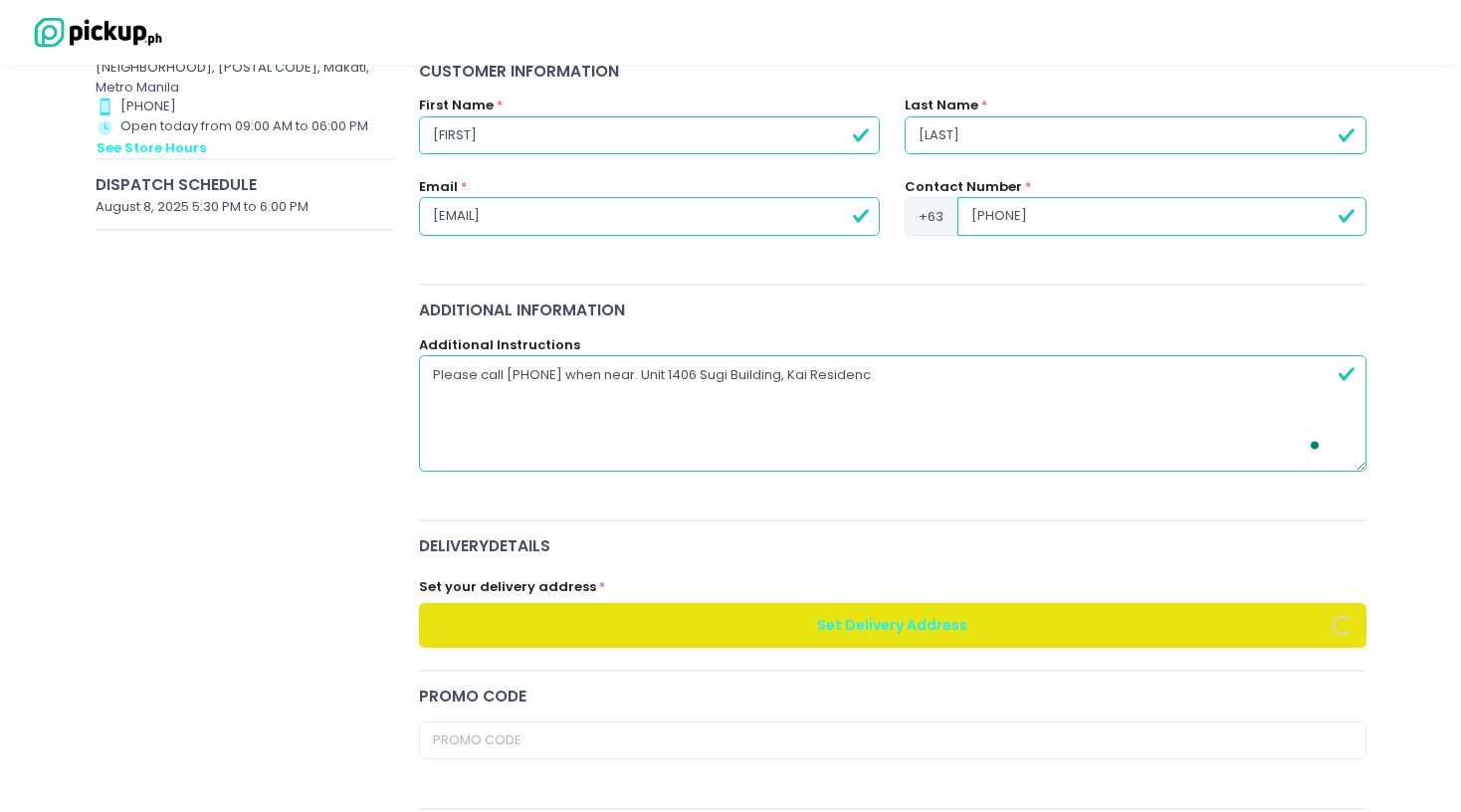 radio on "true" 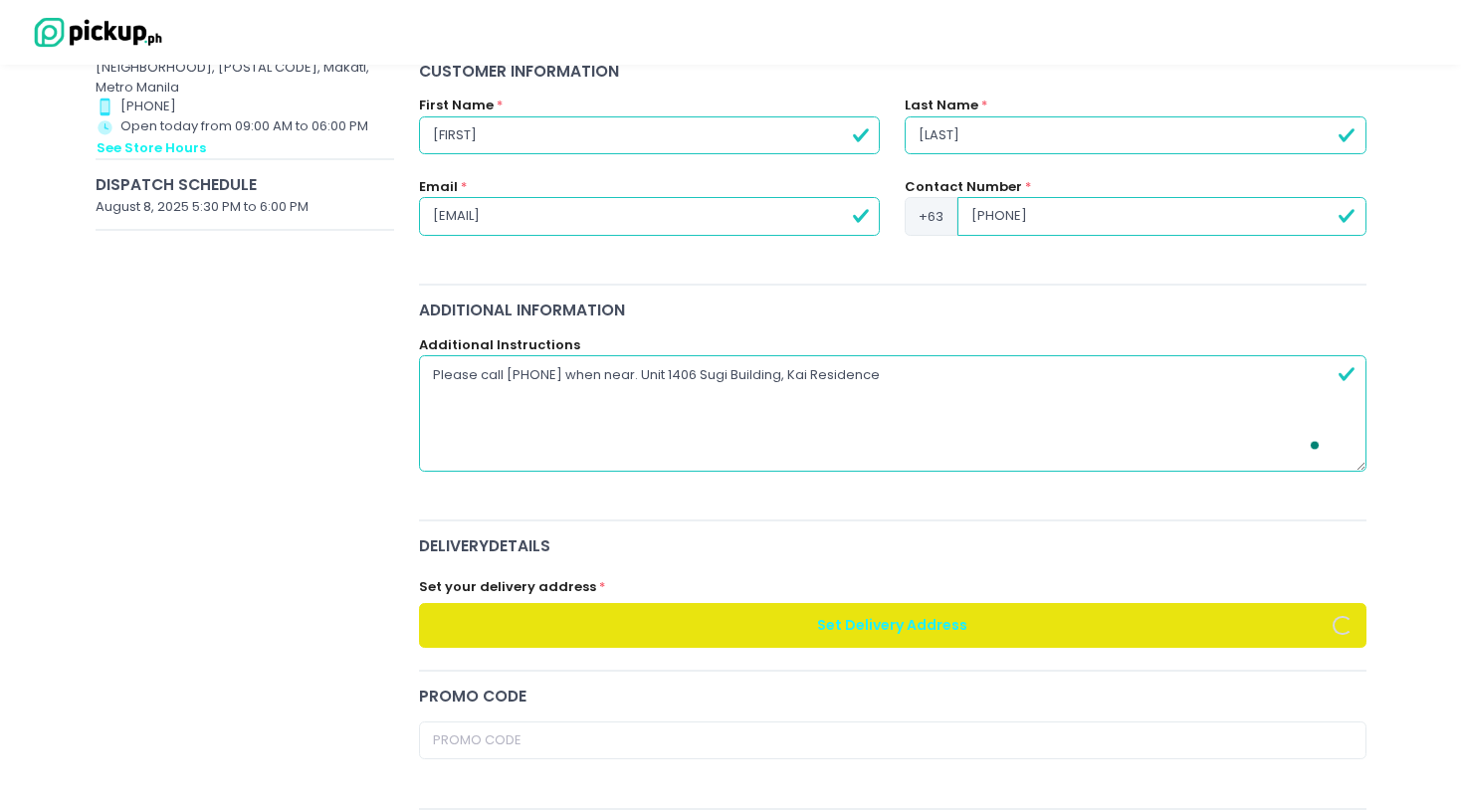 radio on "true" 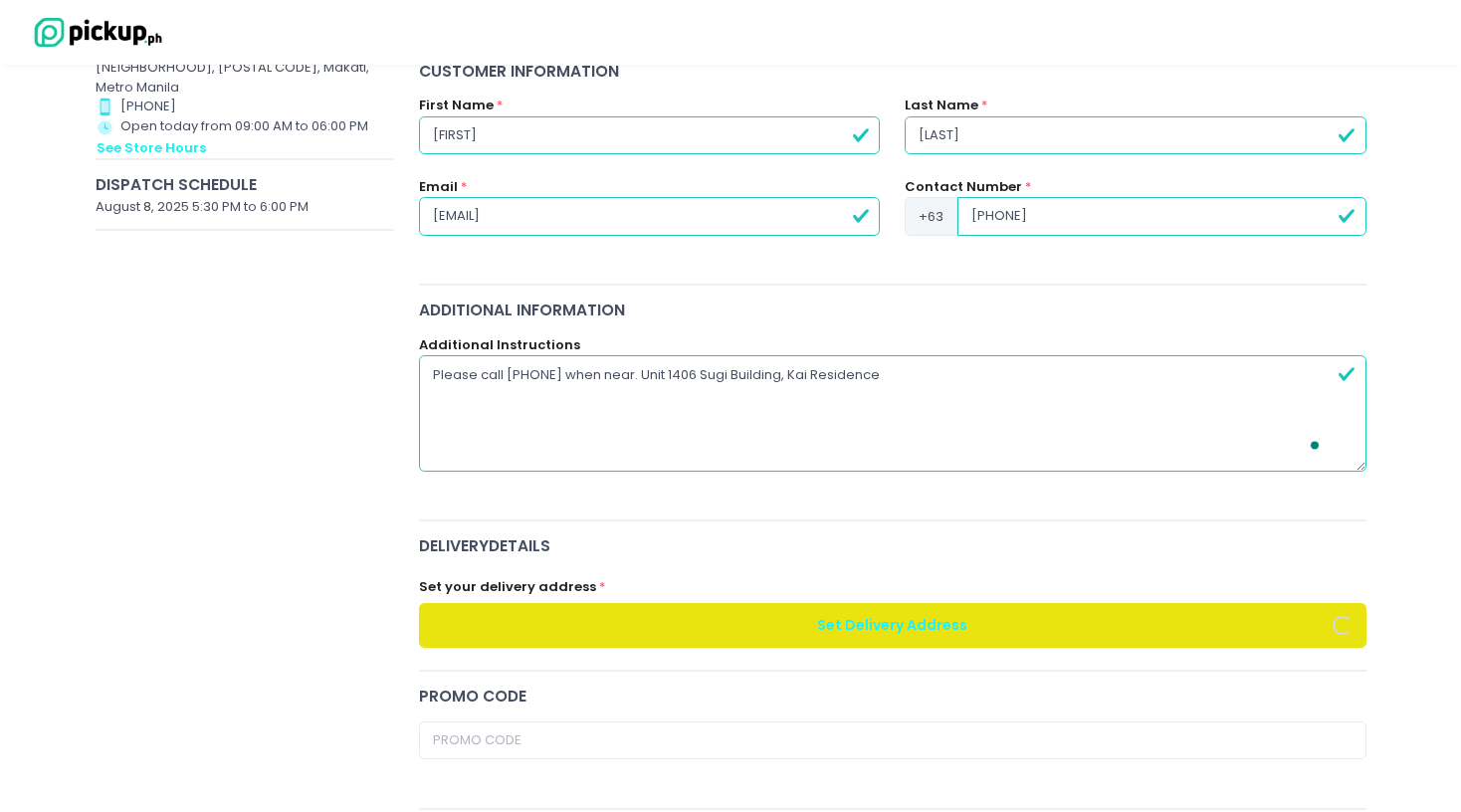 type on "Please call [PHONE] when near. Unit 1406 Sugi Building, Kai Residences" 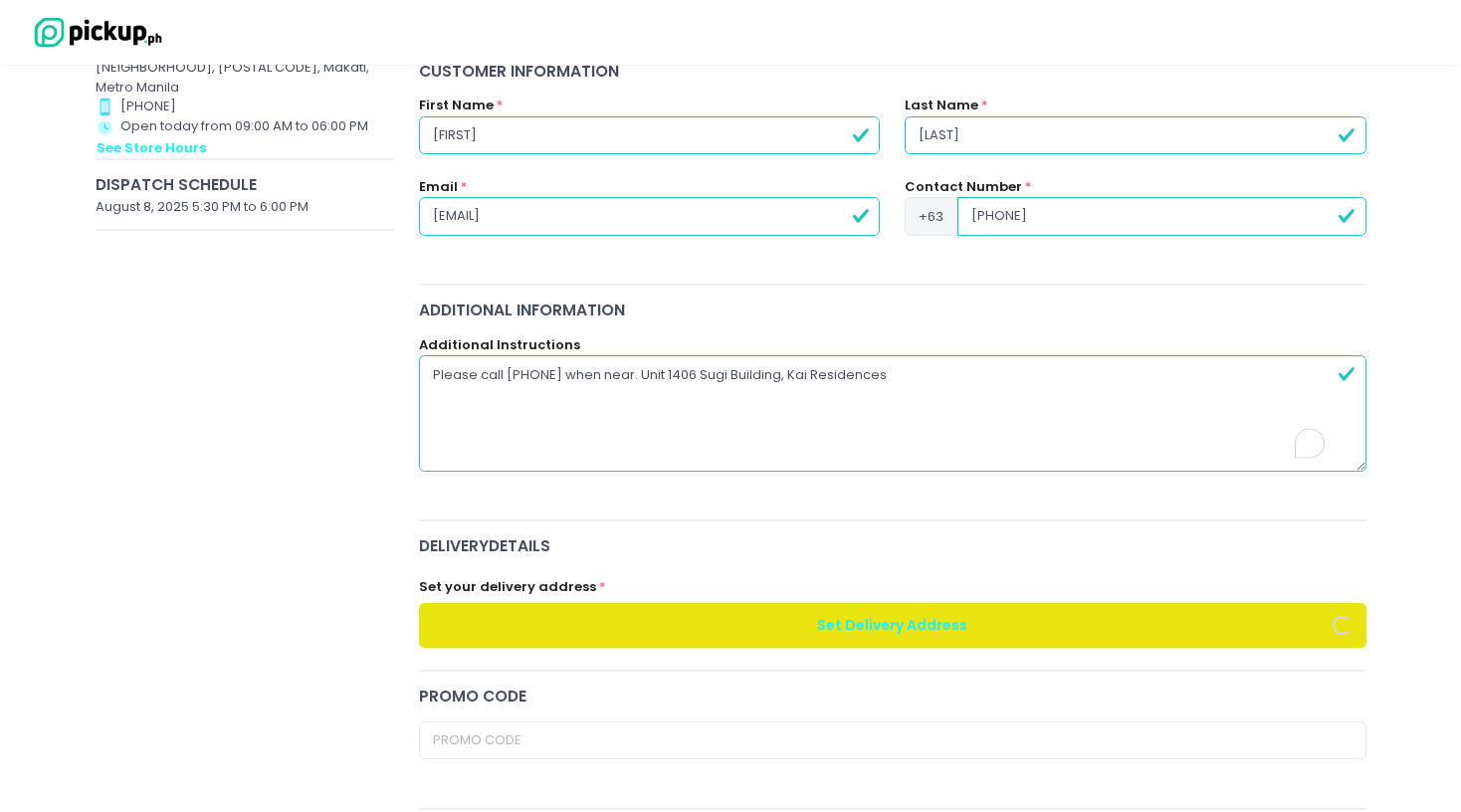 radio on "true" 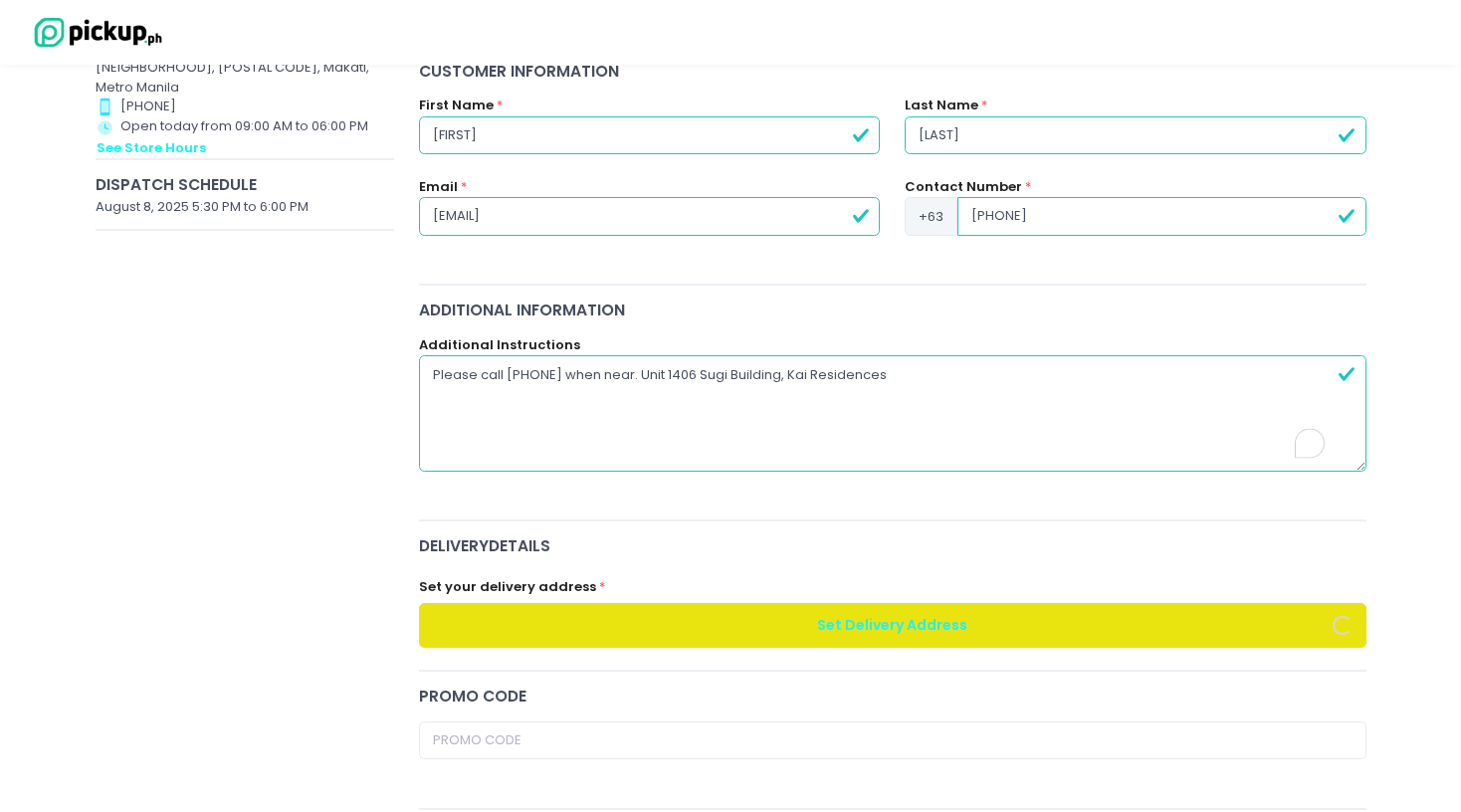 type on "Please call [PHONE] when near. Unit 1406 Sugi Building, Kai Residences." 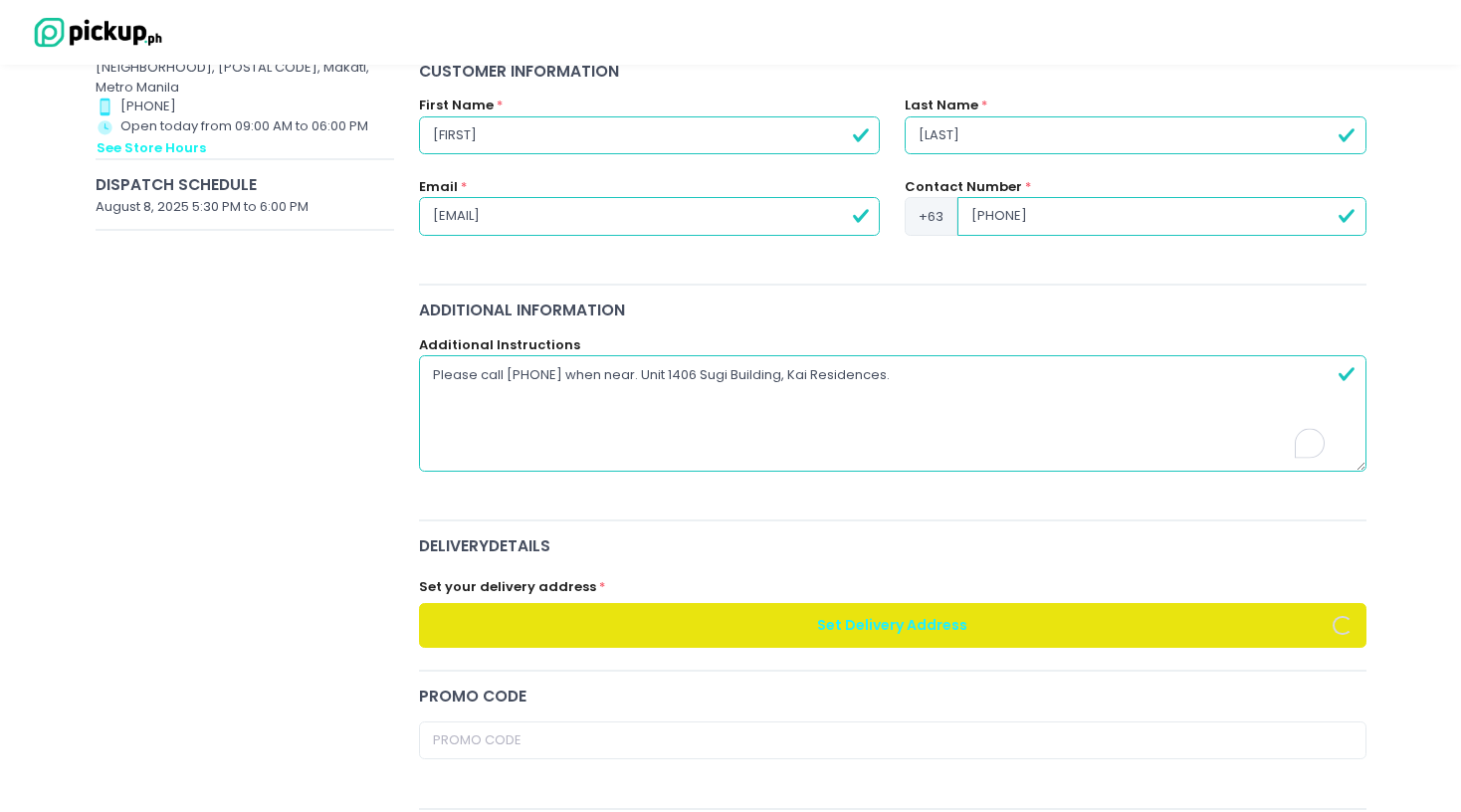 type 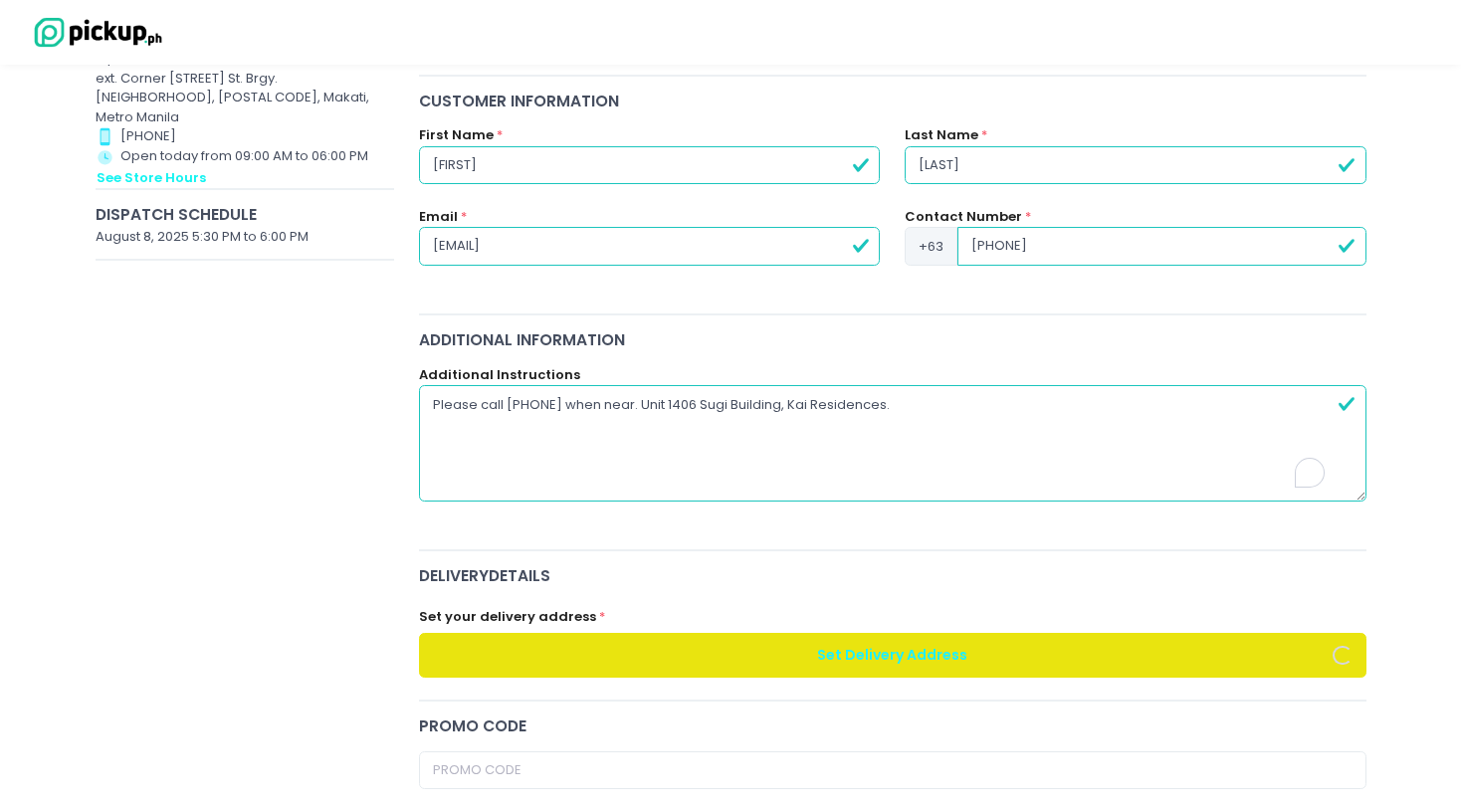 scroll, scrollTop: 281, scrollLeft: 0, axis: vertical 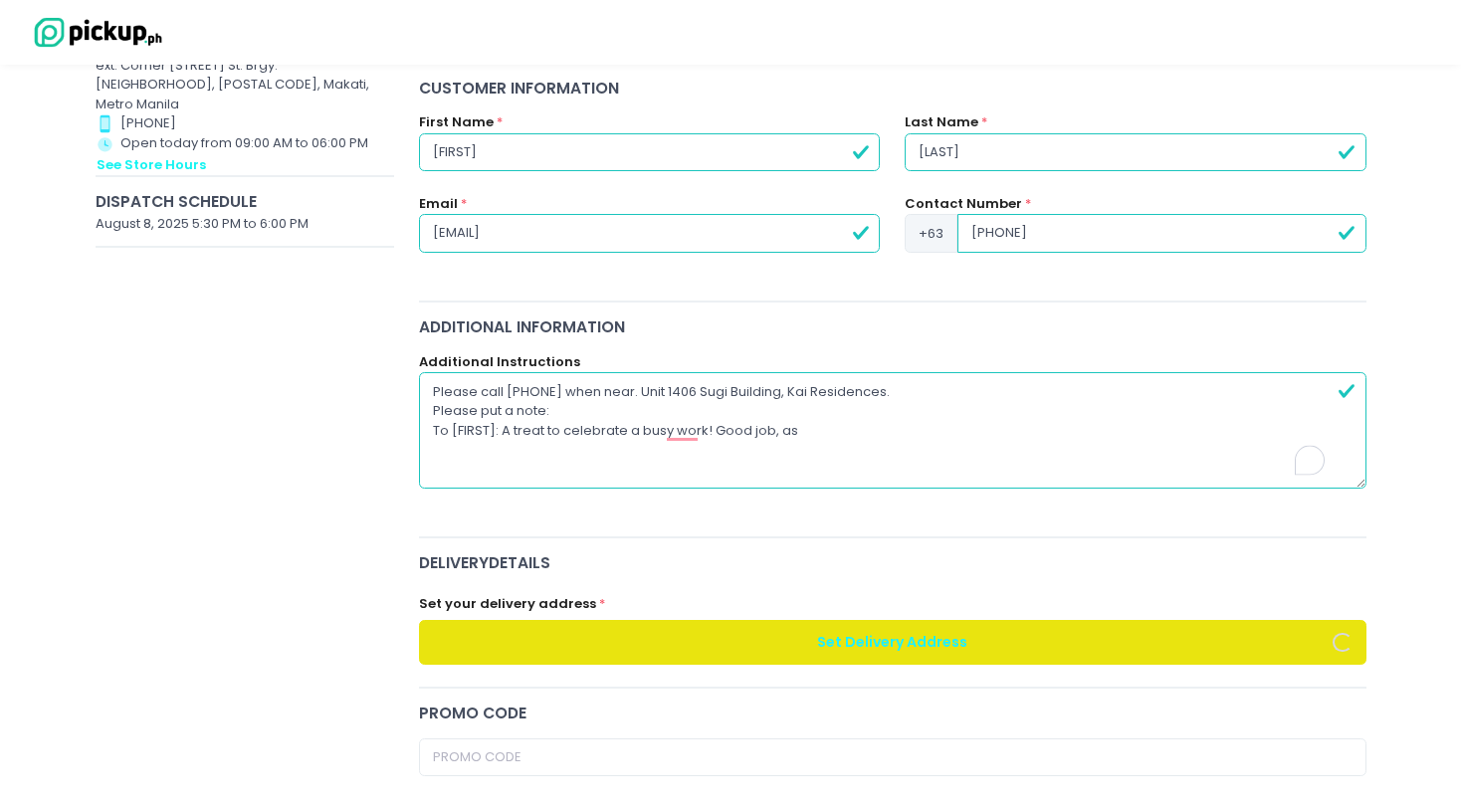 drag, startPoint x: 831, startPoint y: 435, endPoint x: 405, endPoint y: 406, distance: 426.98595 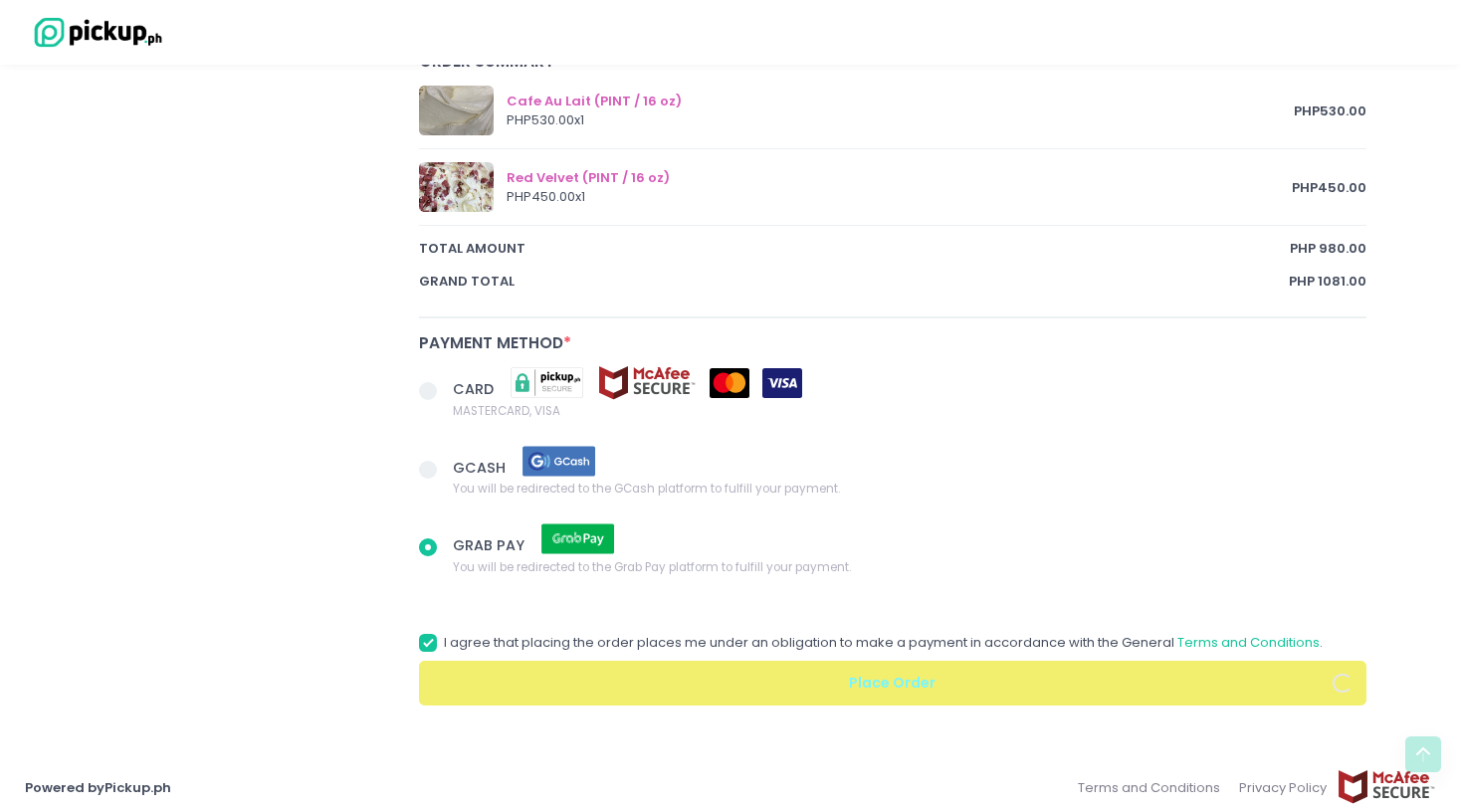 scroll, scrollTop: 1080, scrollLeft: 0, axis: vertical 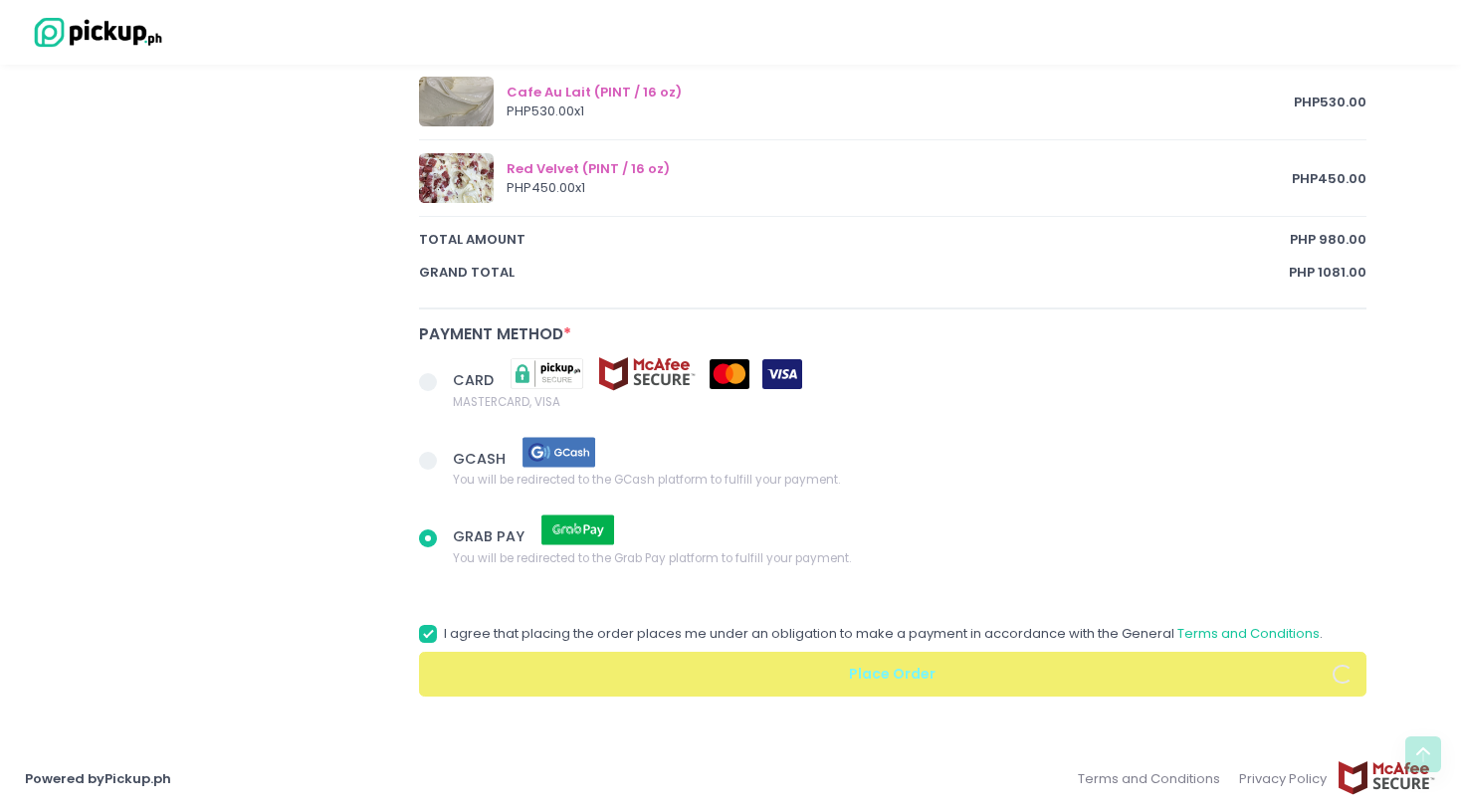 click at bounding box center (436, 463) 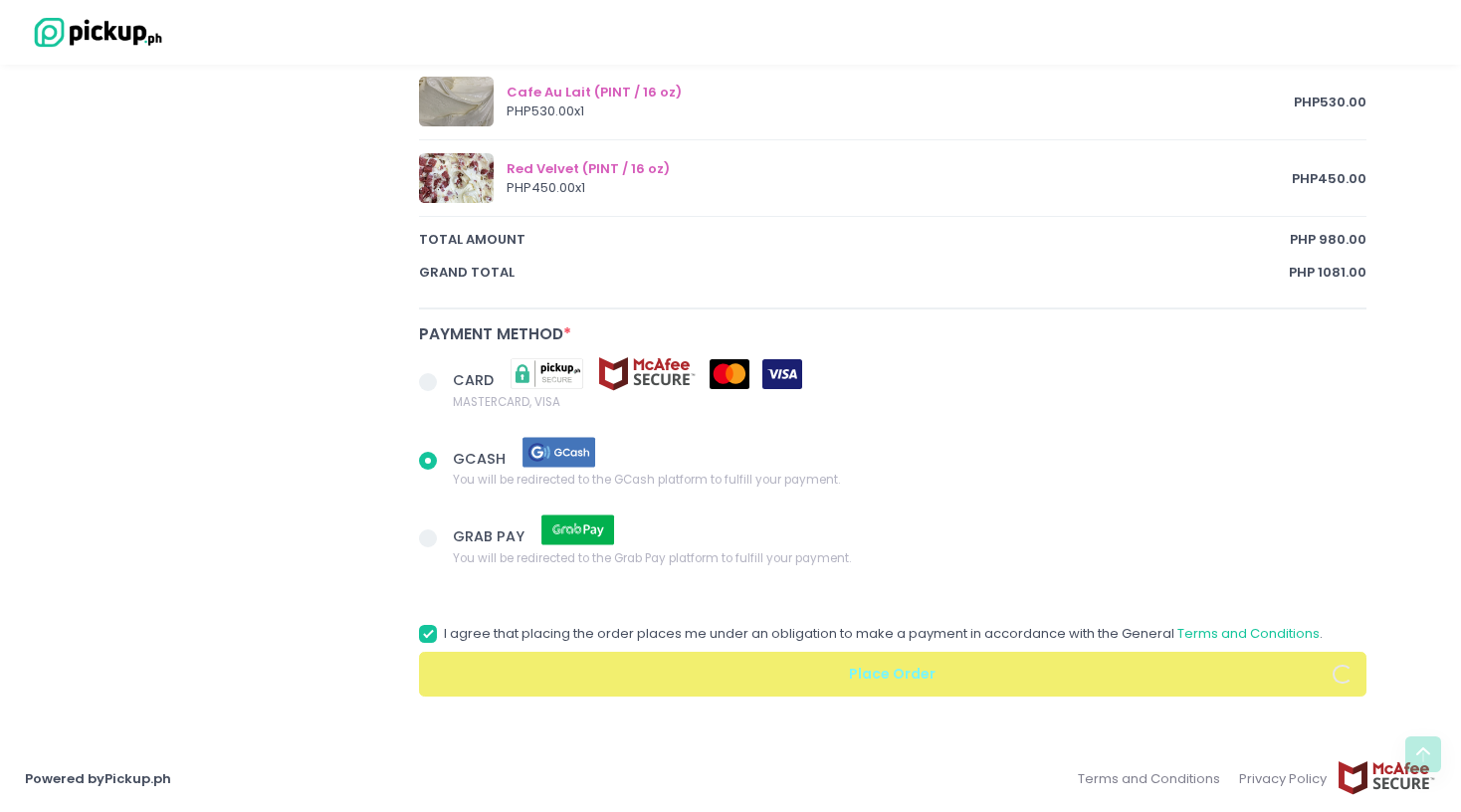 click at bounding box center (428, 538) 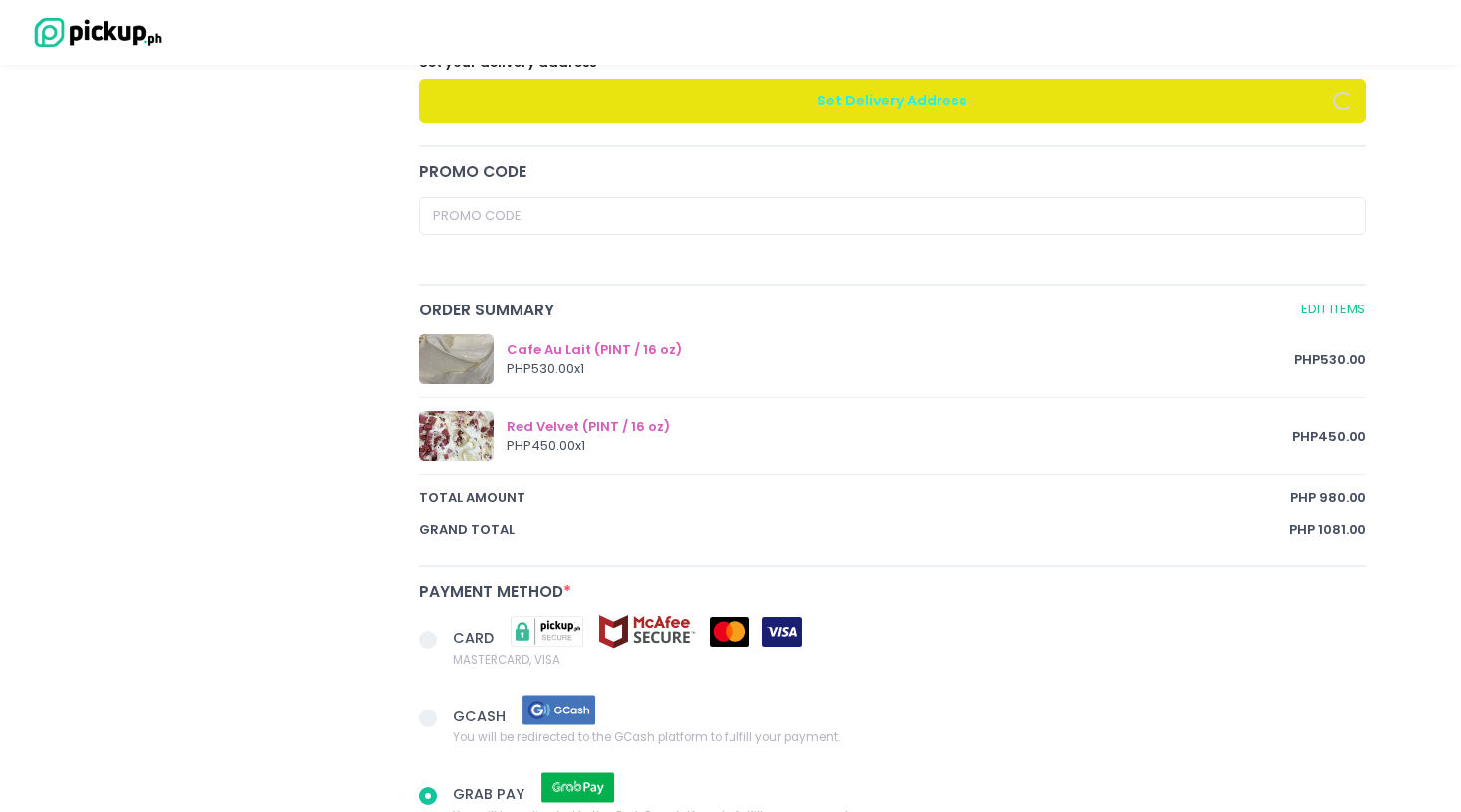 scroll, scrollTop: 1080, scrollLeft: 0, axis: vertical 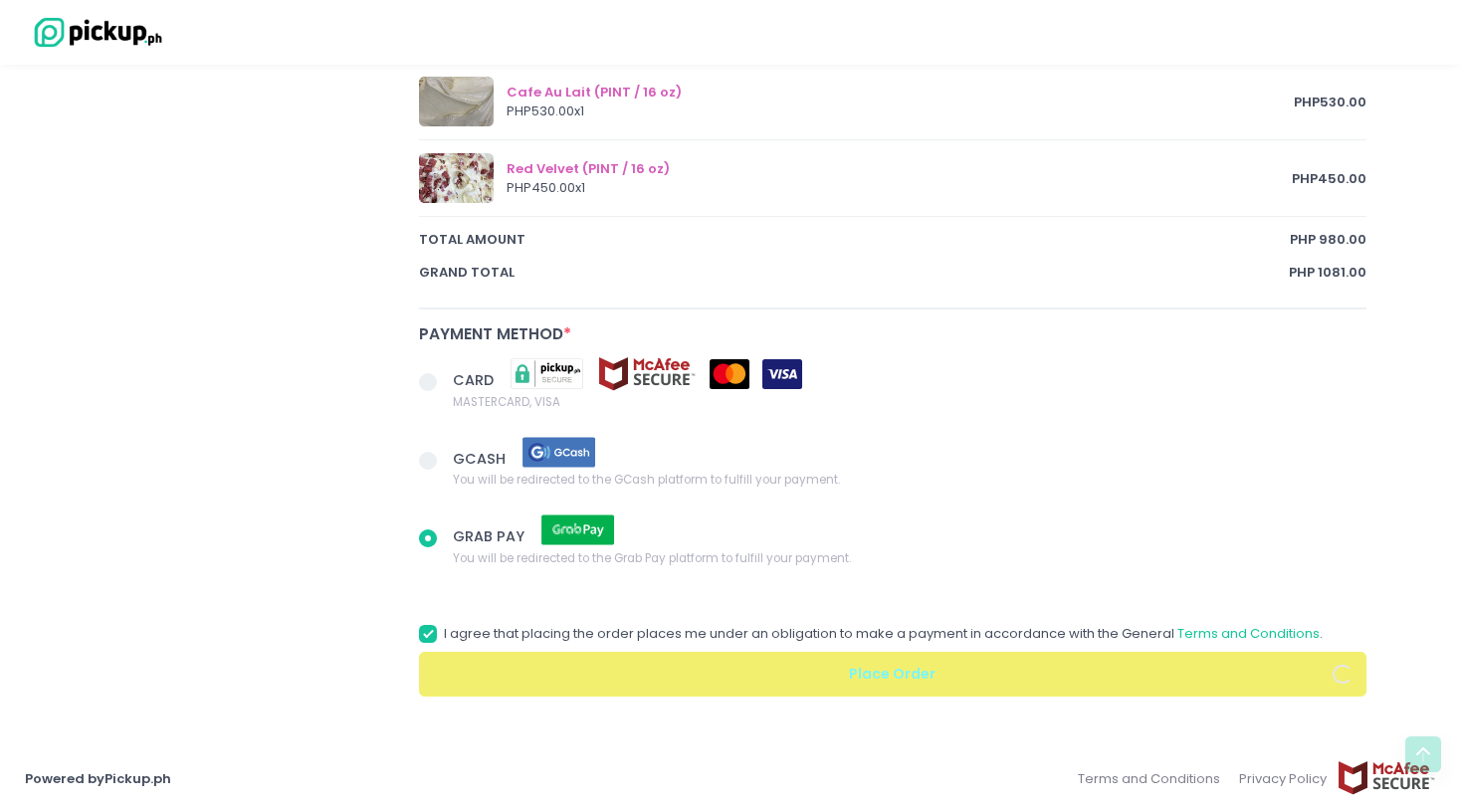 click at bounding box center (428, 461) 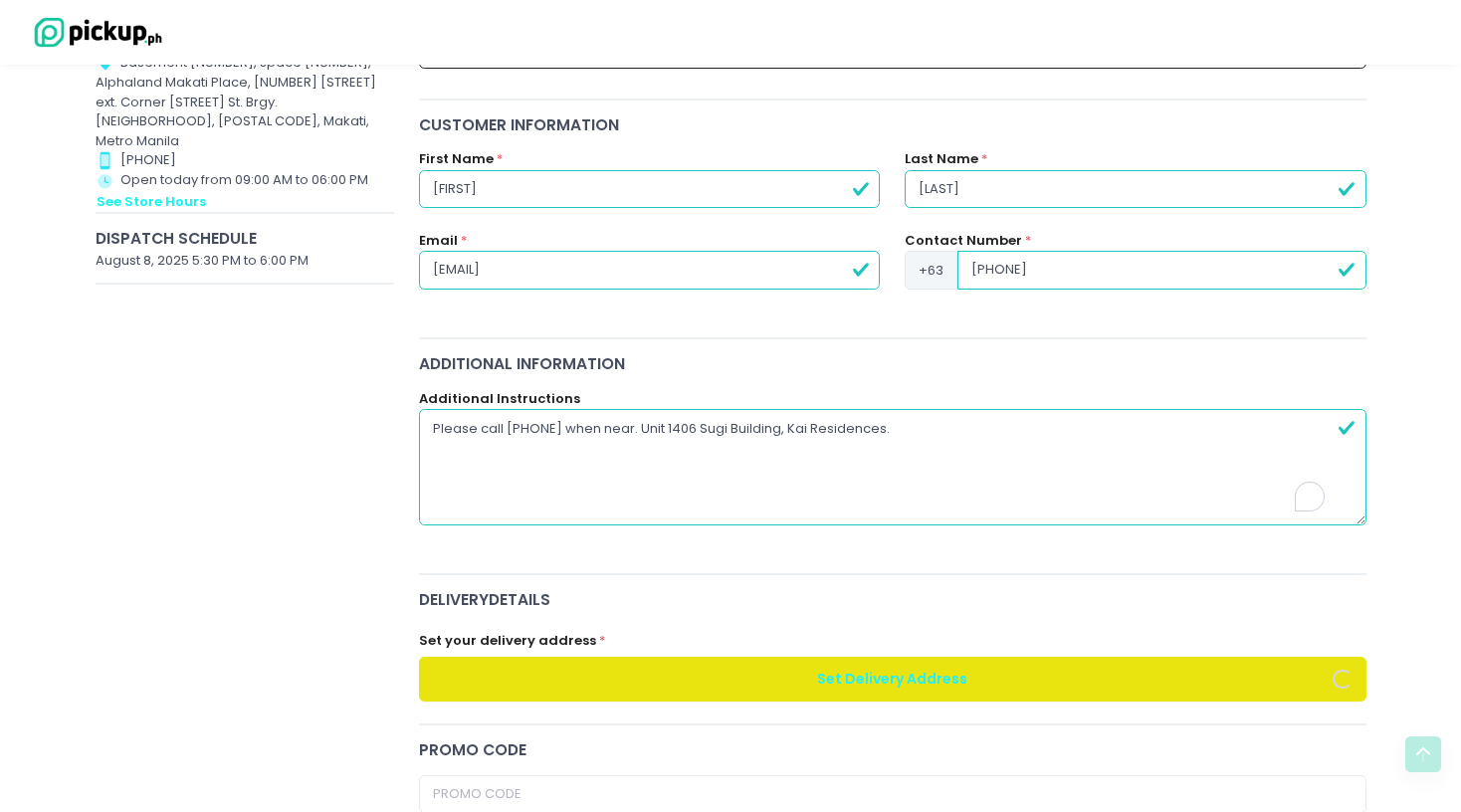 scroll, scrollTop: 219, scrollLeft: 0, axis: vertical 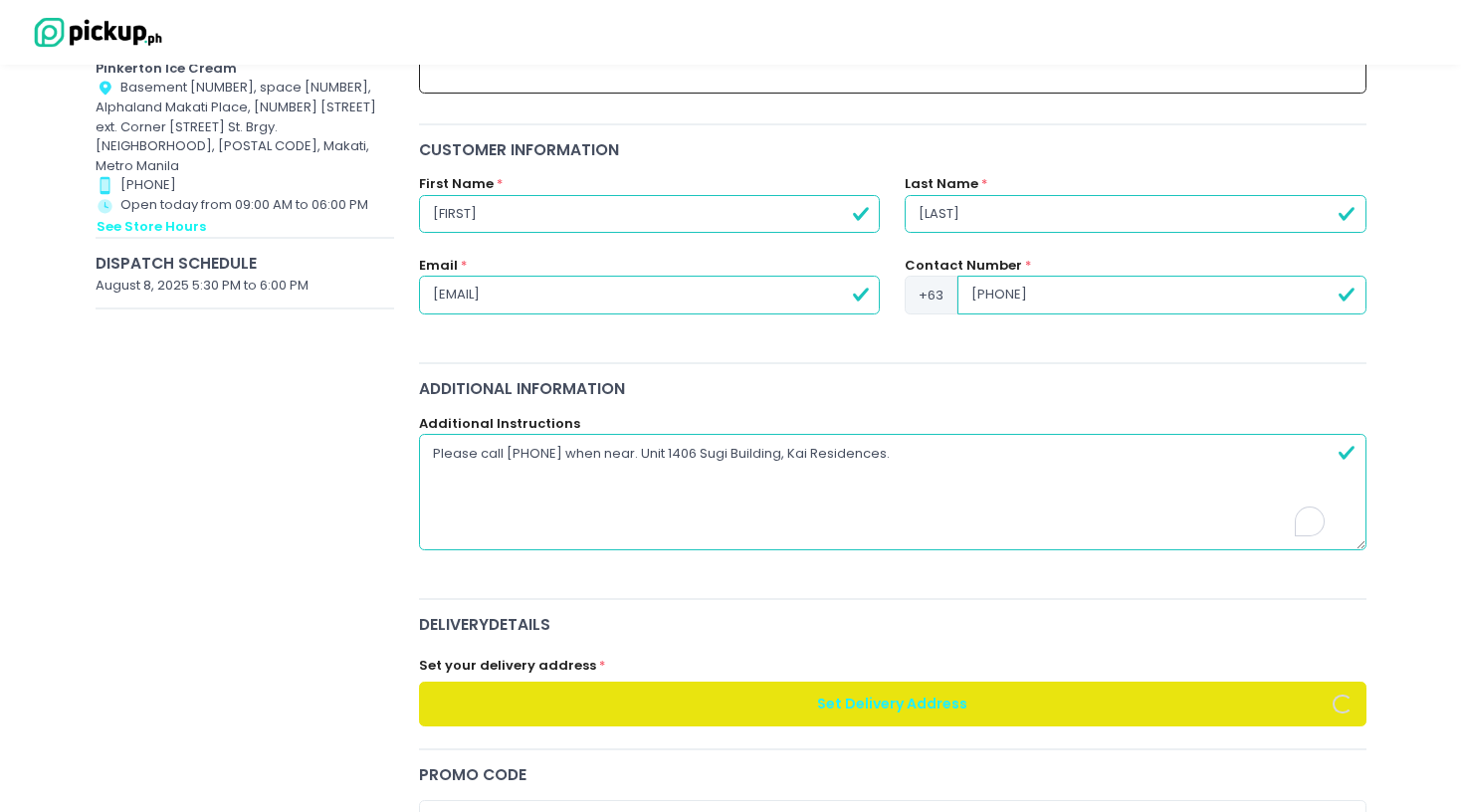 click on "Please call [PHONE] when near. Unit 1406 Sugi Building, Kai Residences." at bounding box center (893, 492) 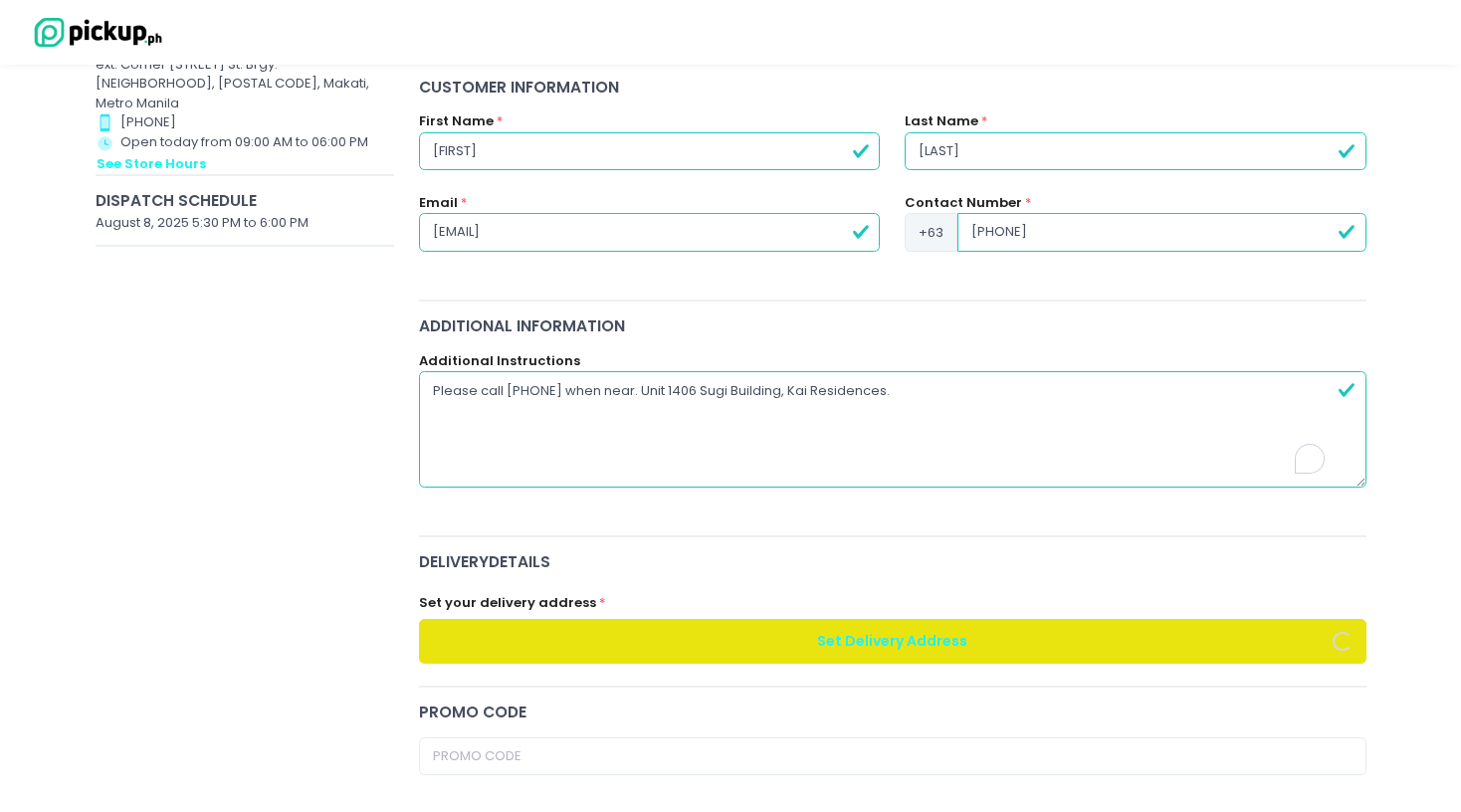 scroll, scrollTop: 516, scrollLeft: 0, axis: vertical 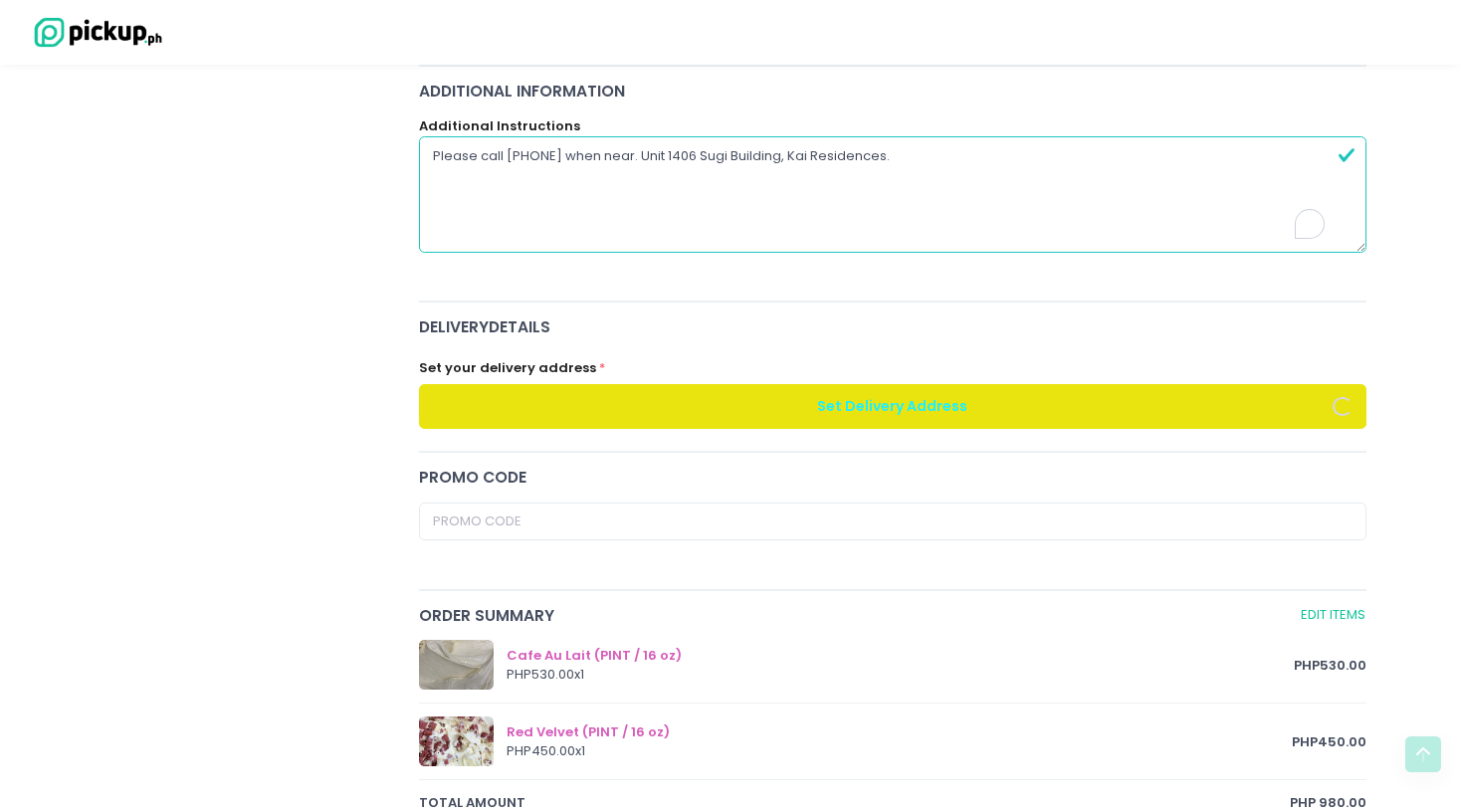 click on "Set Delivery Address" at bounding box center (893, 406) 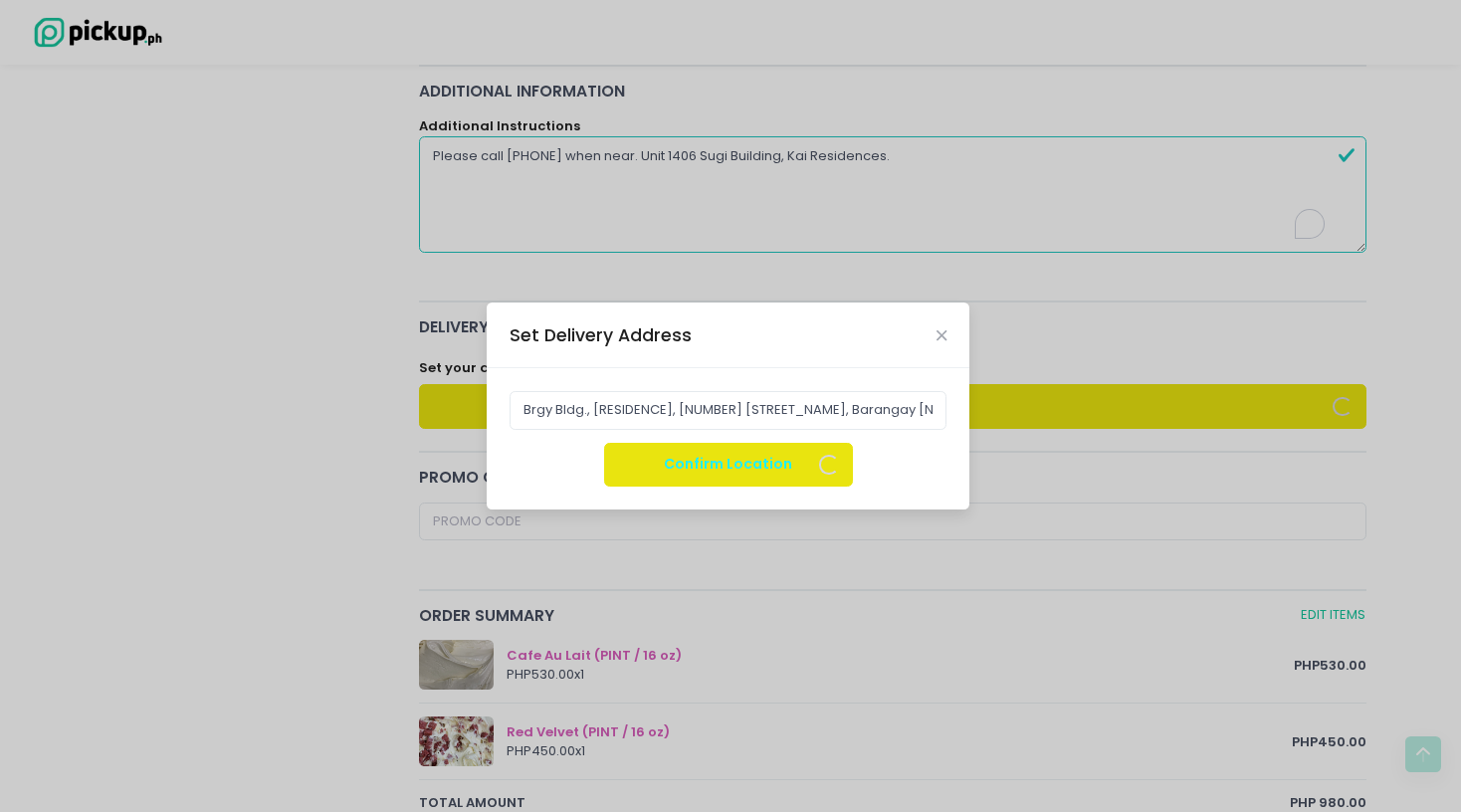 click on "Confirm Location" at bounding box center [729, 465] 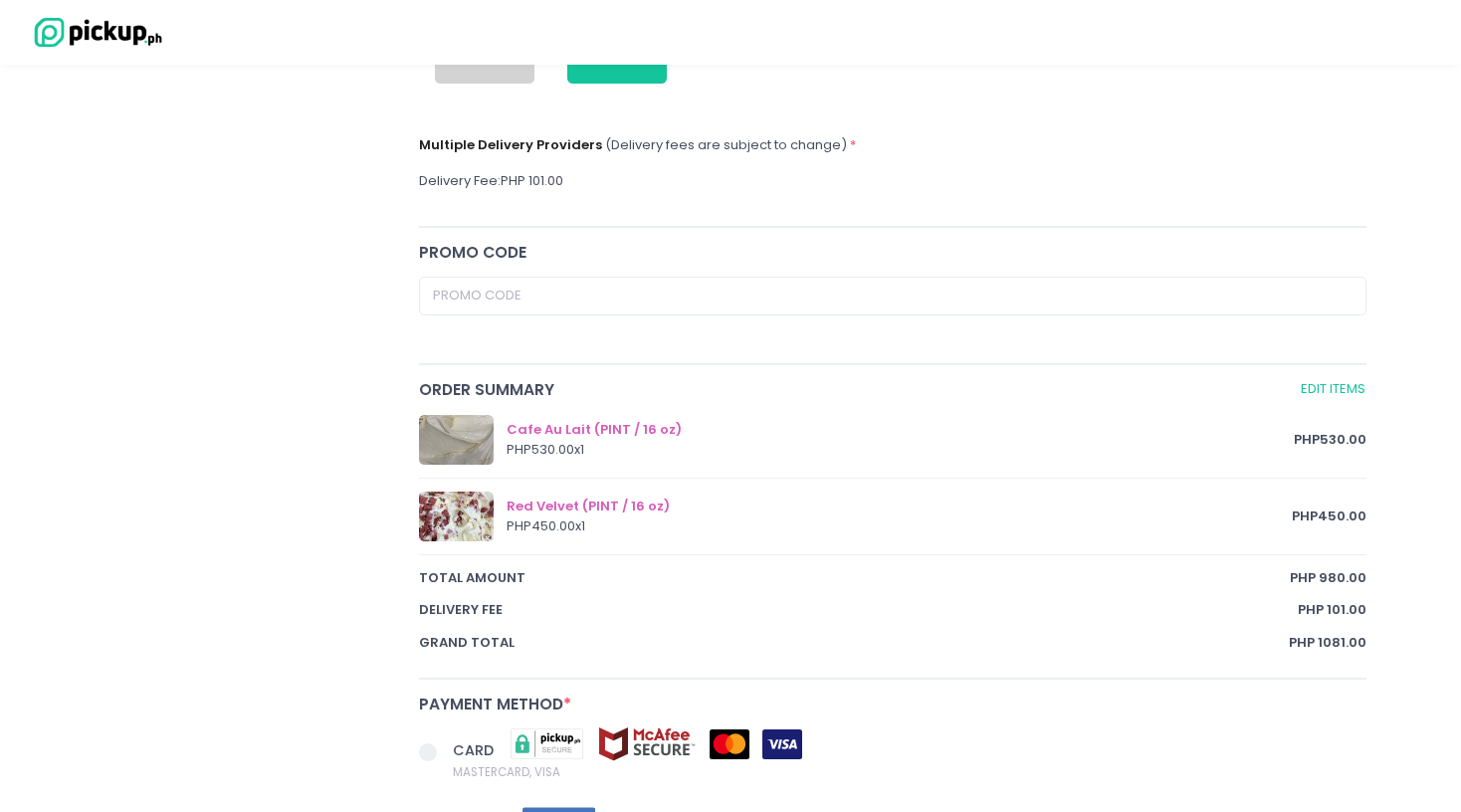scroll, scrollTop: 1138, scrollLeft: 0, axis: vertical 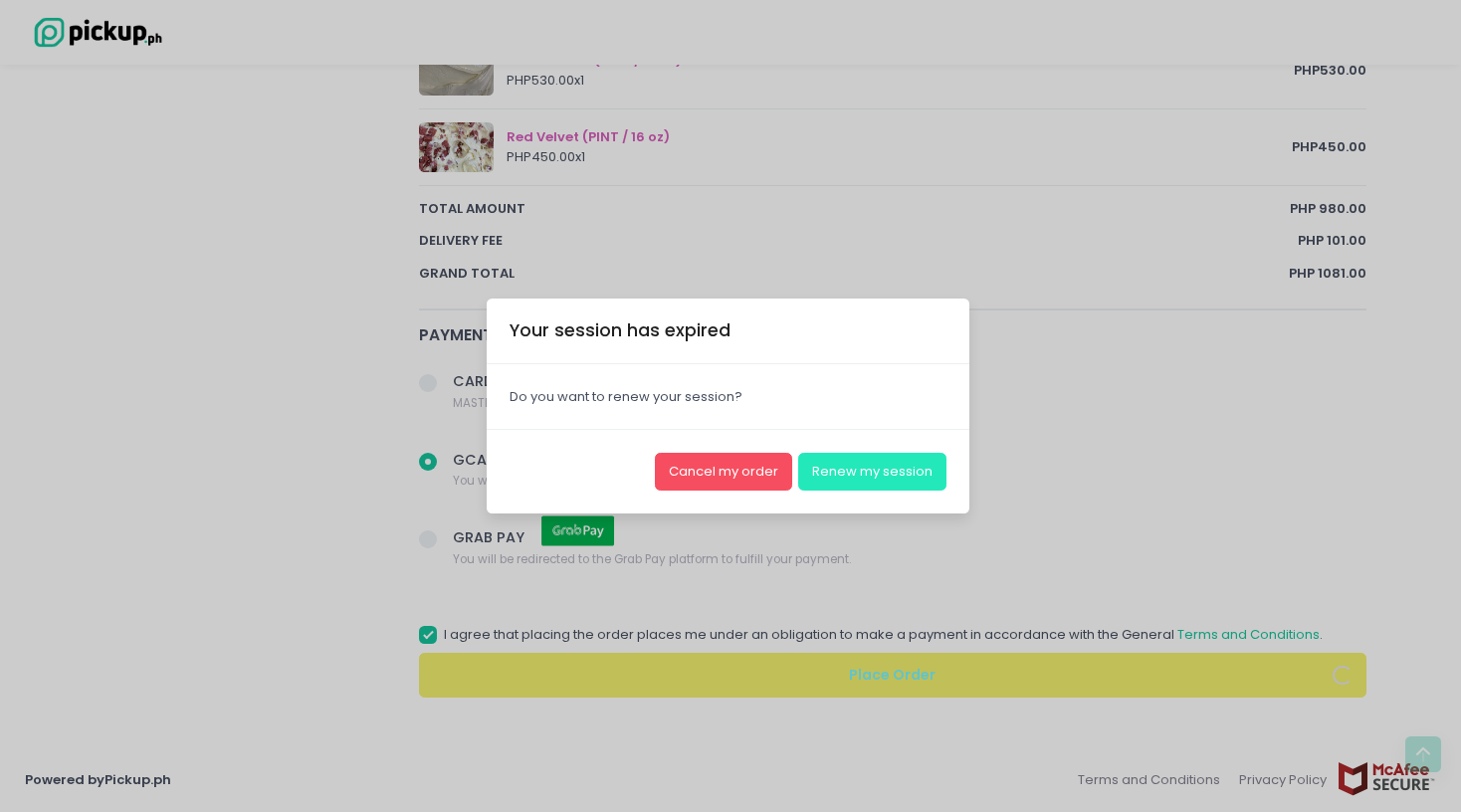 click on "Renew my session" at bounding box center [872, 472] 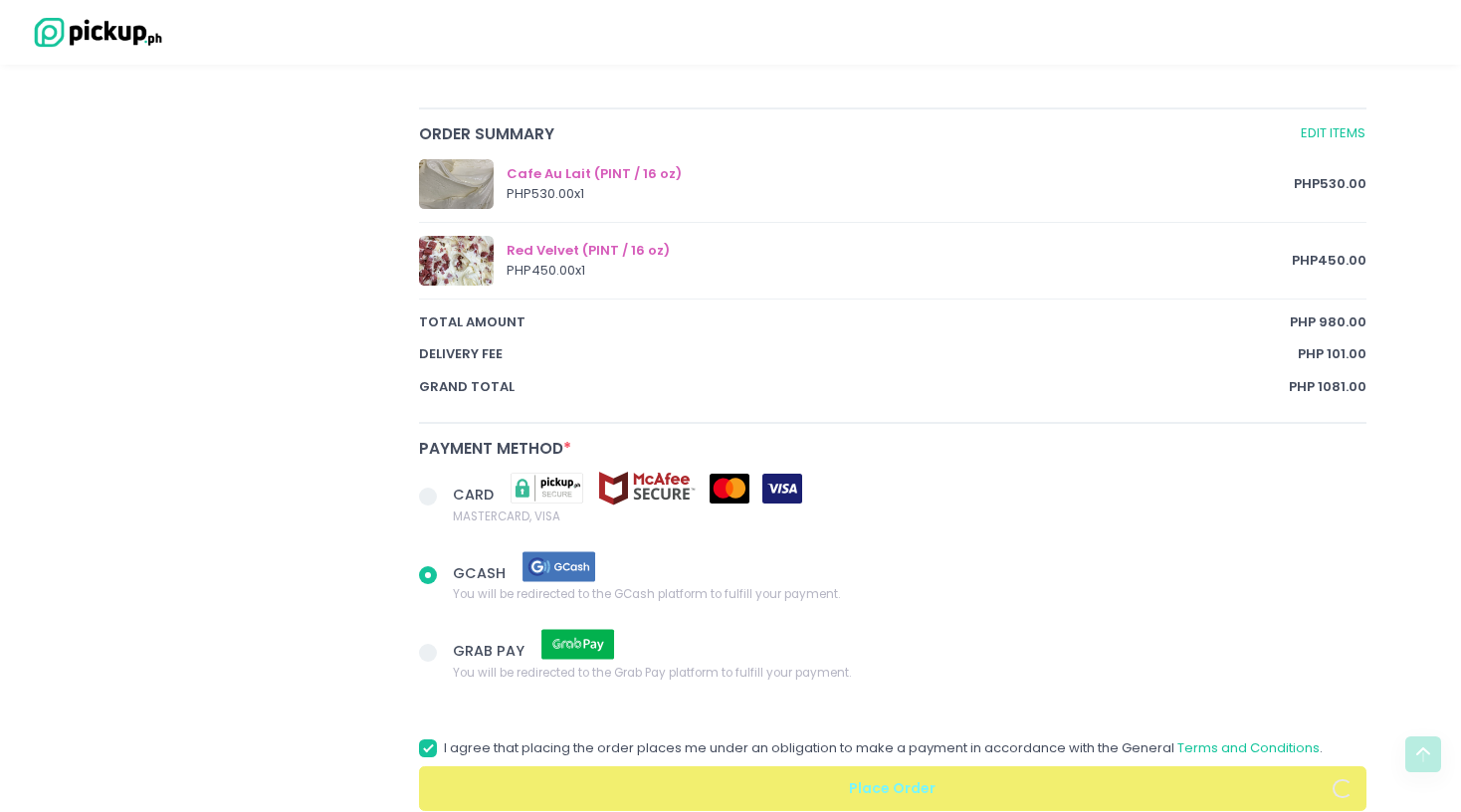 scroll, scrollTop: 1138, scrollLeft: 0, axis: vertical 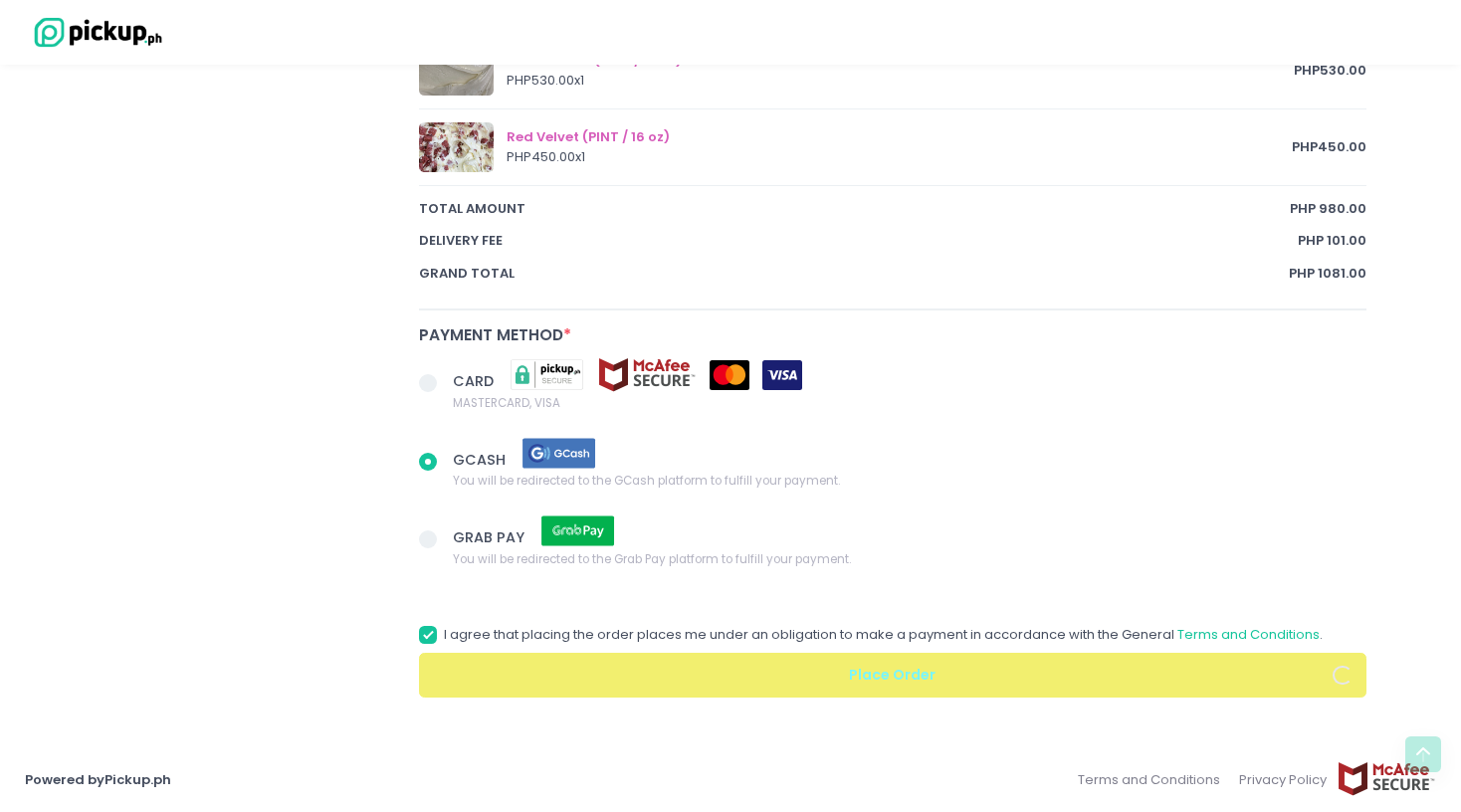 click at bounding box center [428, 383] 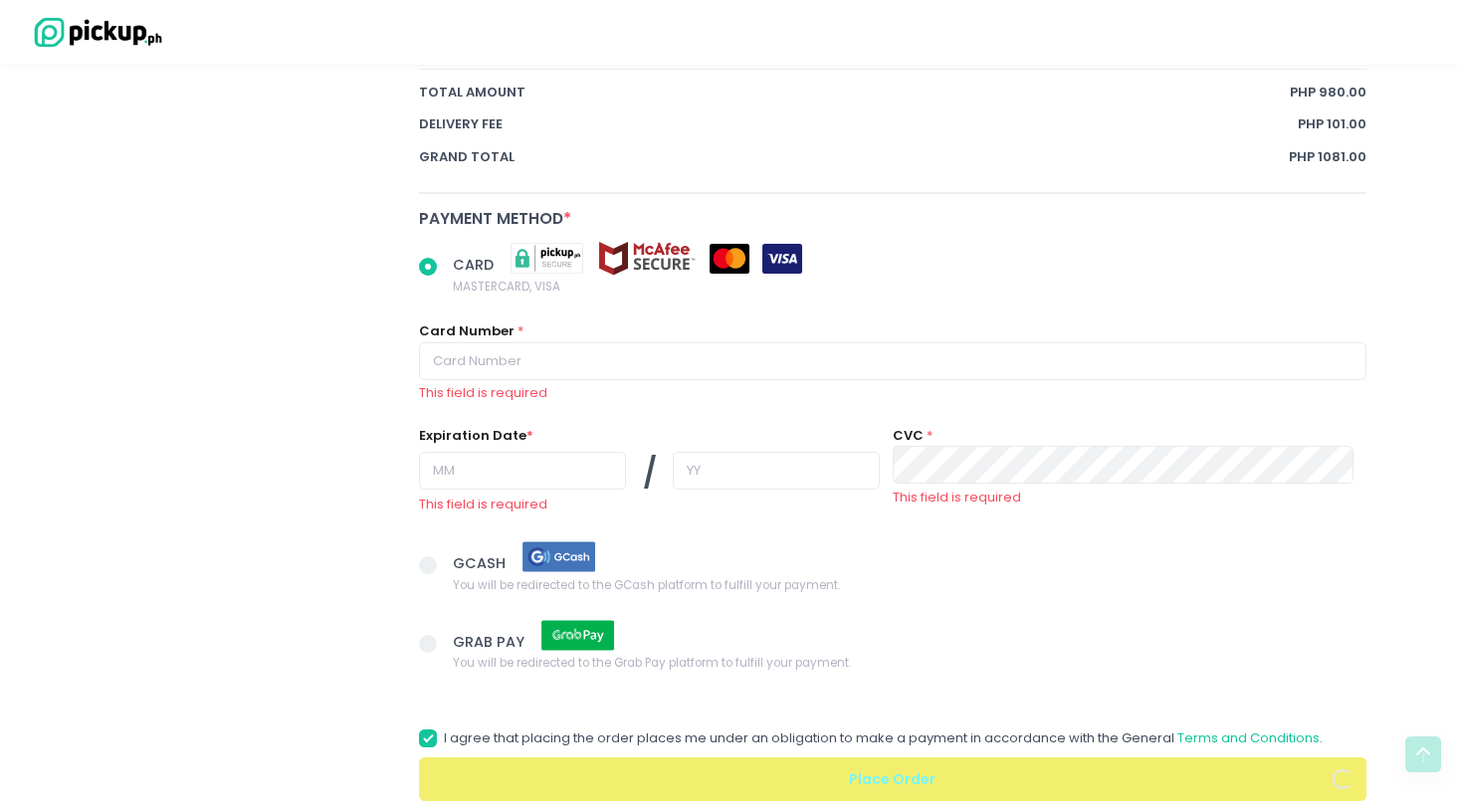 scroll, scrollTop: 1359, scrollLeft: 0, axis: vertical 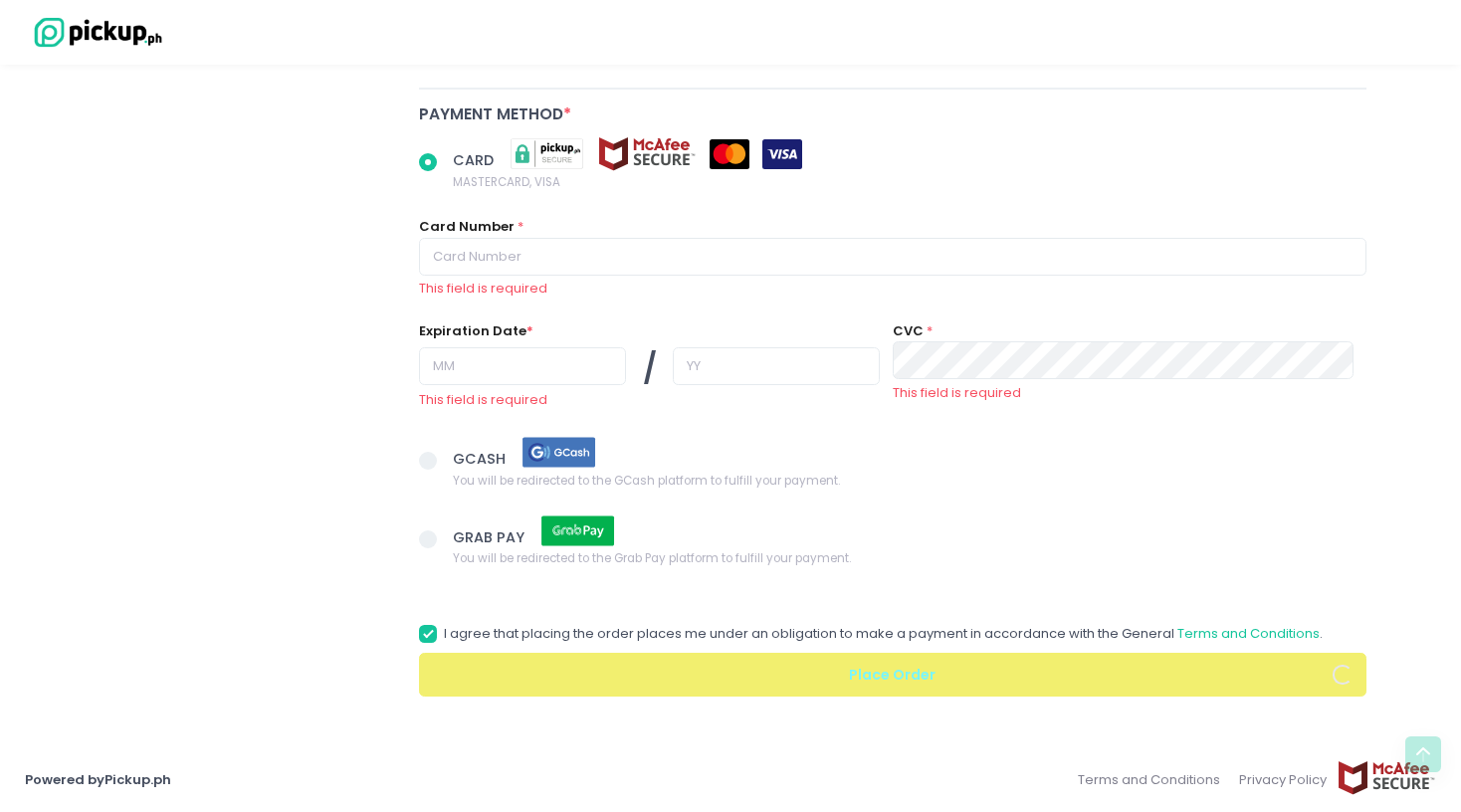 click at bounding box center (428, 539) 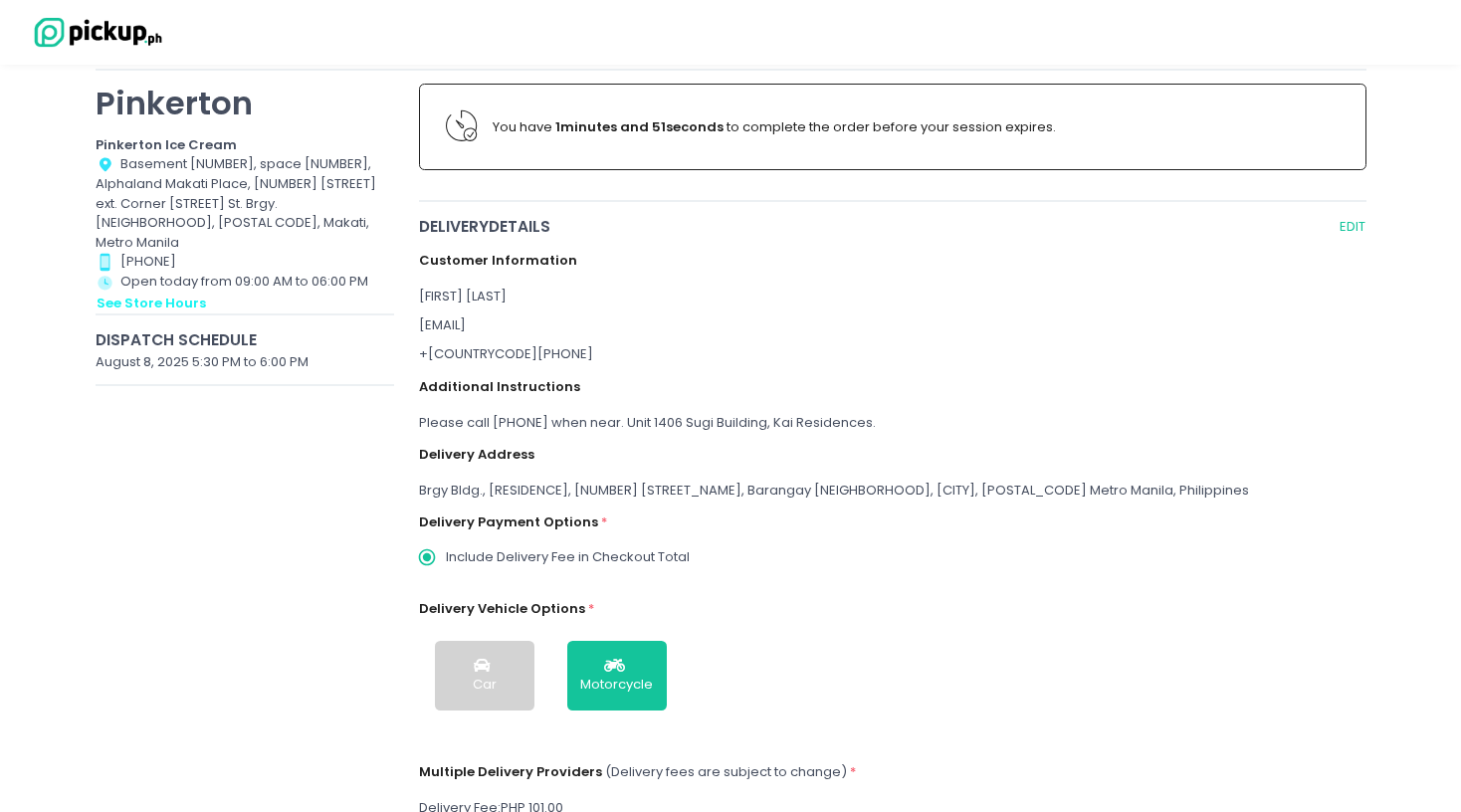 scroll, scrollTop: 80, scrollLeft: 0, axis: vertical 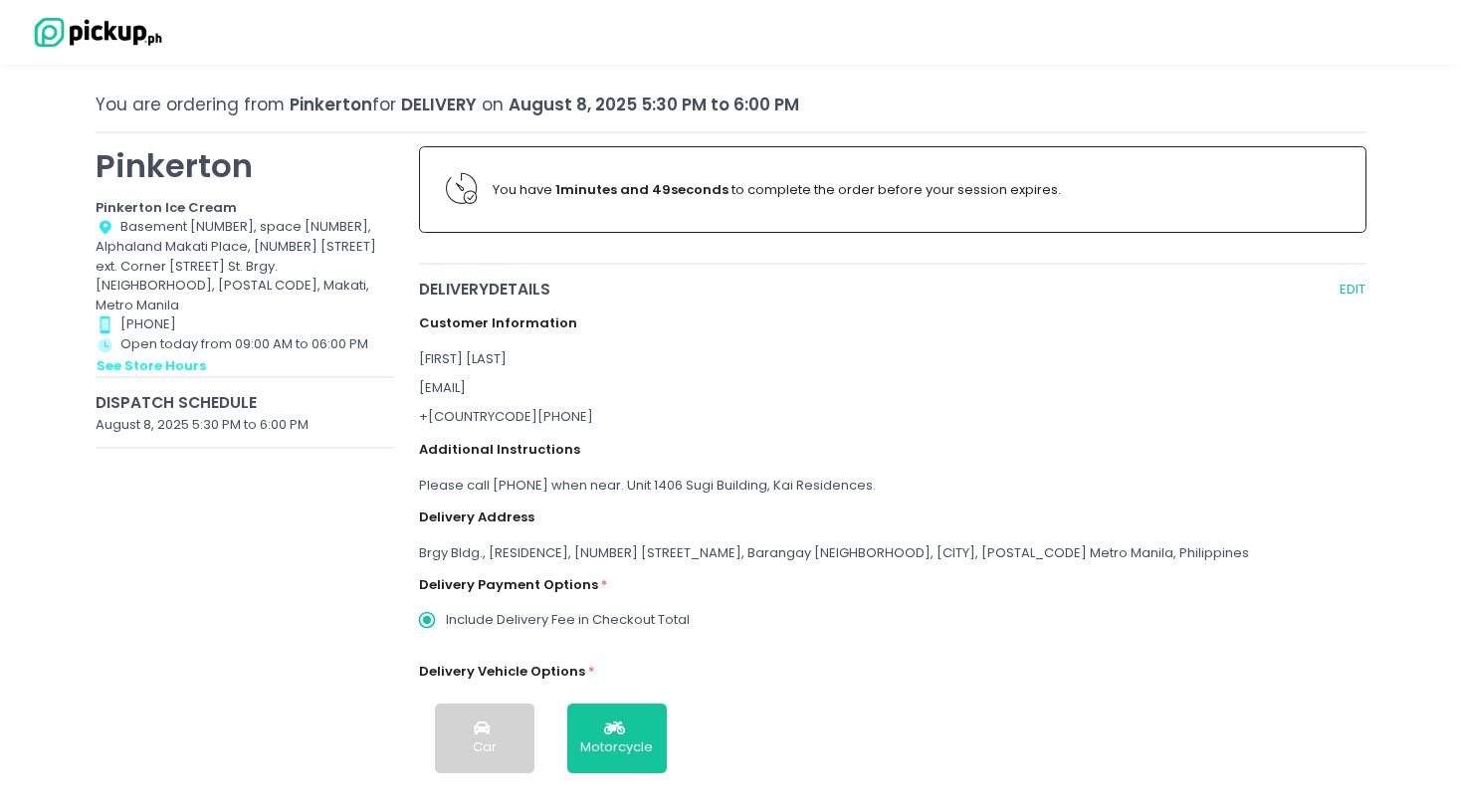 click at bounding box center (95, 32) 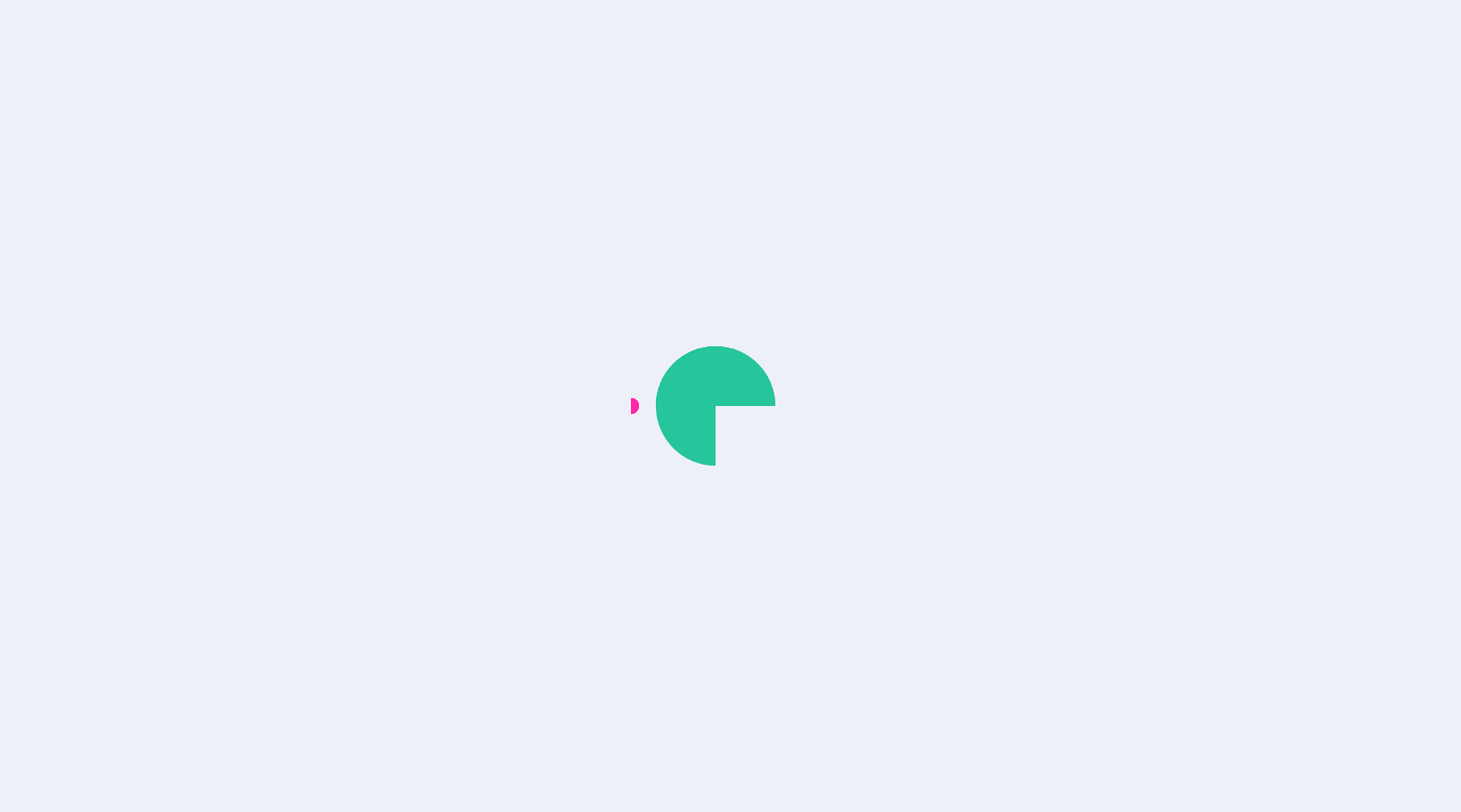 scroll, scrollTop: 0, scrollLeft: 0, axis: both 